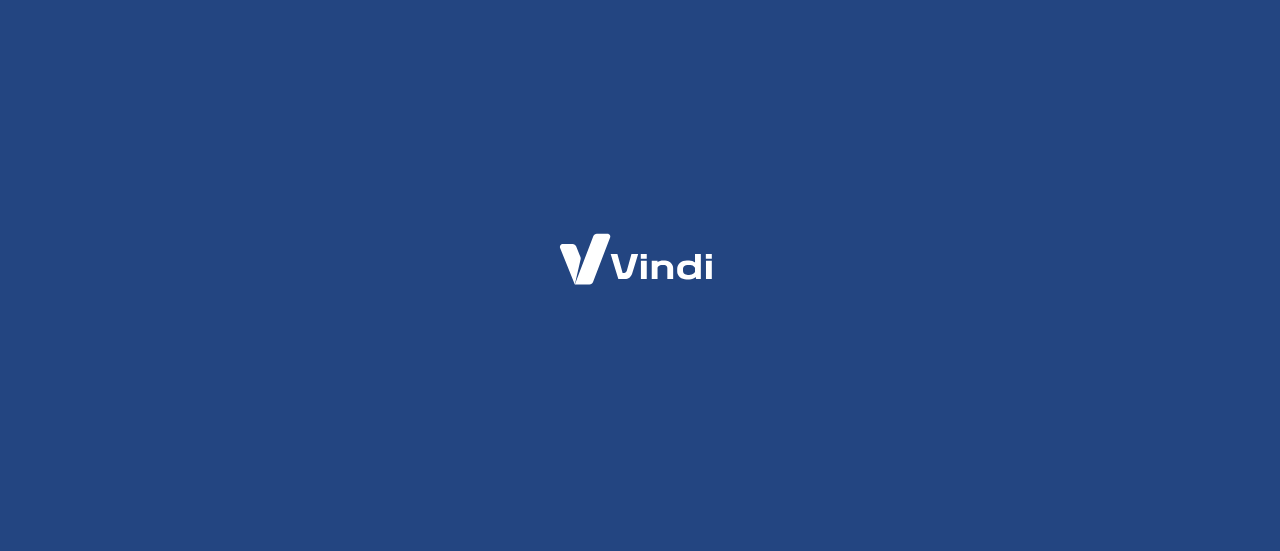 scroll, scrollTop: 0, scrollLeft: 0, axis: both 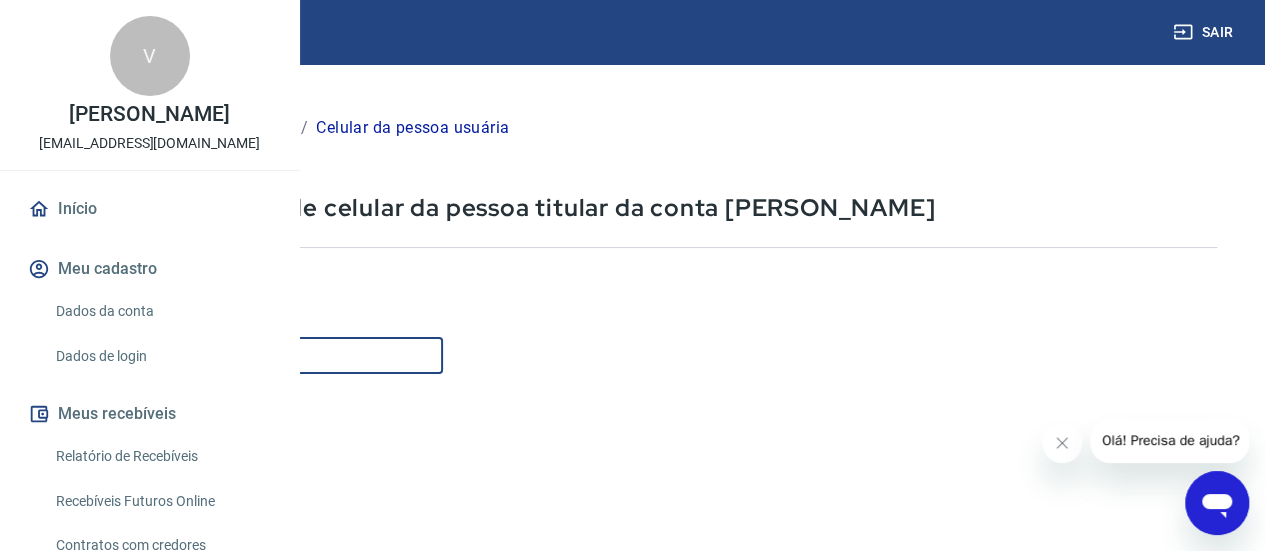 click on "Celular" at bounding box center (249, 355) 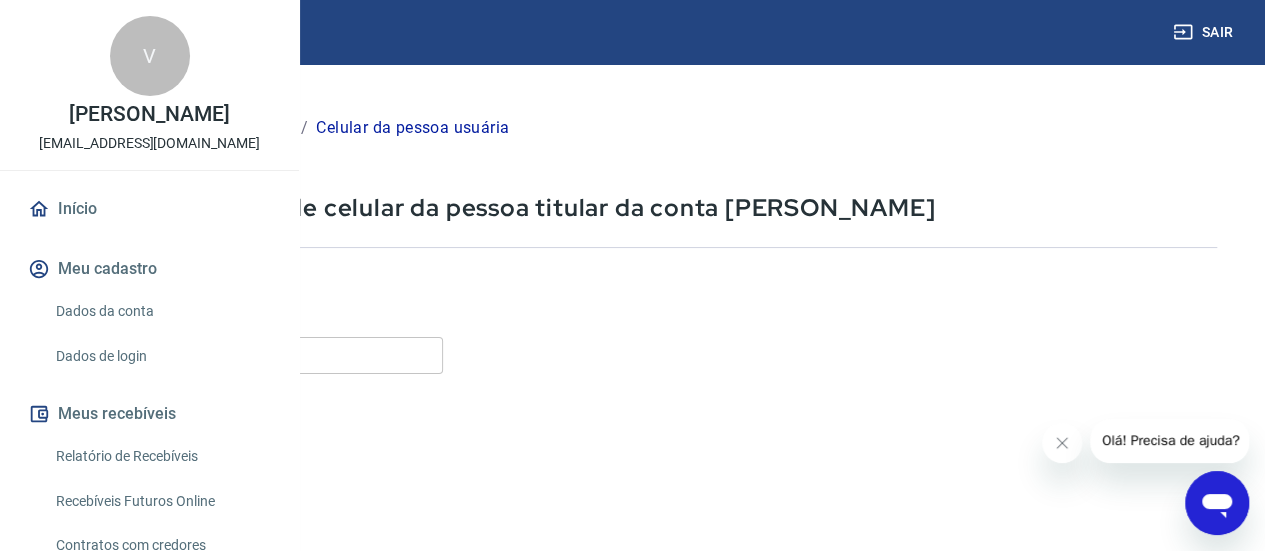 click on "Informe o número de celular com DDD Celular [PHONE_NUMBER] Celular Continuar Cancelar" at bounding box center [636, 544] 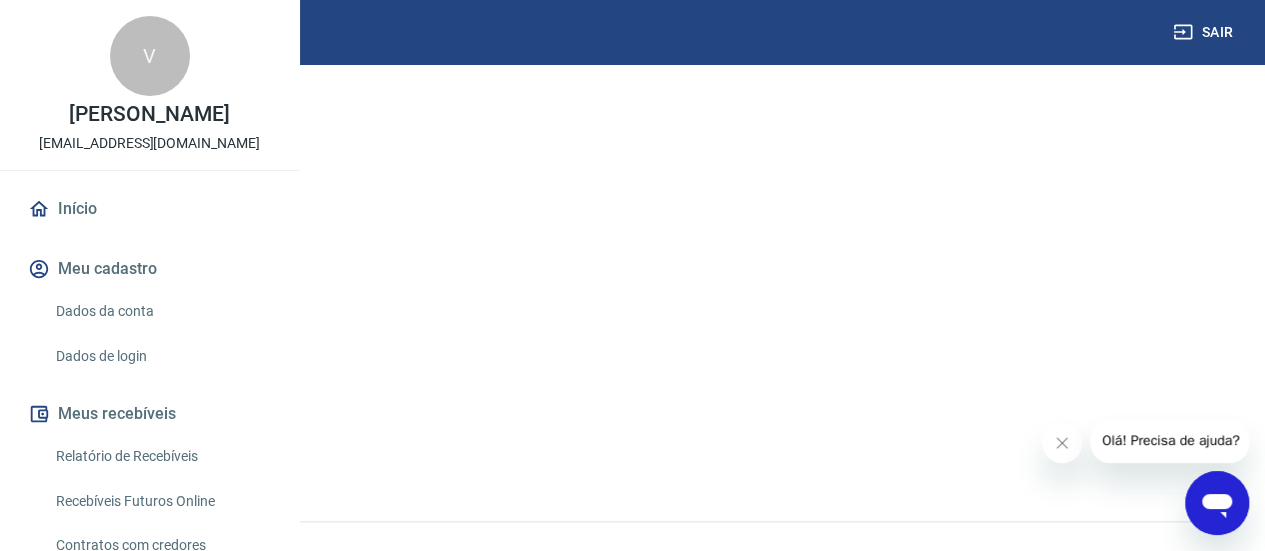 scroll, scrollTop: 394, scrollLeft: 0, axis: vertical 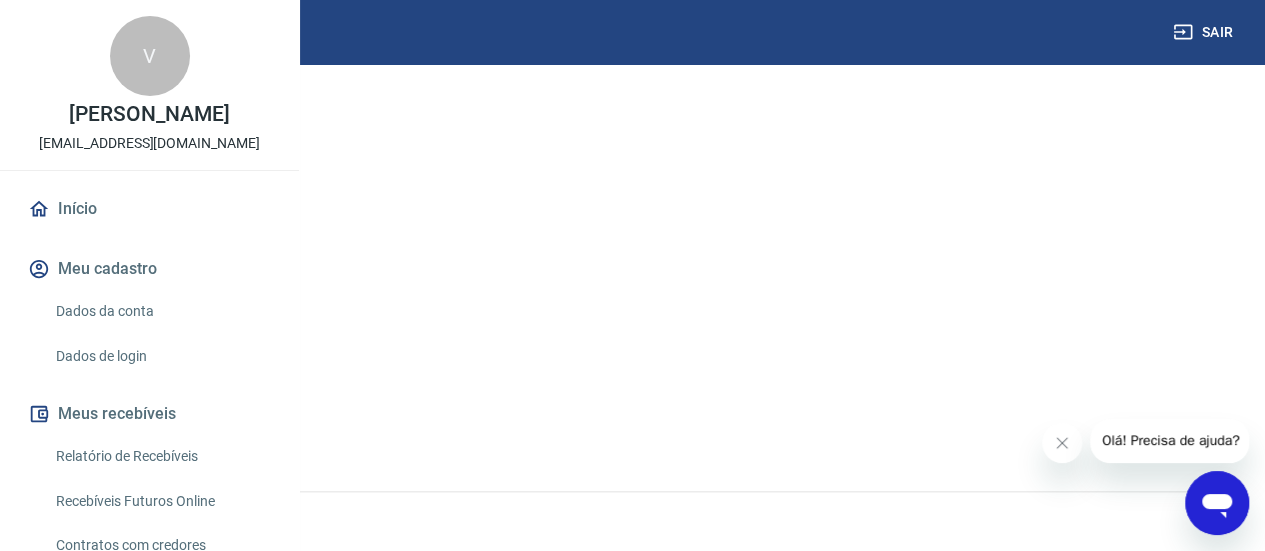 click on "Continuar" at bounding box center [111, 420] 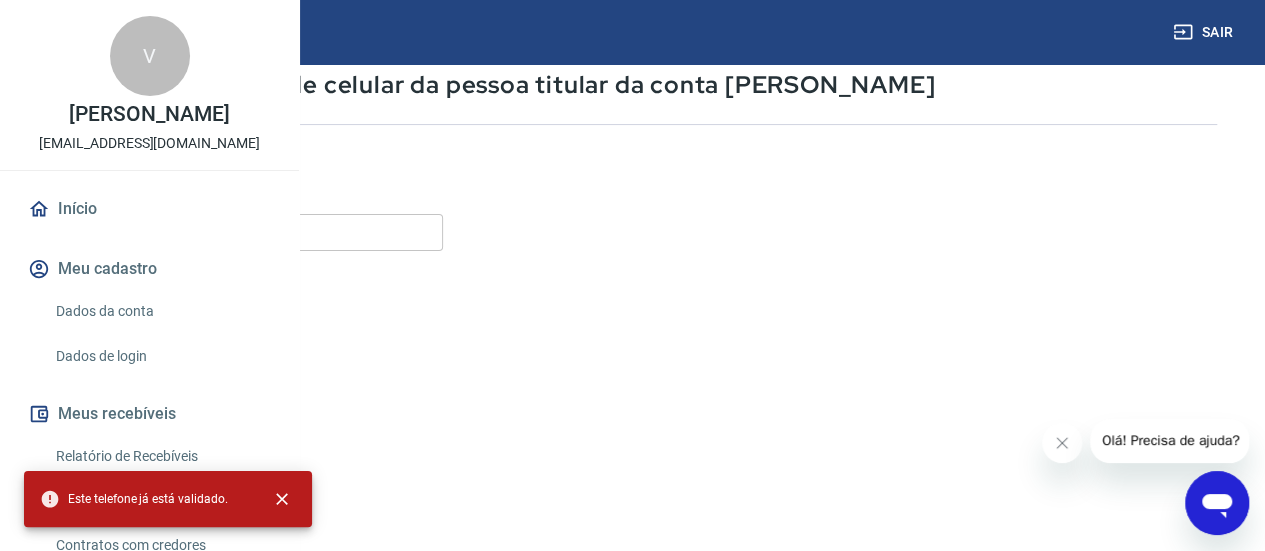scroll, scrollTop: 0, scrollLeft: 0, axis: both 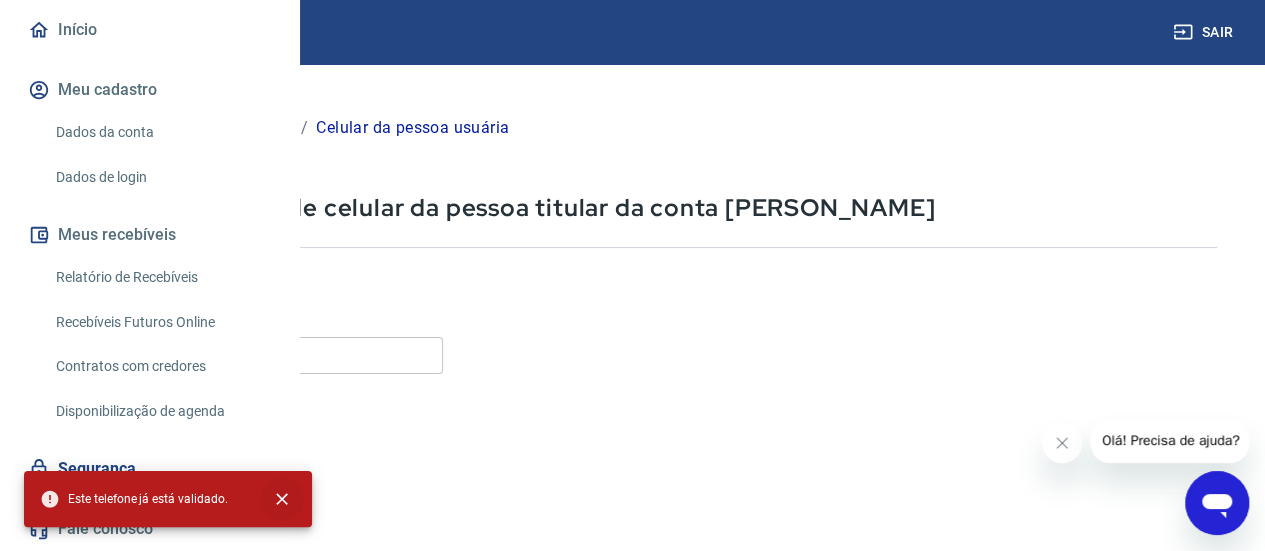 click 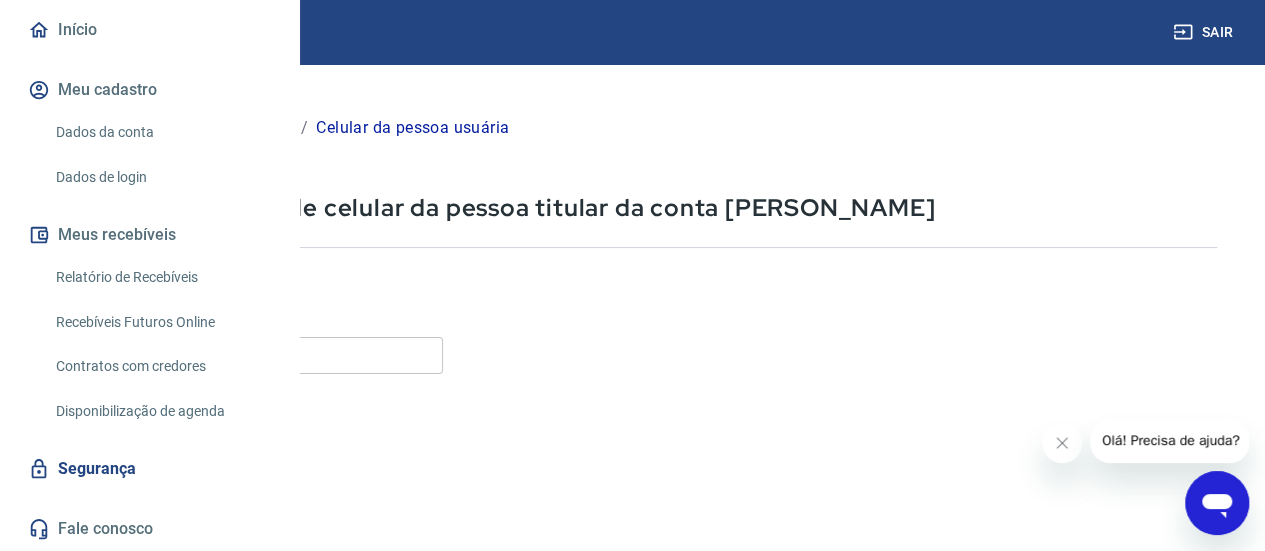 click on "Segurança" at bounding box center [149, 469] 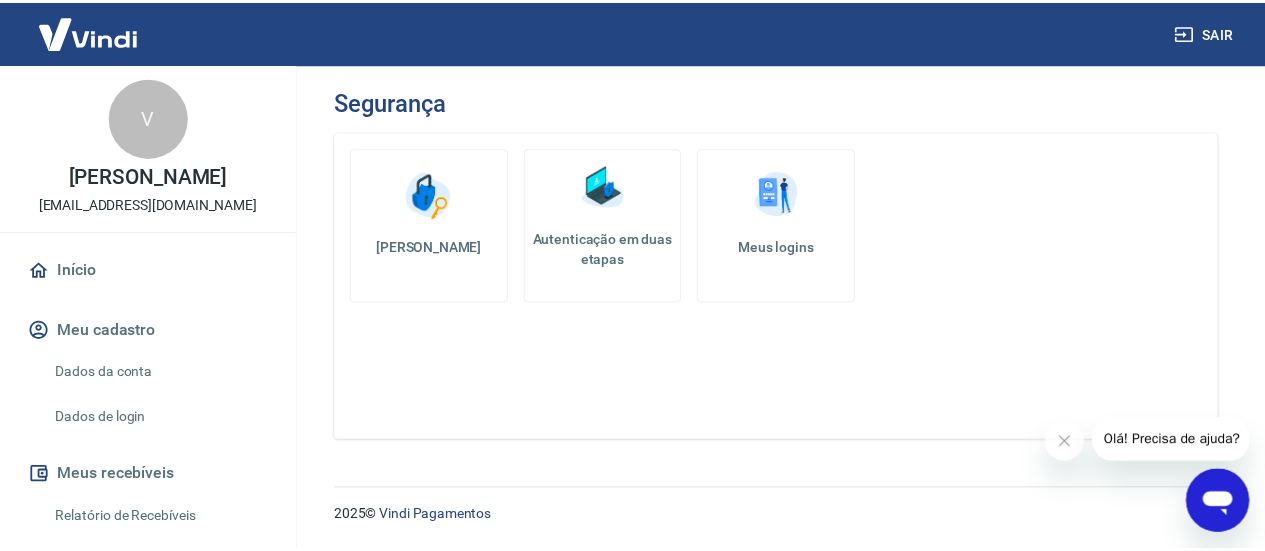 scroll, scrollTop: 0, scrollLeft: 0, axis: both 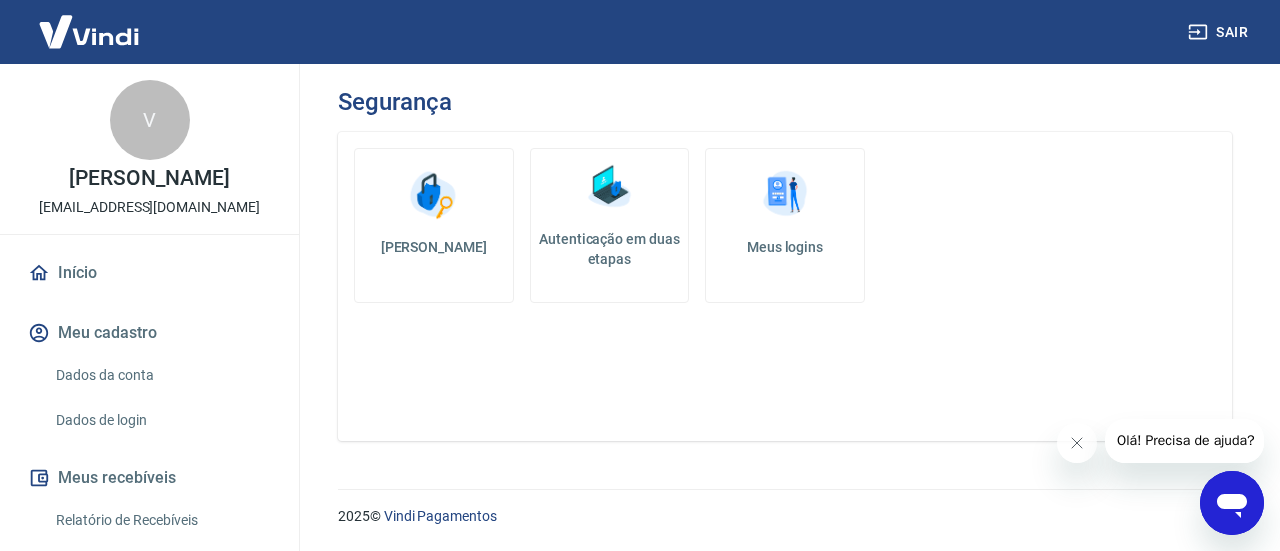 click on "Início" at bounding box center [149, 273] 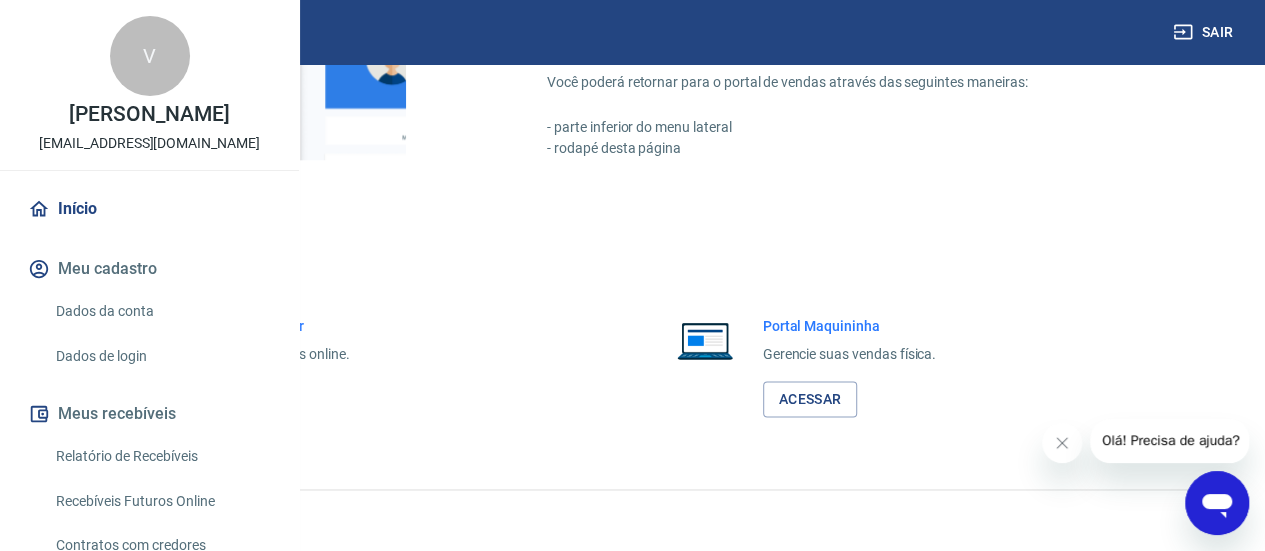 scroll, scrollTop: 1295, scrollLeft: 0, axis: vertical 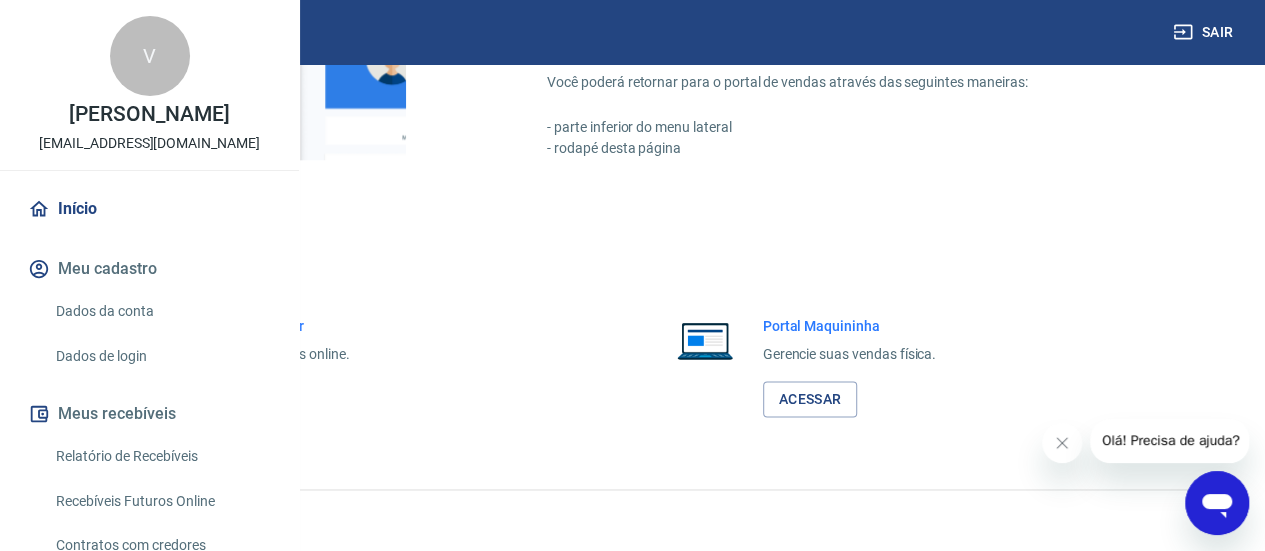 click on "Acessar" at bounding box center (219, 399) 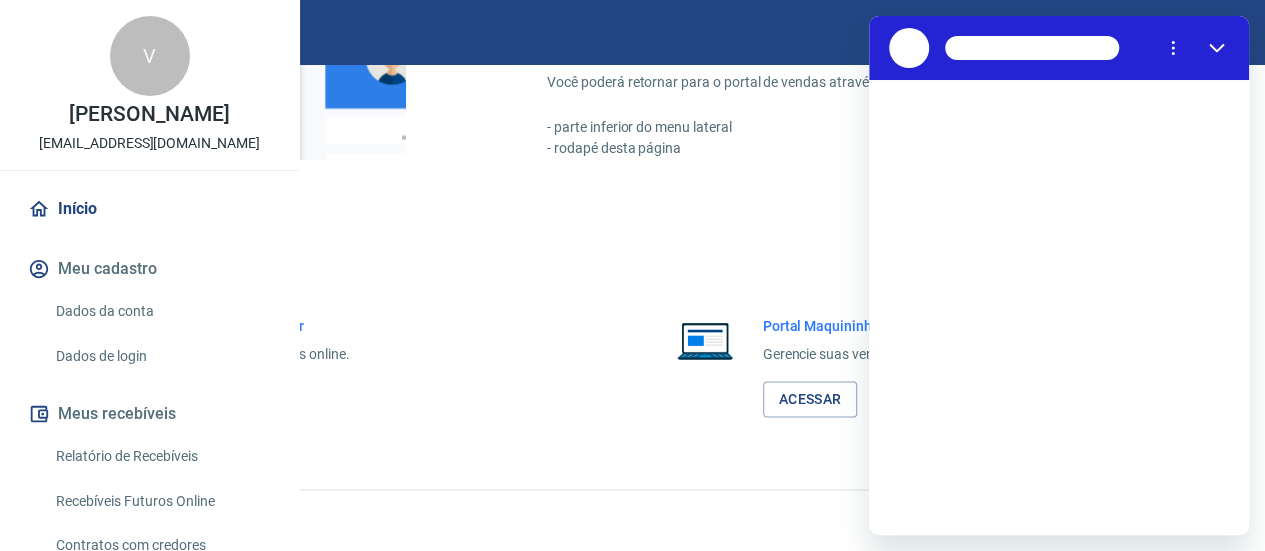 scroll, scrollTop: 0, scrollLeft: 0, axis: both 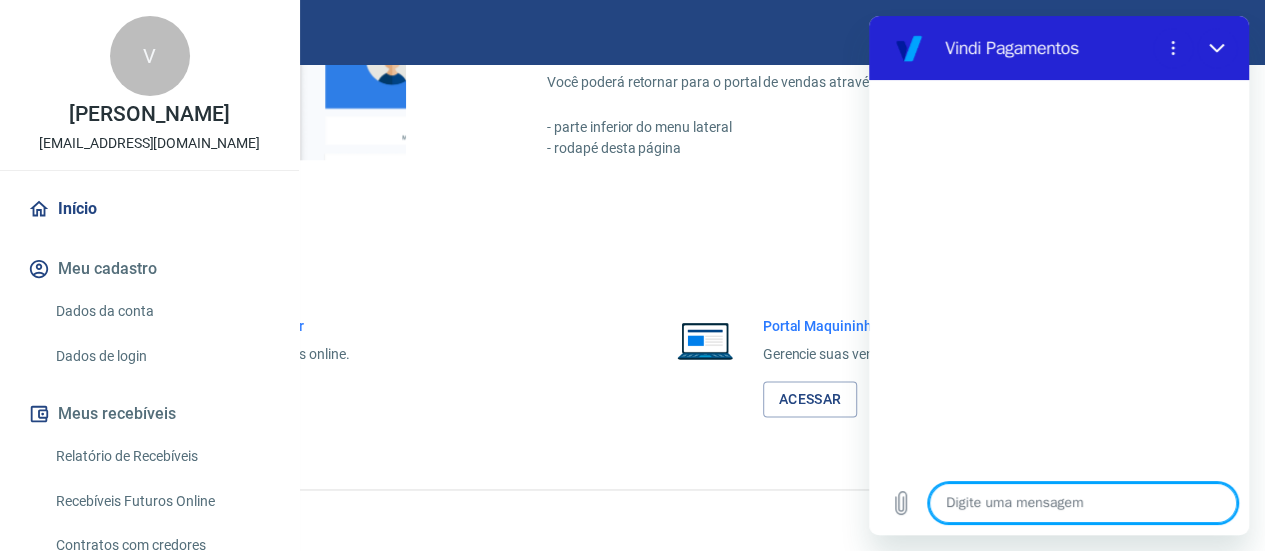 click on "Digite uma mensagem x" at bounding box center [1059, 503] 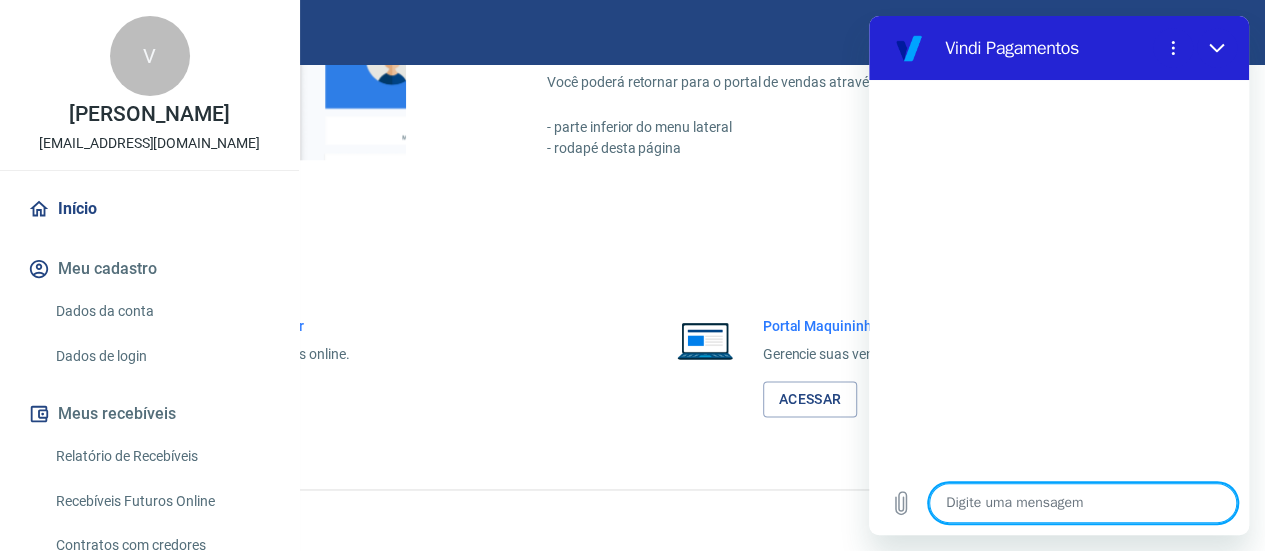 type on "F" 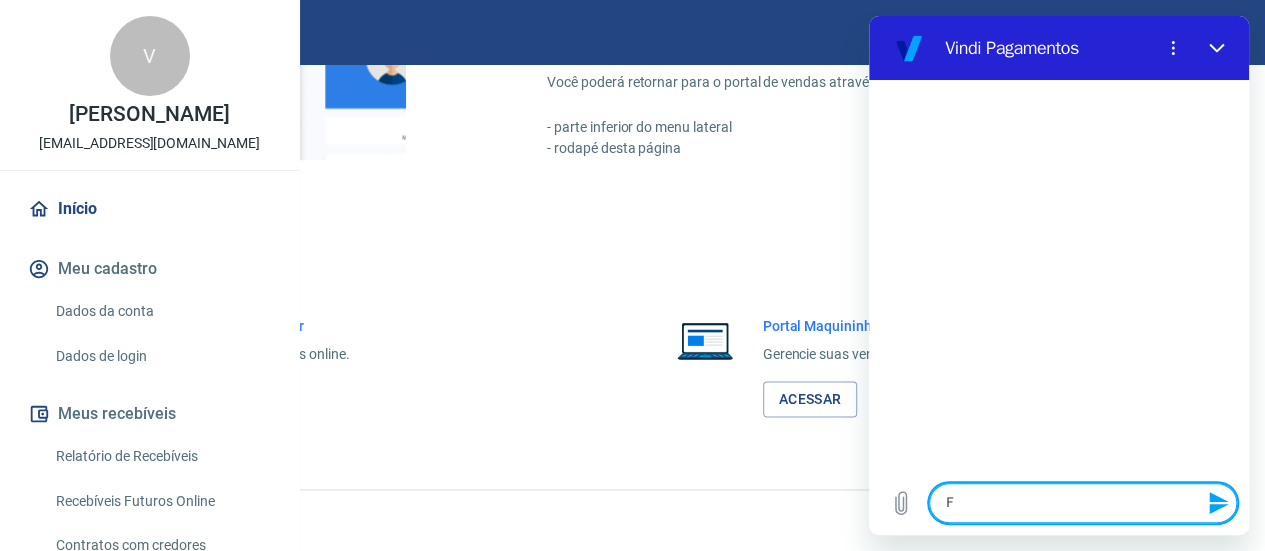 type on "FA" 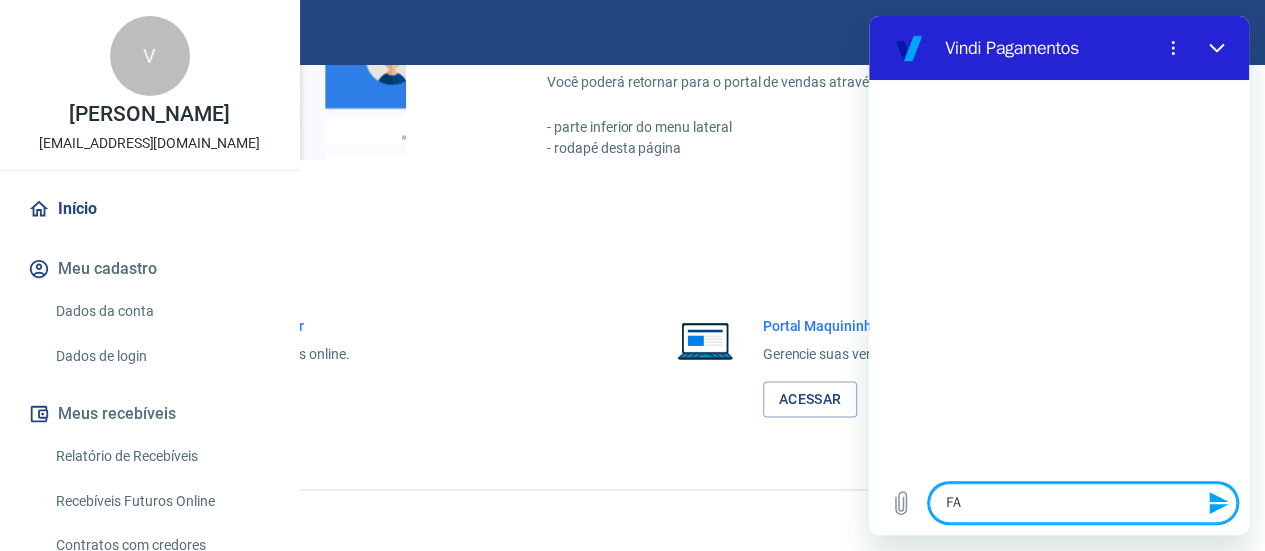 type on "FAL" 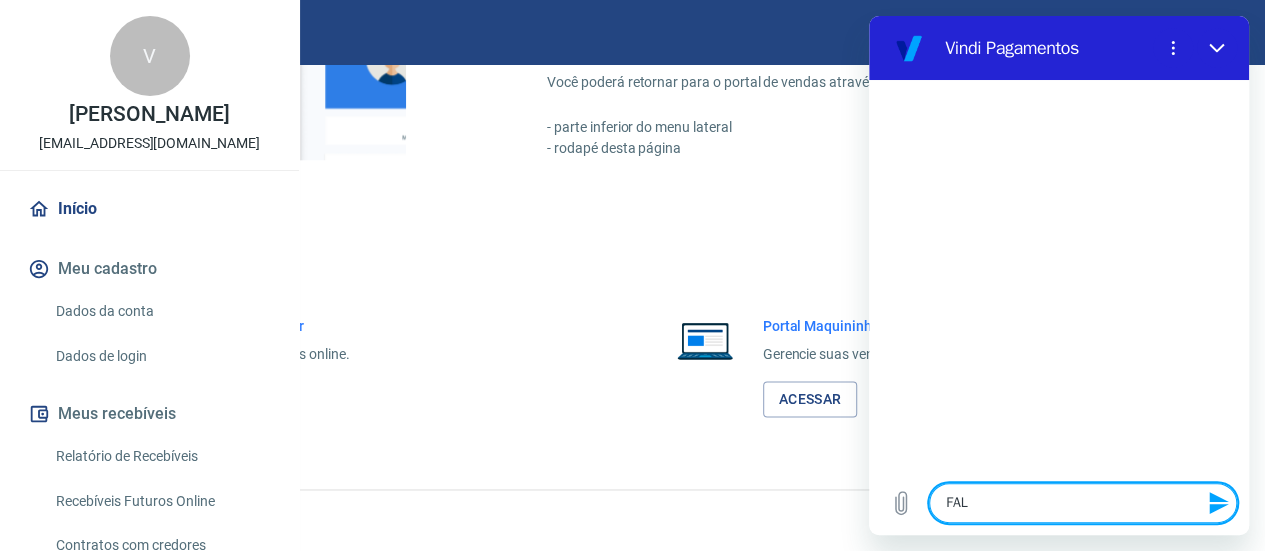 type on "FALA" 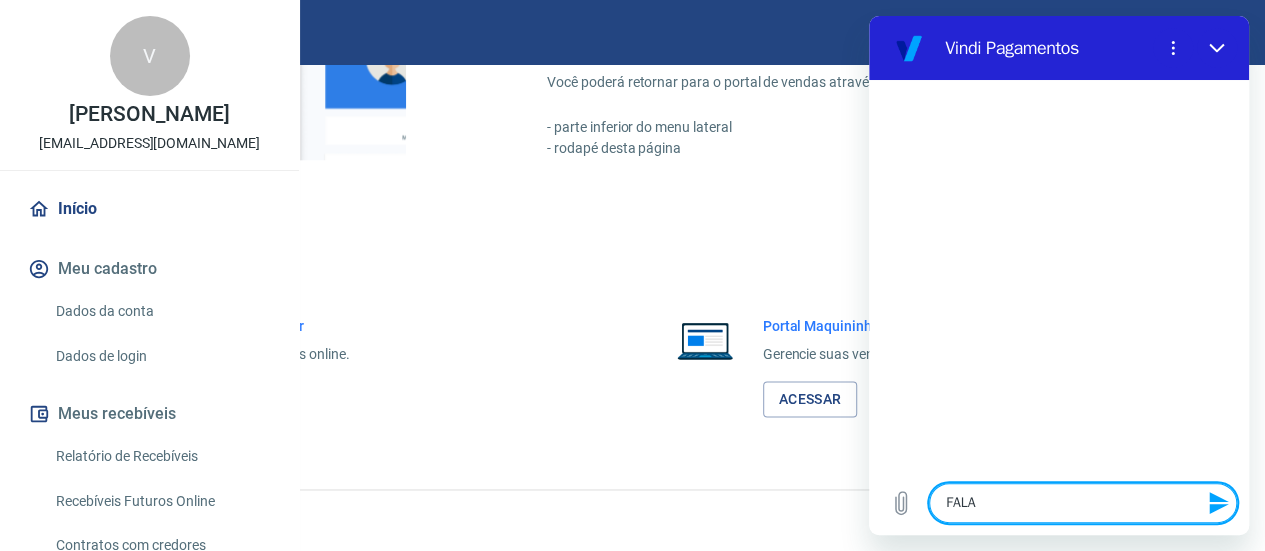 type on "FALAR" 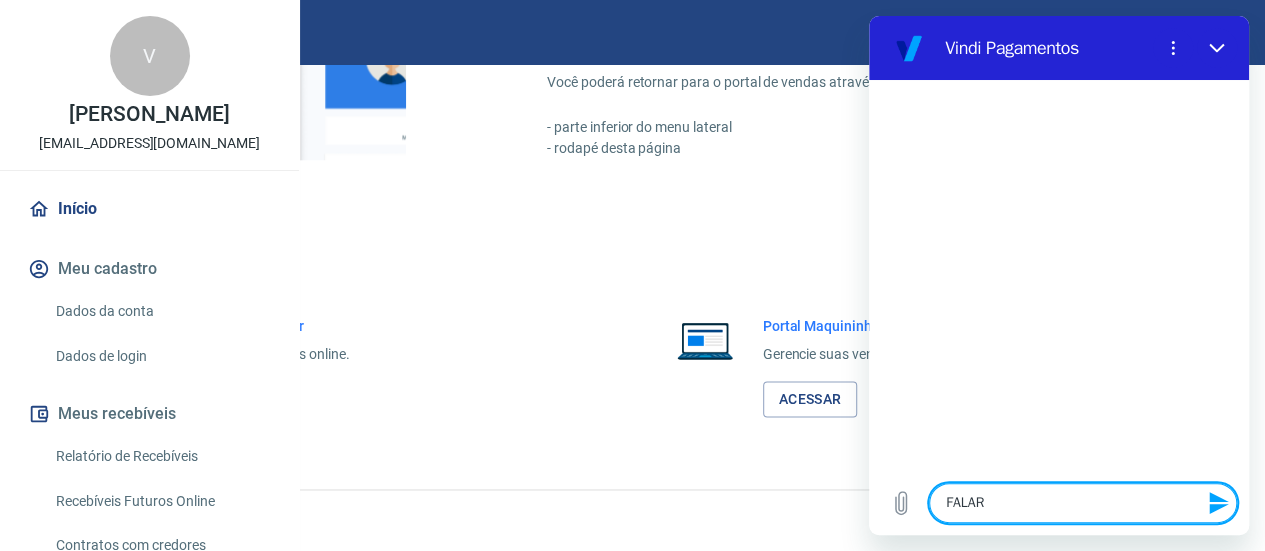 type on "FALAR" 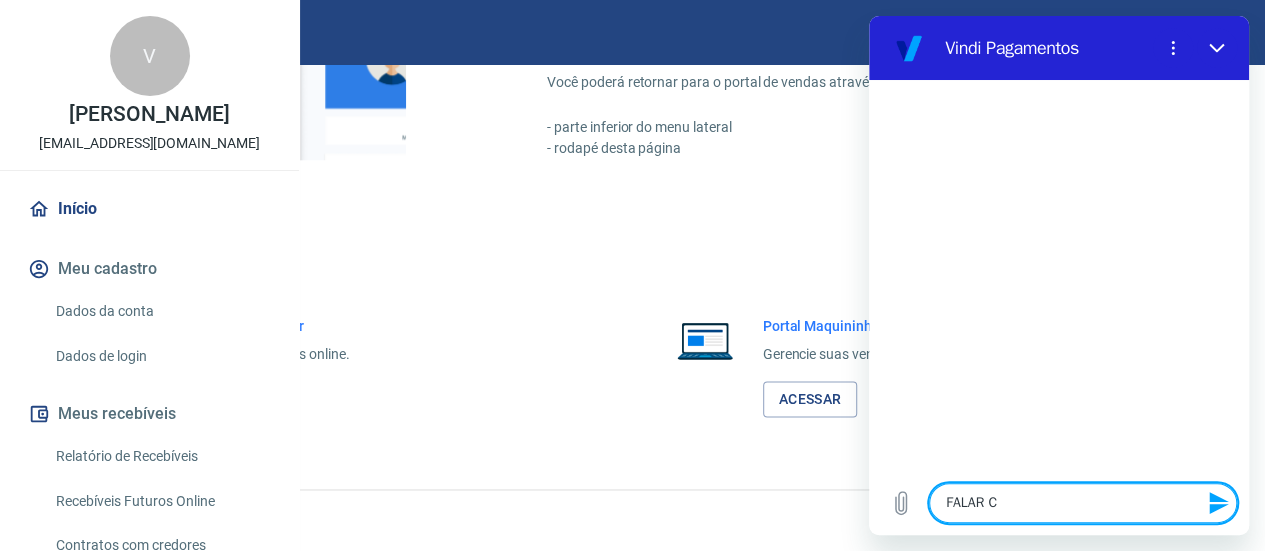 type on "FALAR CO" 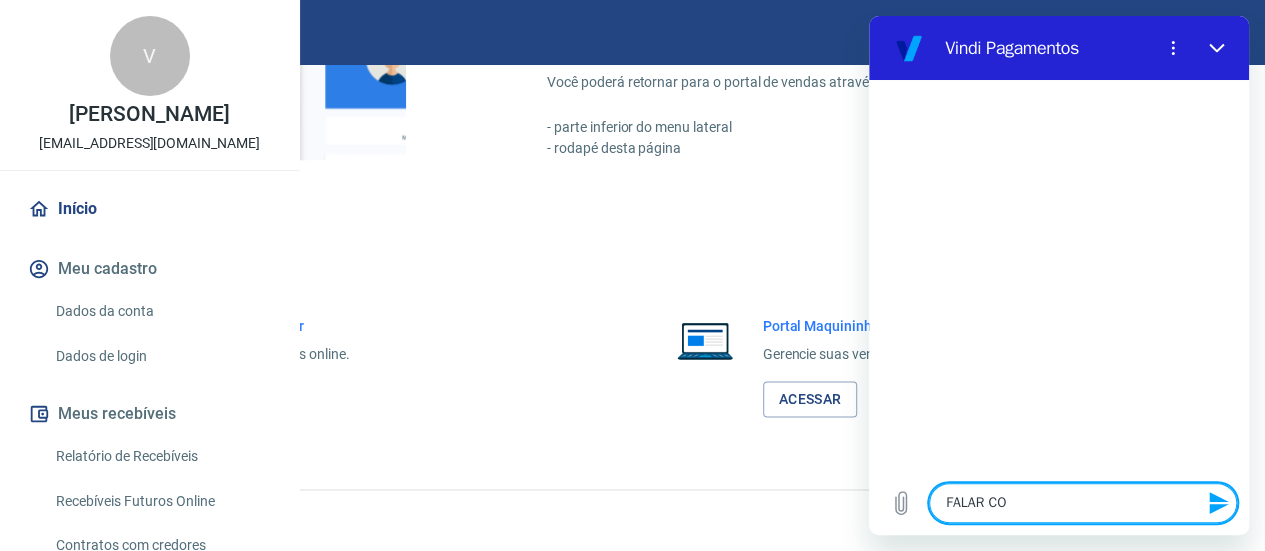 type on "FALAR COM" 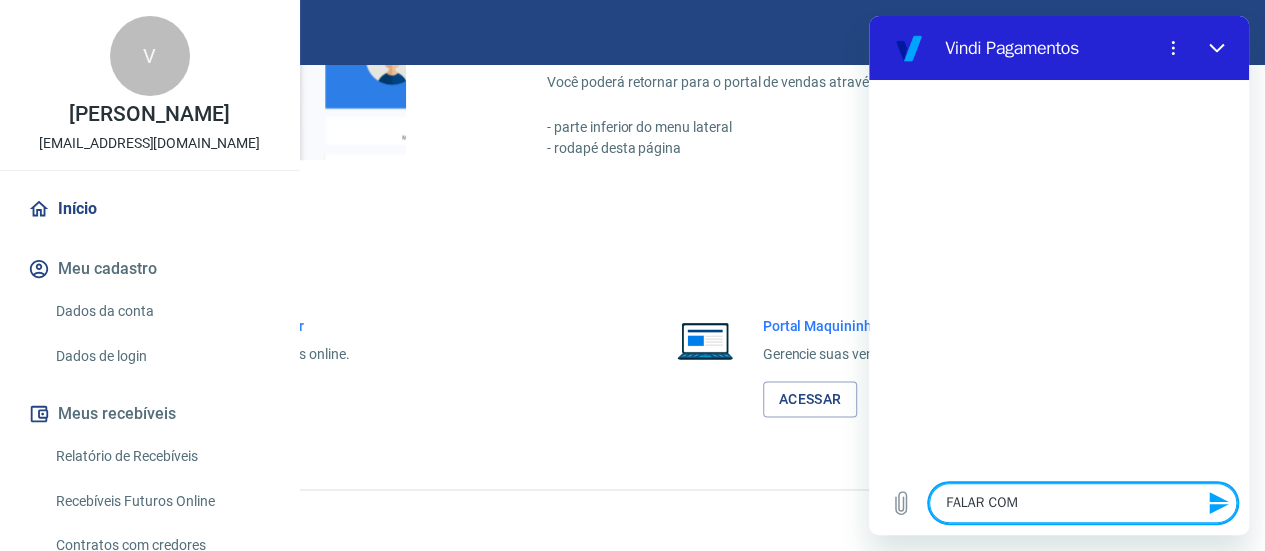 type on "FALAR COM" 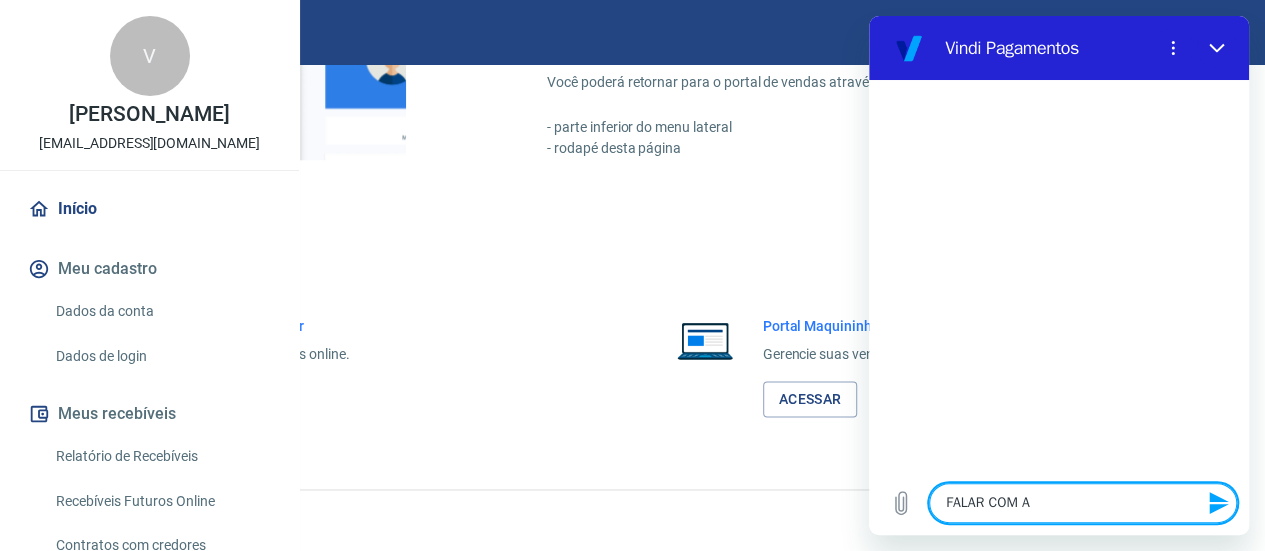 type on "FALAR COM AT" 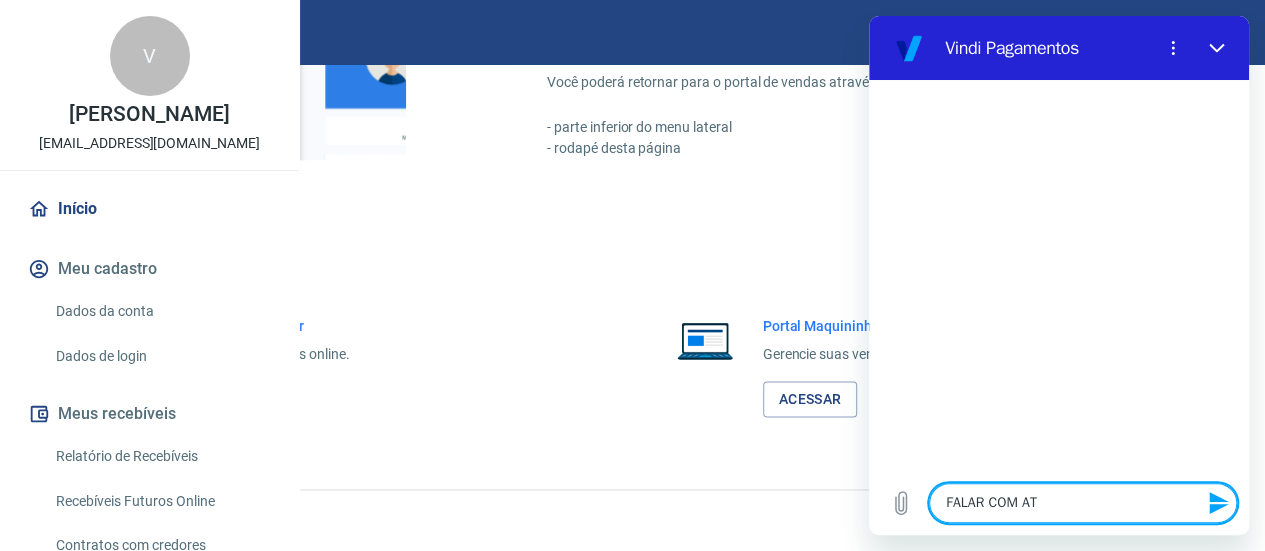 type on "x" 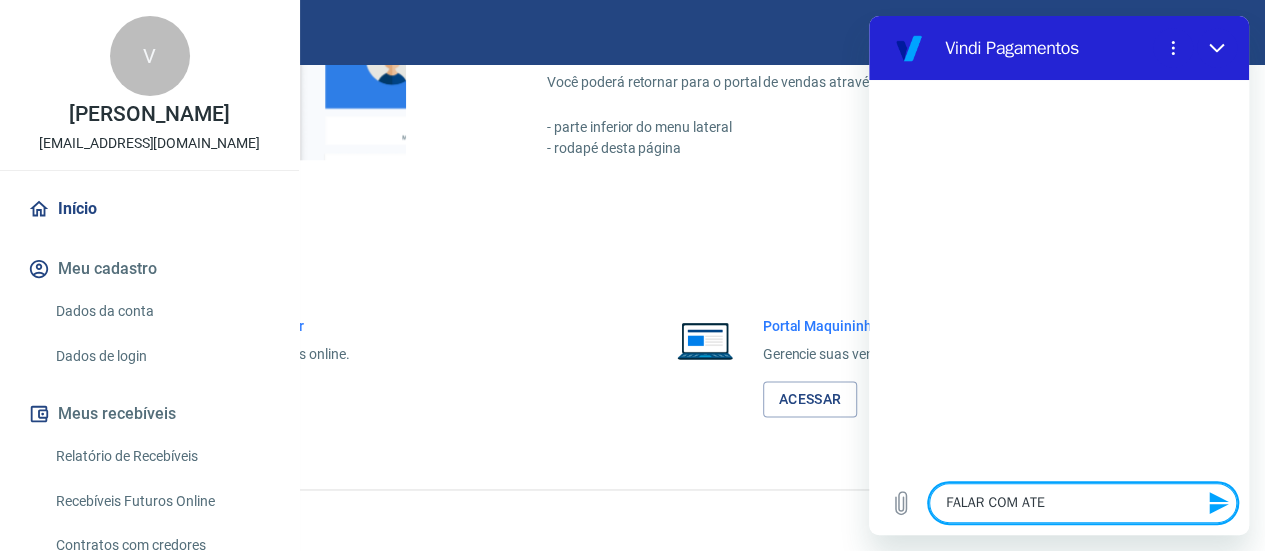 type on "FALAR COM [GEOGRAPHIC_DATA]" 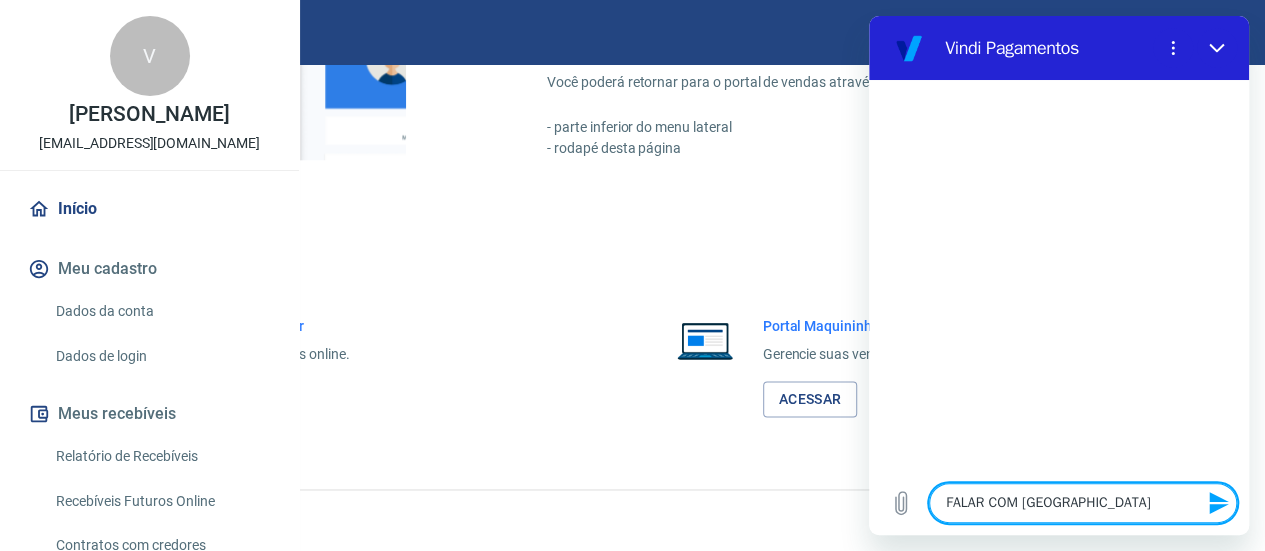 type on "FALAR COM ATEND" 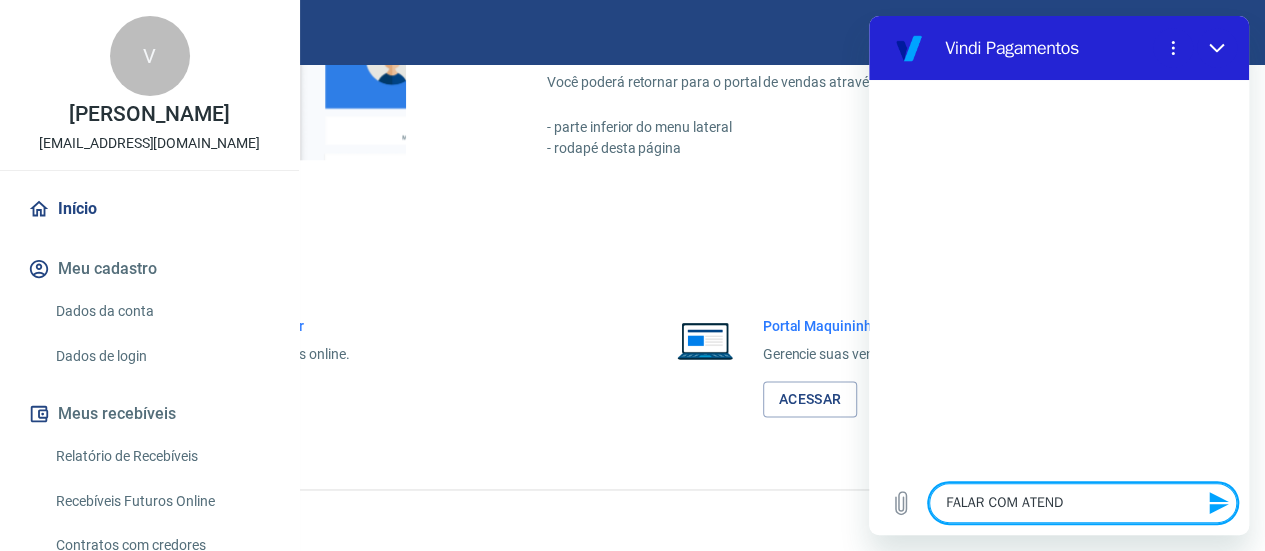 type on "FALAR COM ATENDE" 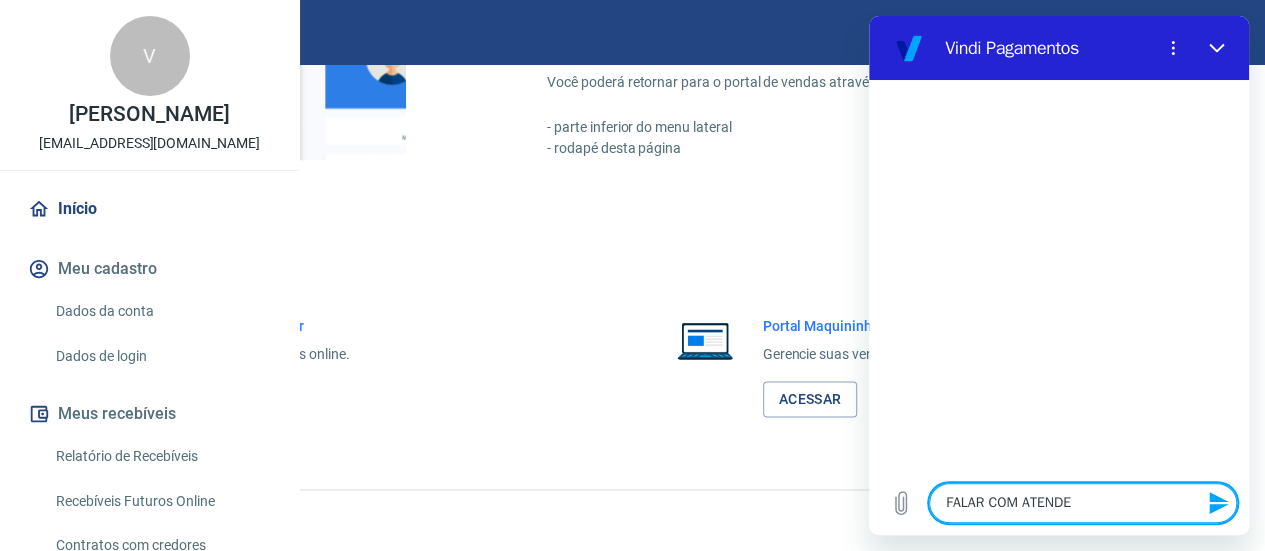 type on "FALAR COM ATENDEN" 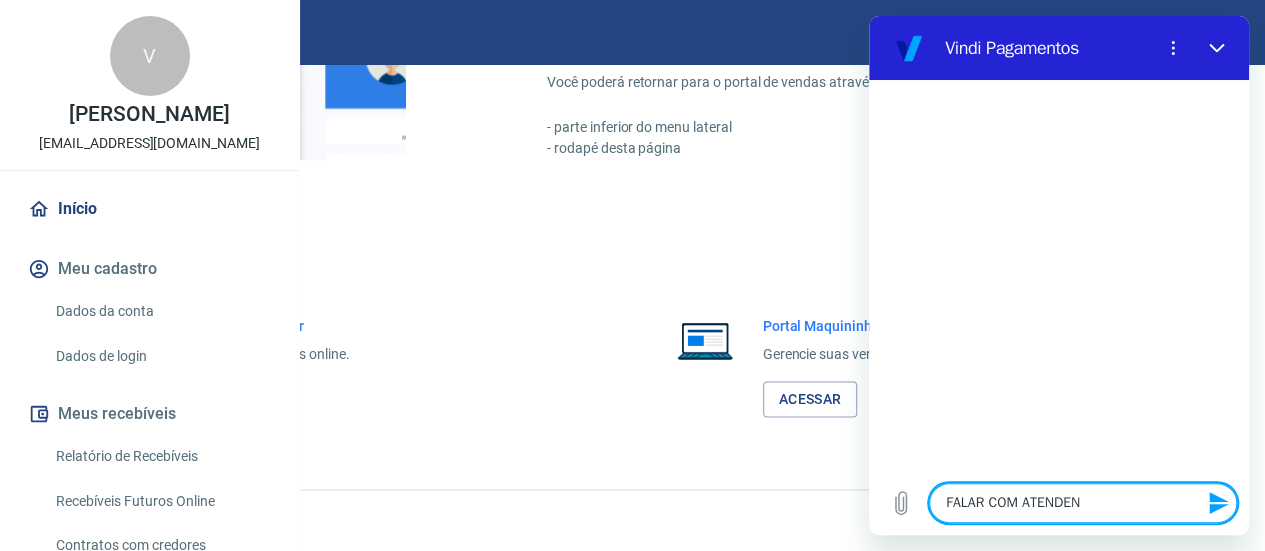 type on "FALAR COM ATENDENT" 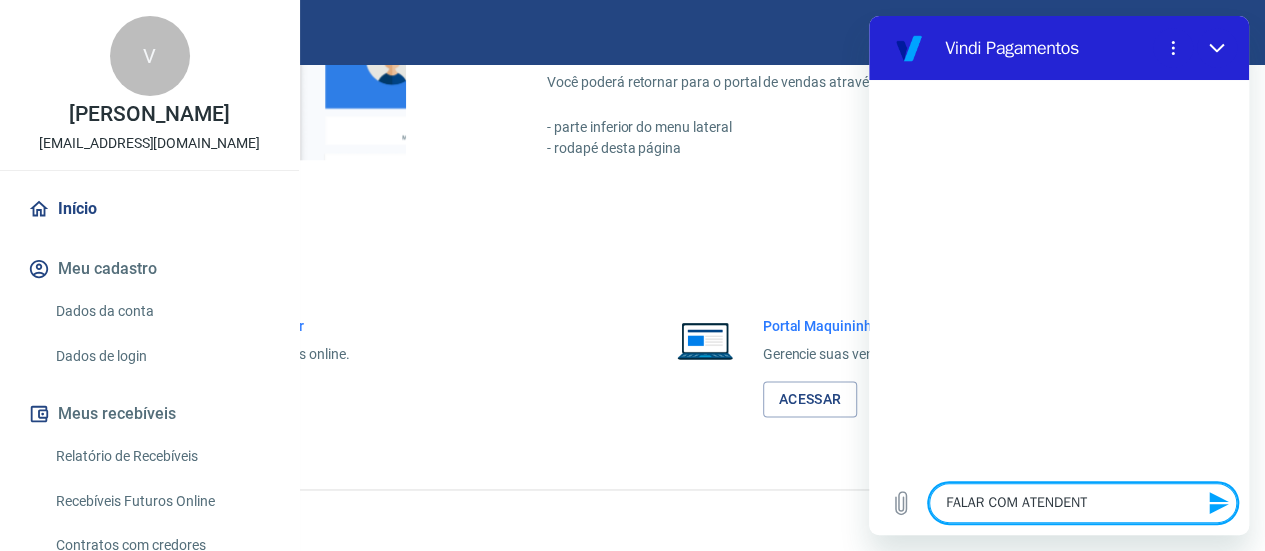 type on "FALAR COM ATENDENTE" 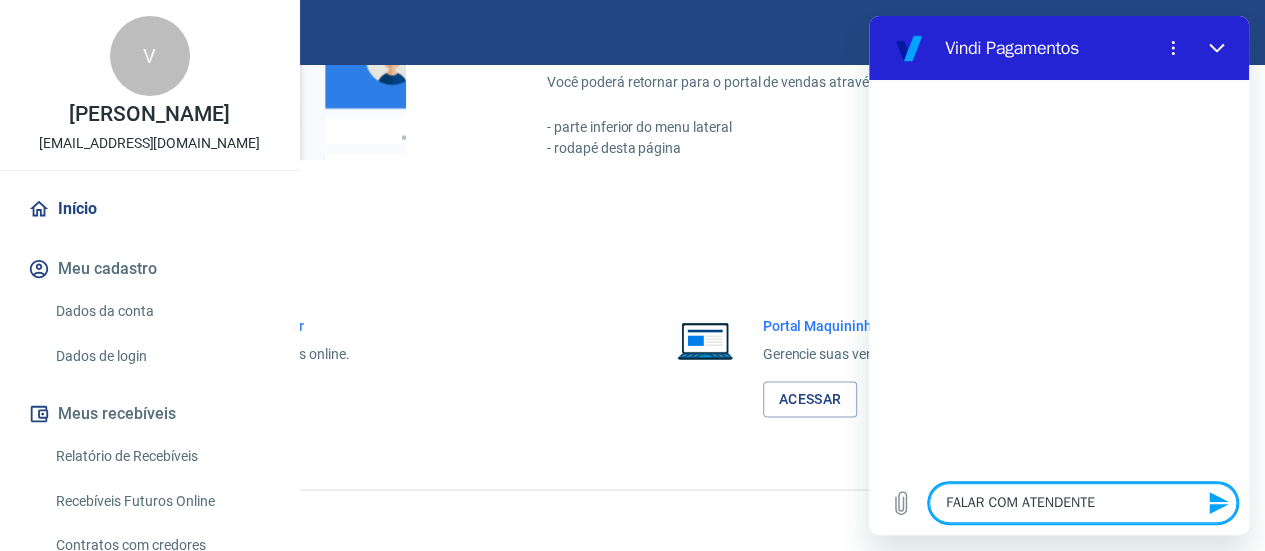 type 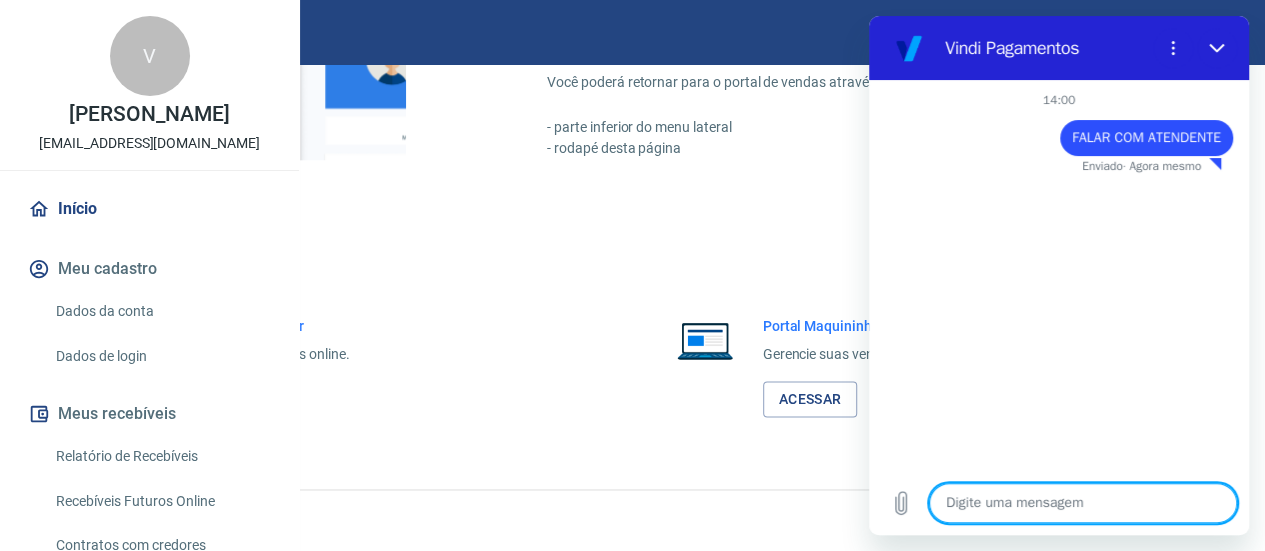 type on "x" 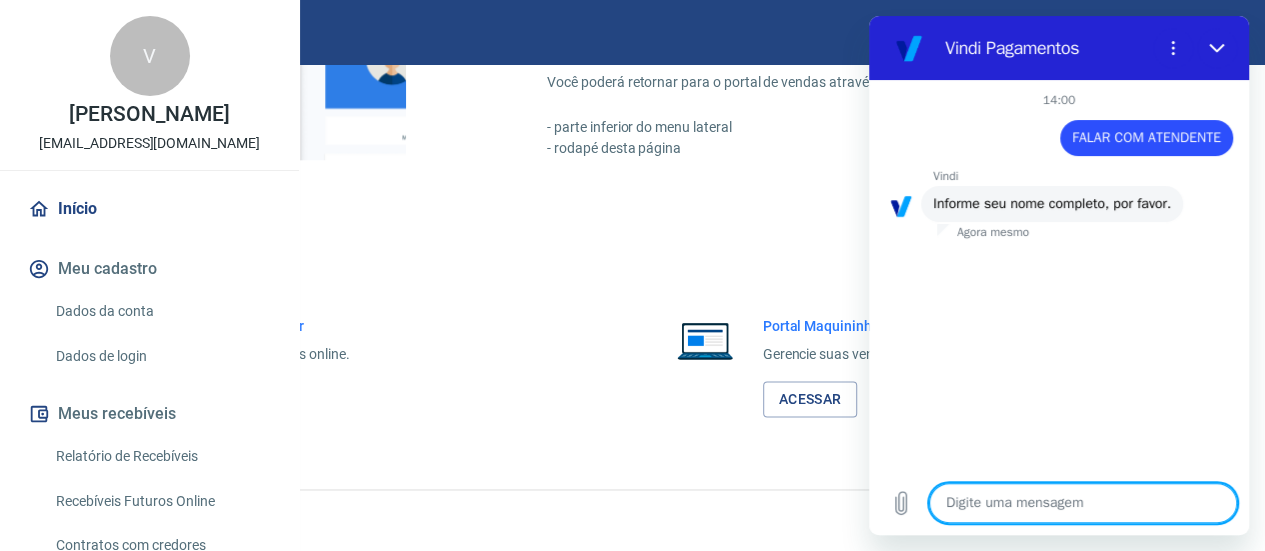 type on "v" 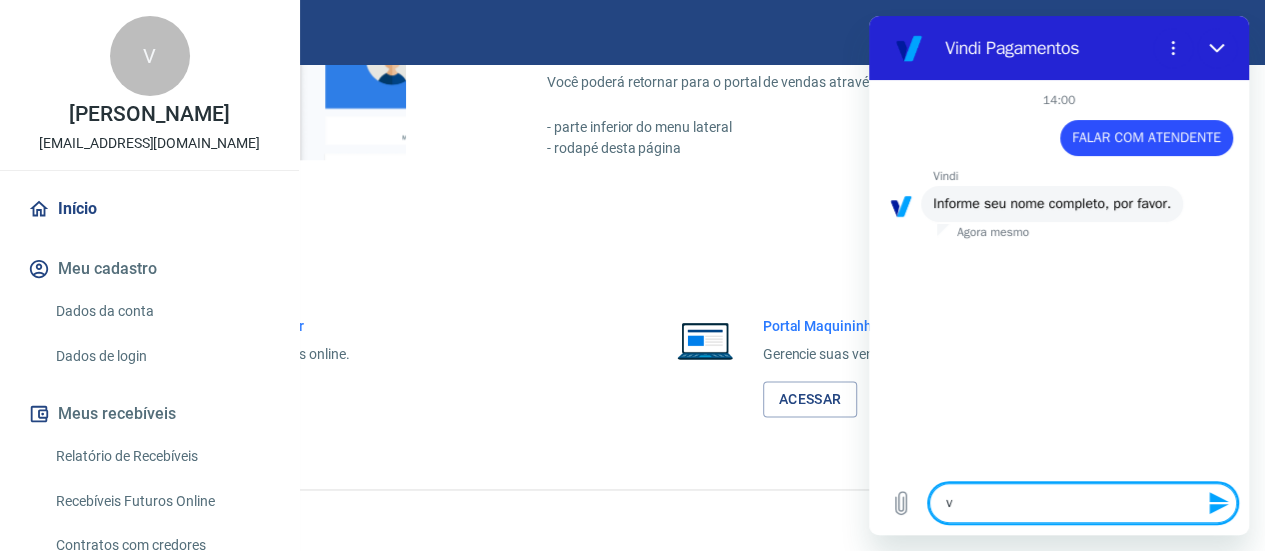 type on "vi" 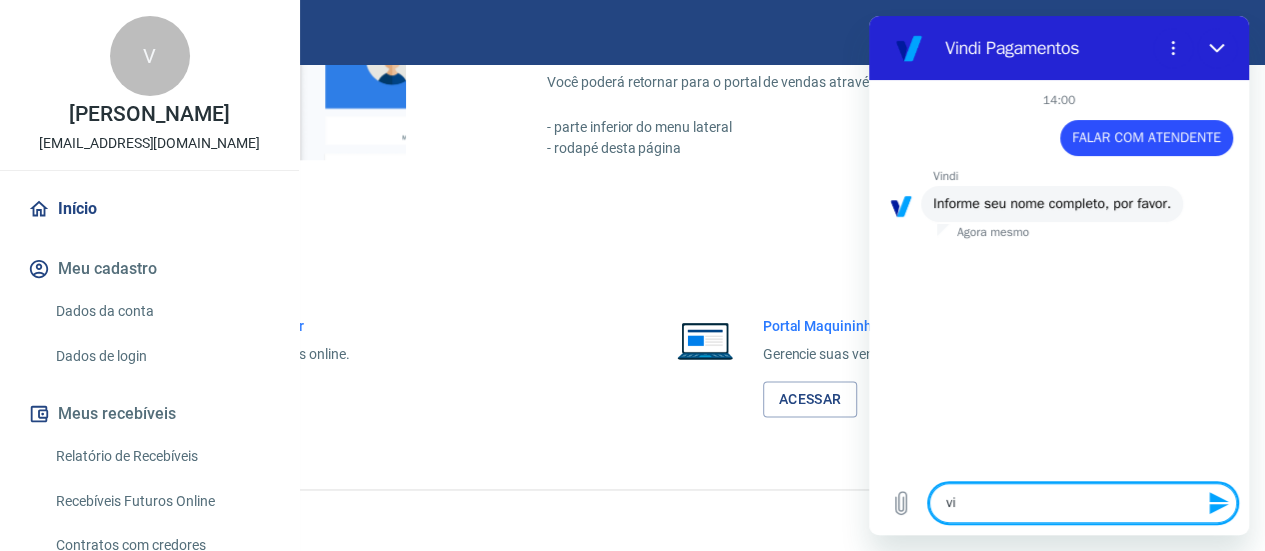type on "vit" 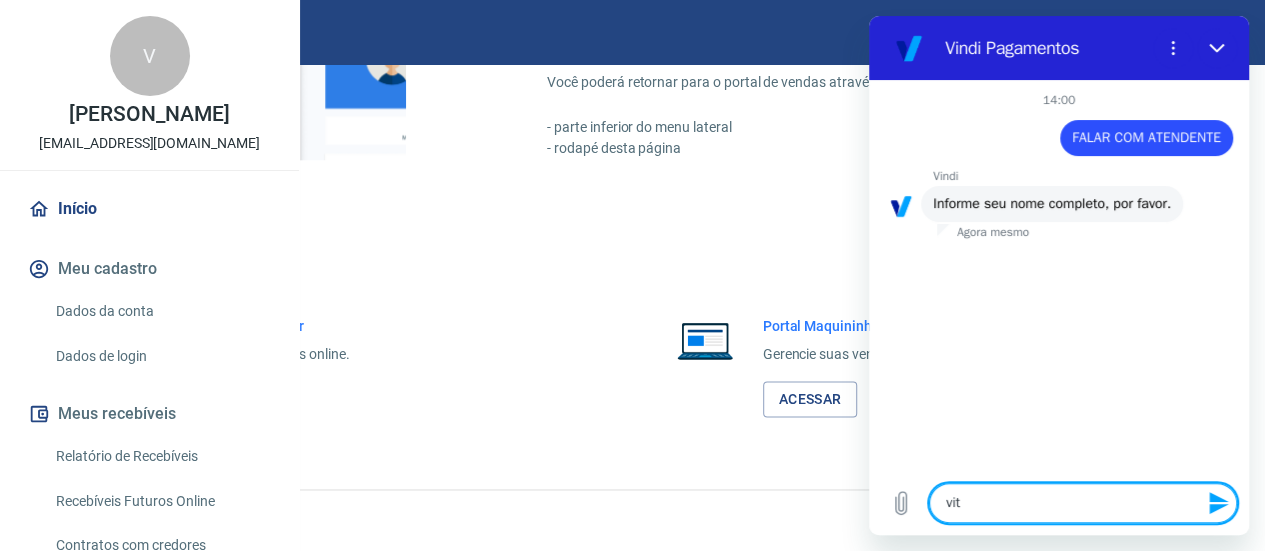 type on "vito" 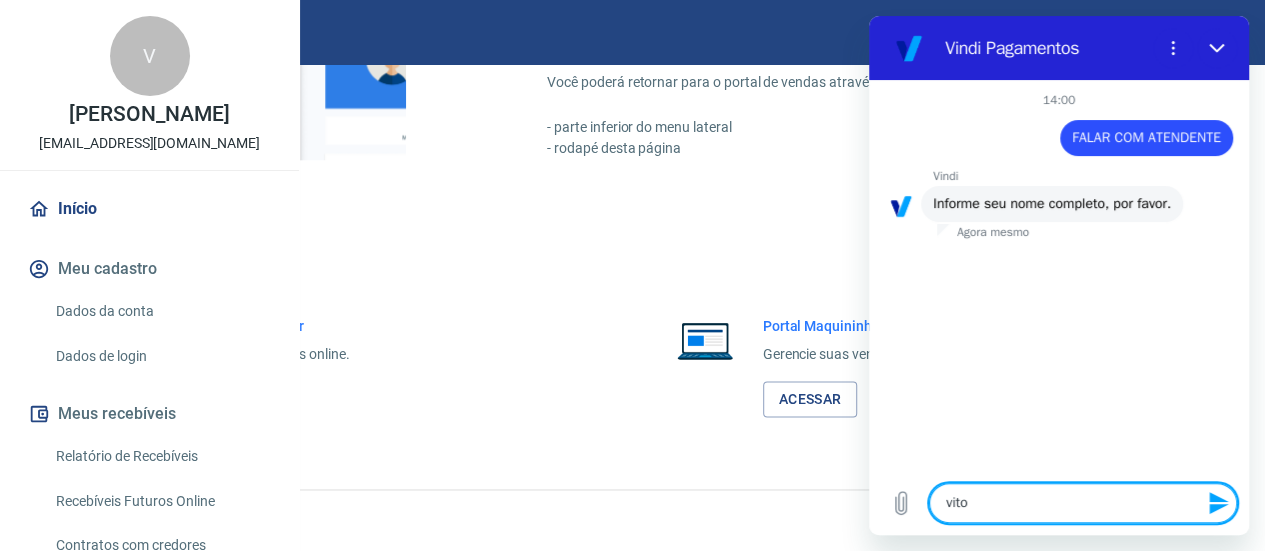 type on "vitor" 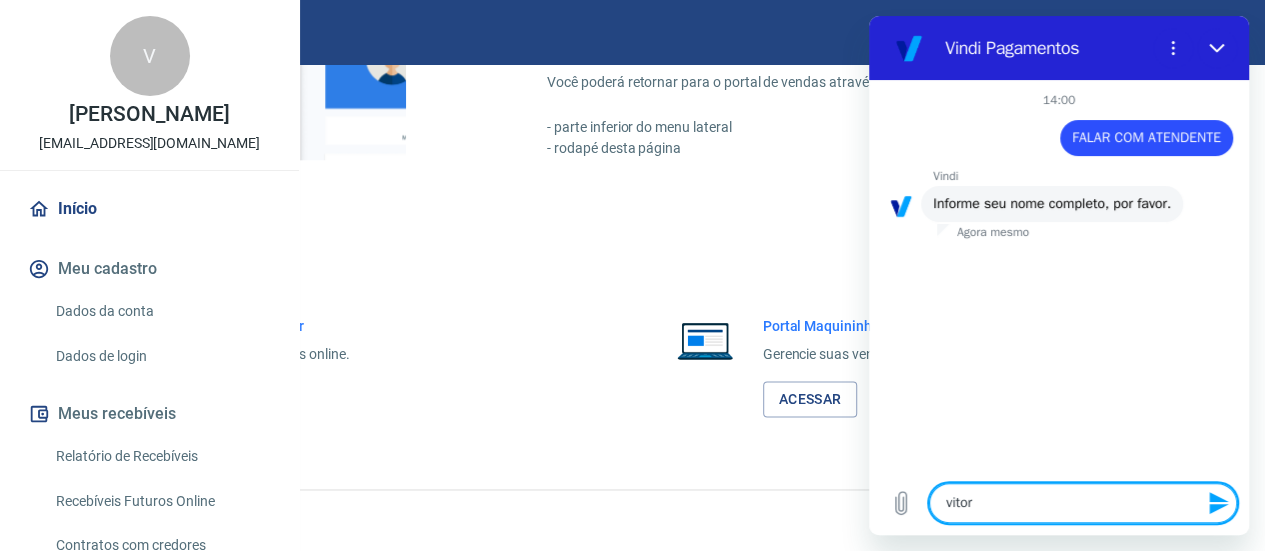 type on "vitori" 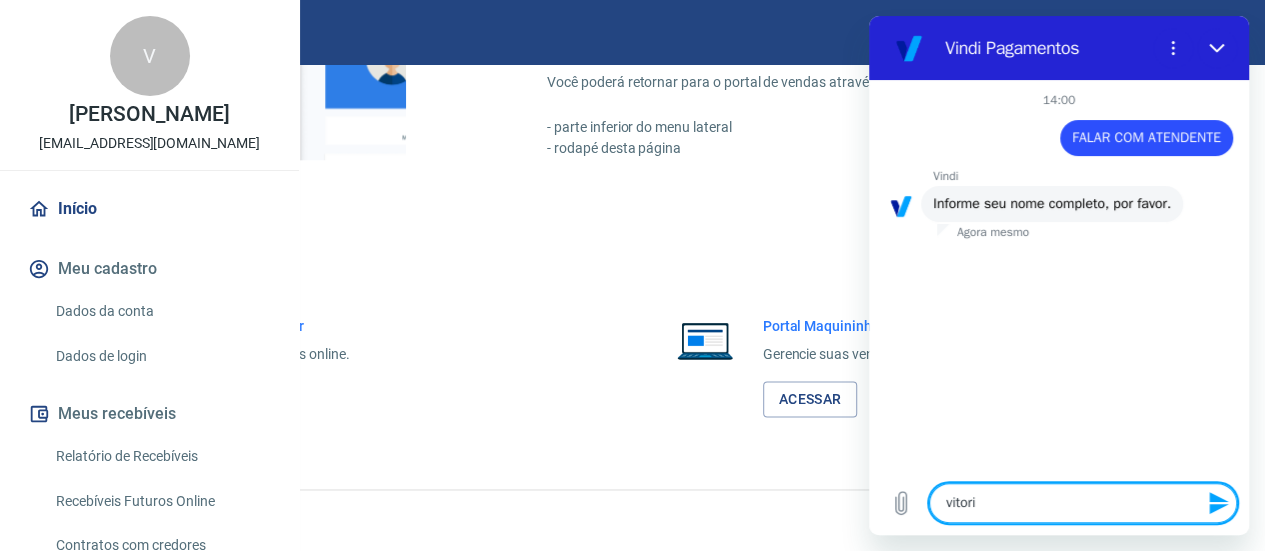 type on "vitoria" 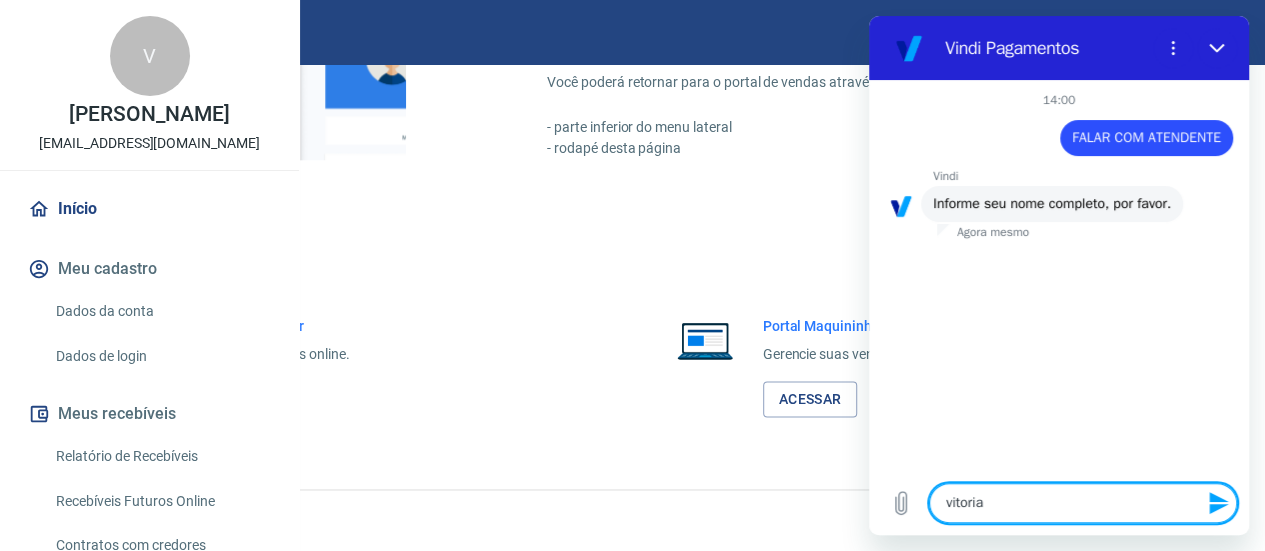 type on "vitoria" 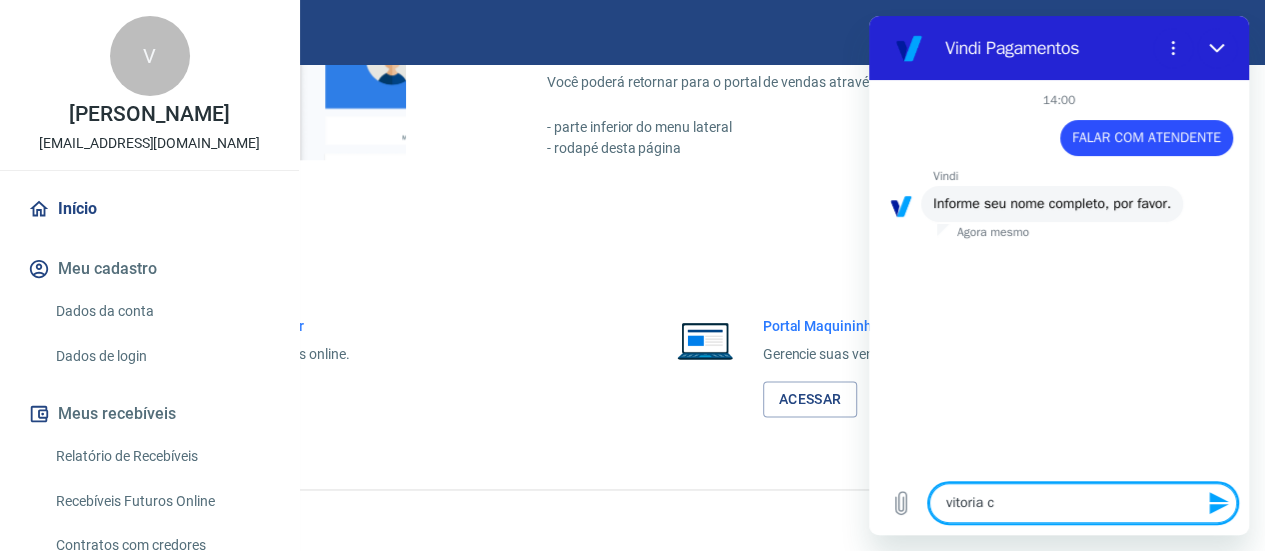 type on "vitoria cu" 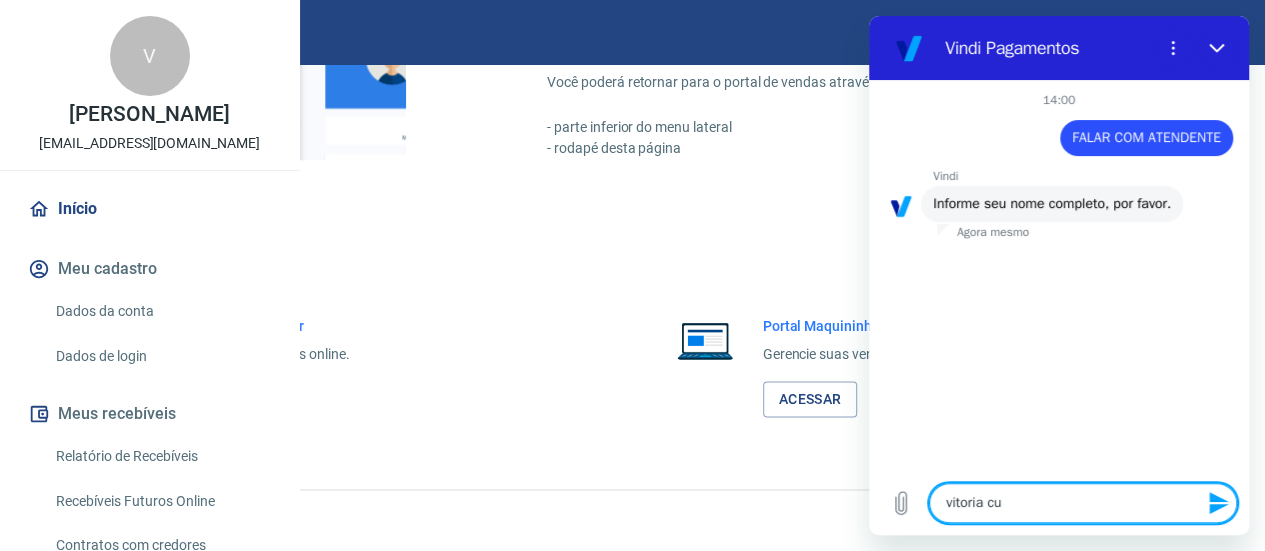 type on "vitoria cun" 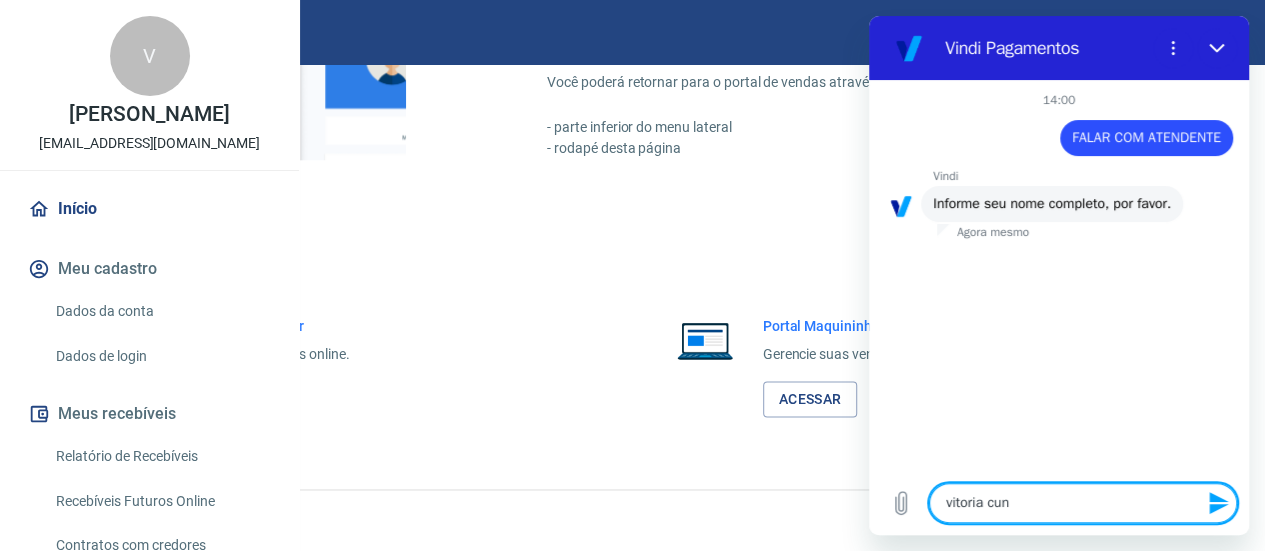 type on "vitoria cunh" 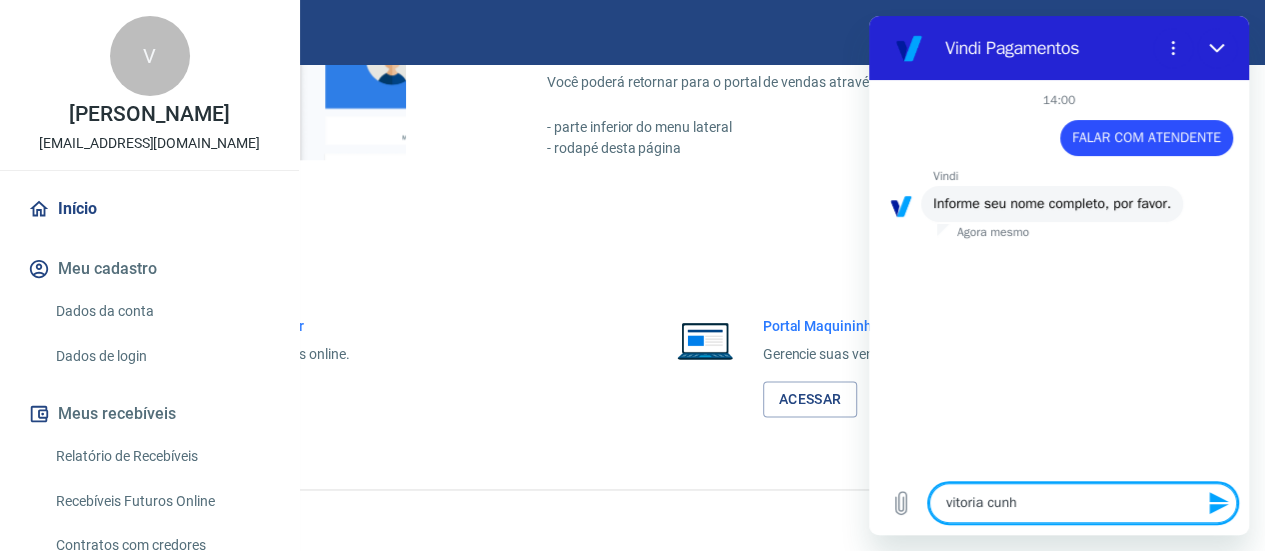 type on "[PERSON_NAME]" 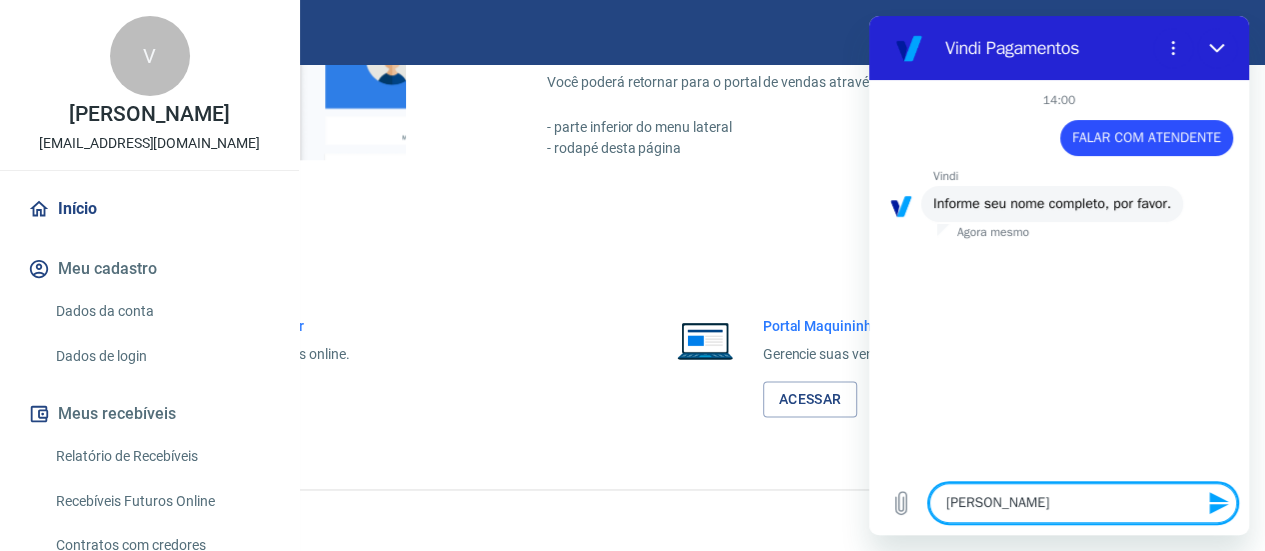type on "[PERSON_NAME]" 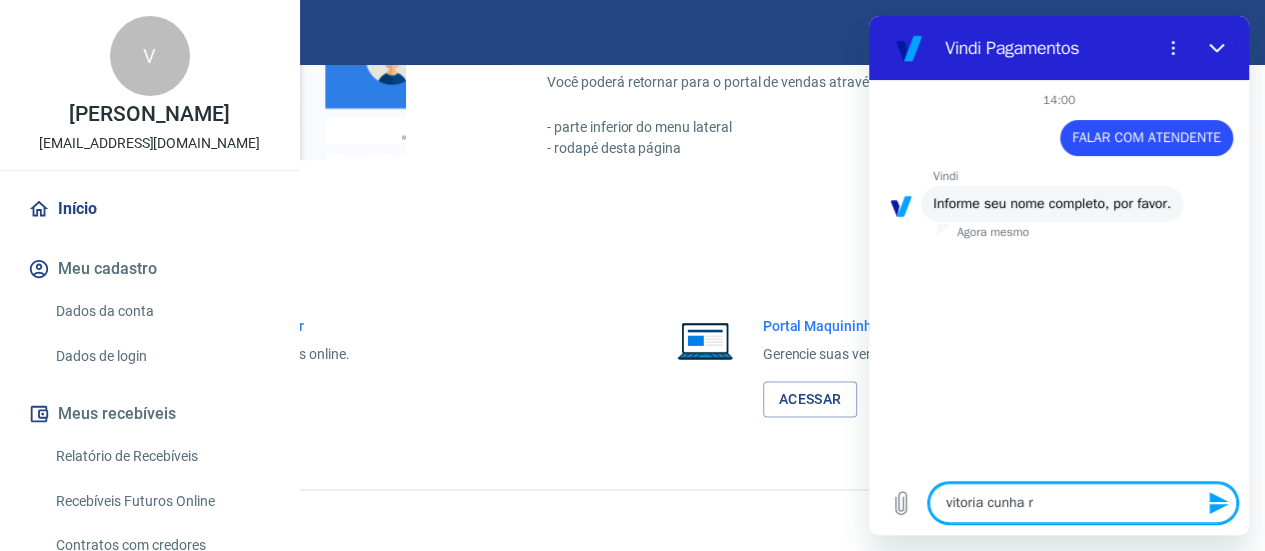 type on "vitoria cunha ro" 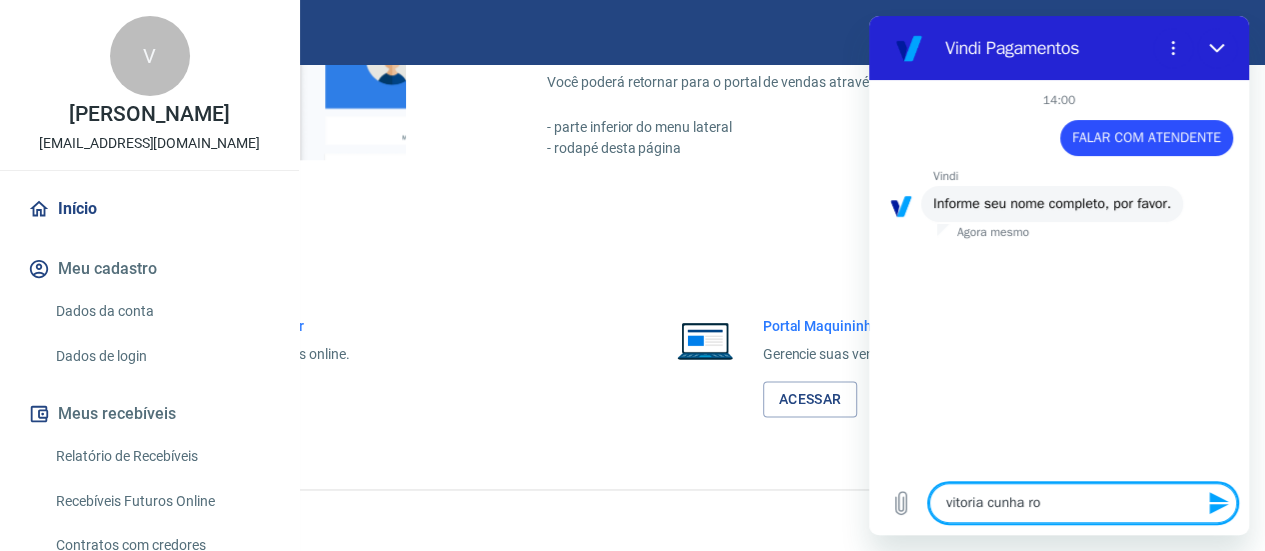 type on "vitoria cunha roc" 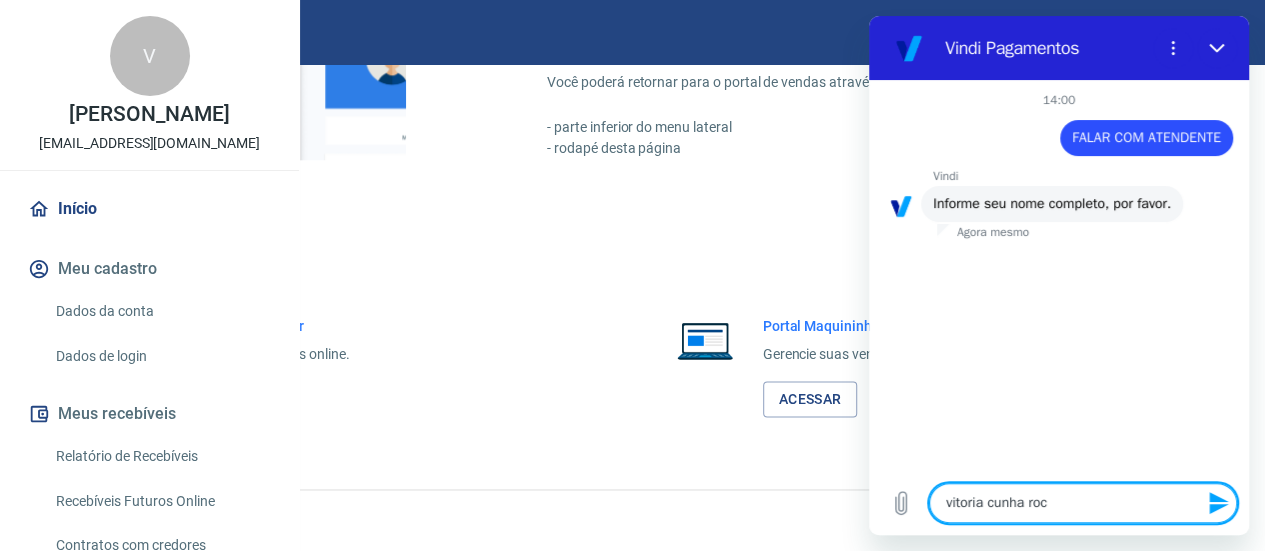 type on "[PERSON_NAME]" 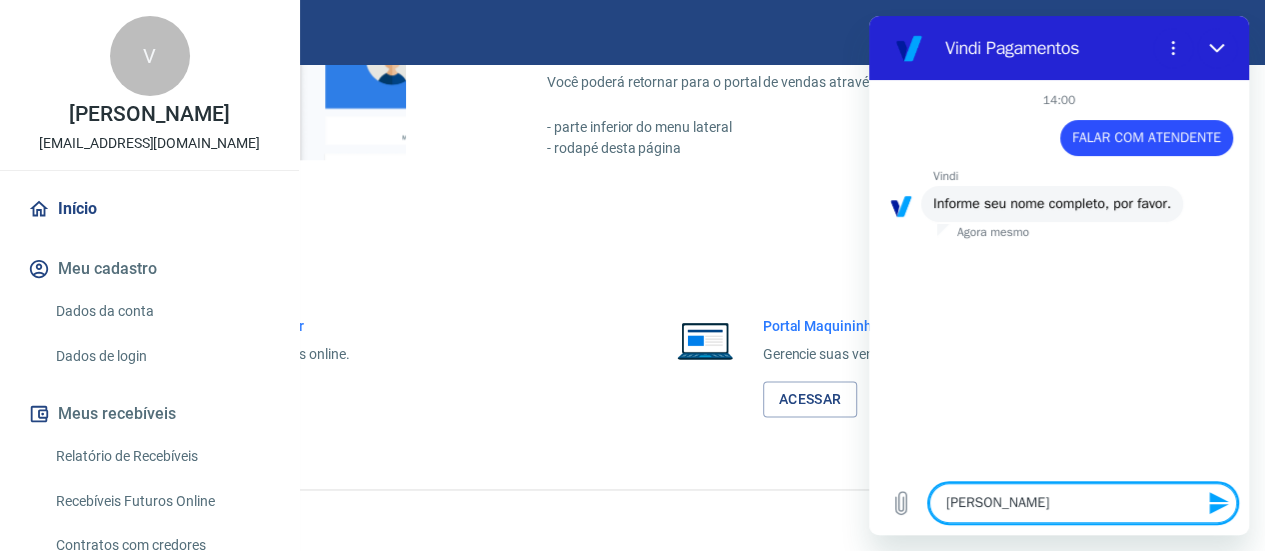 type on "[PERSON_NAME]" 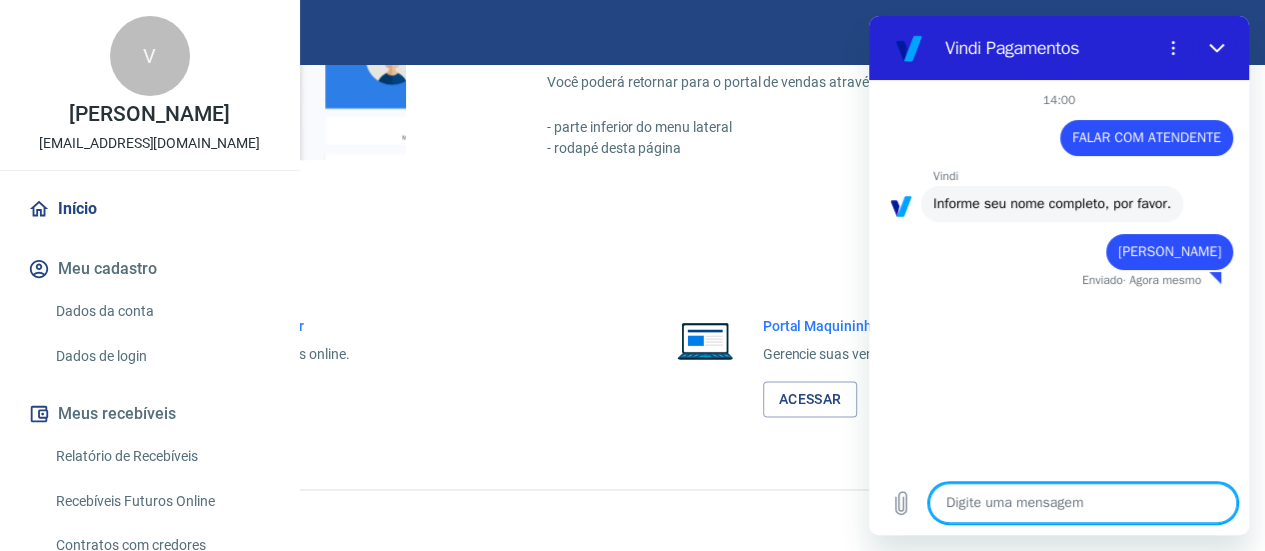 type on "x" 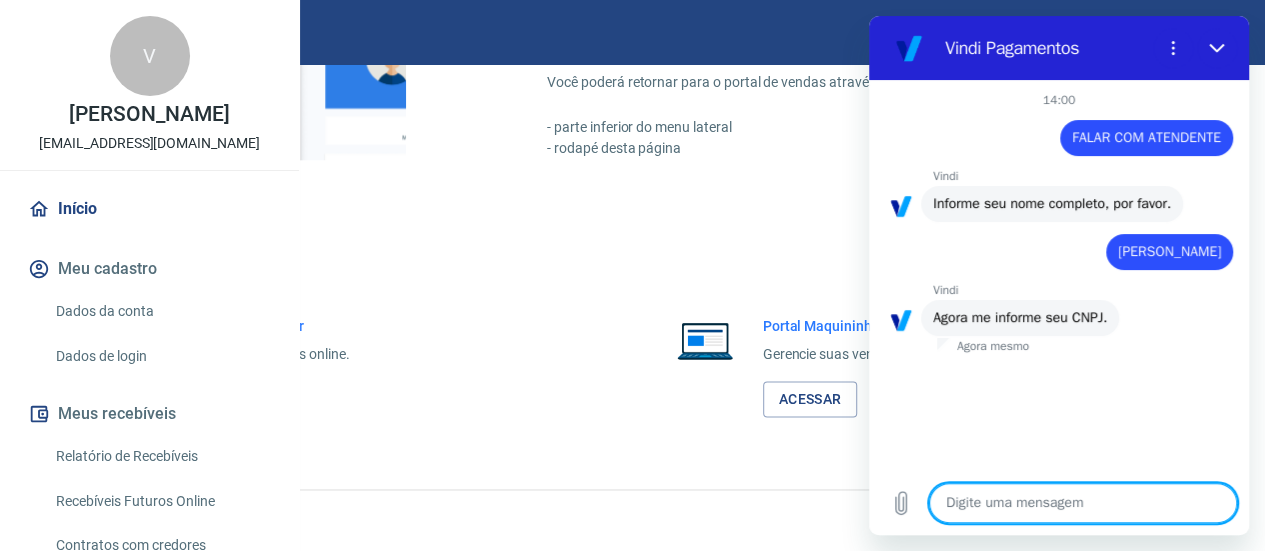 click at bounding box center [1083, 503] 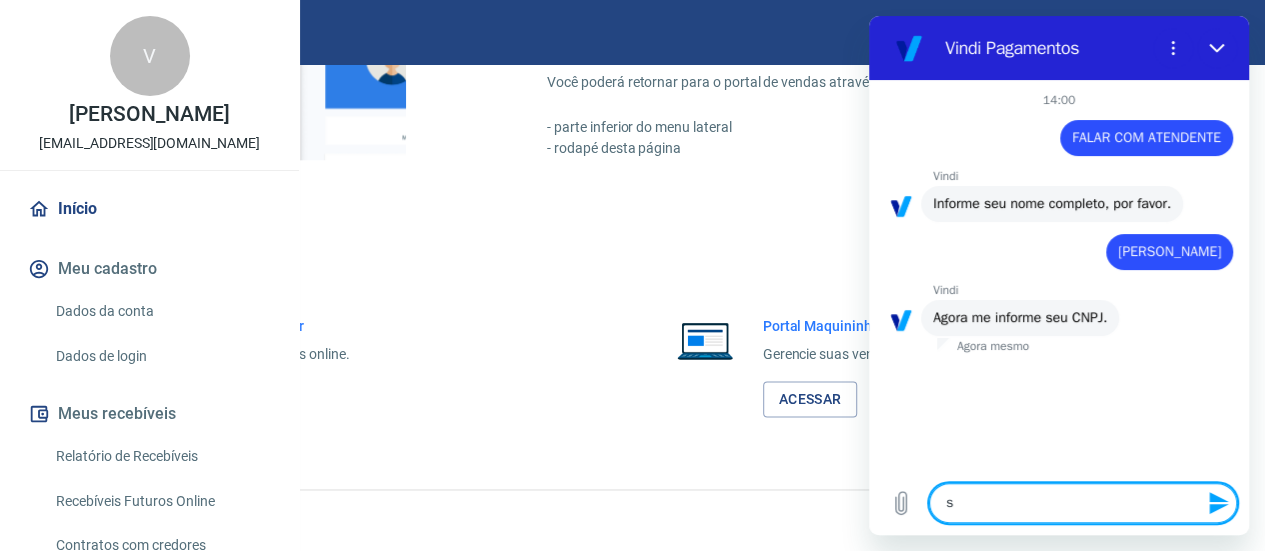type on "so" 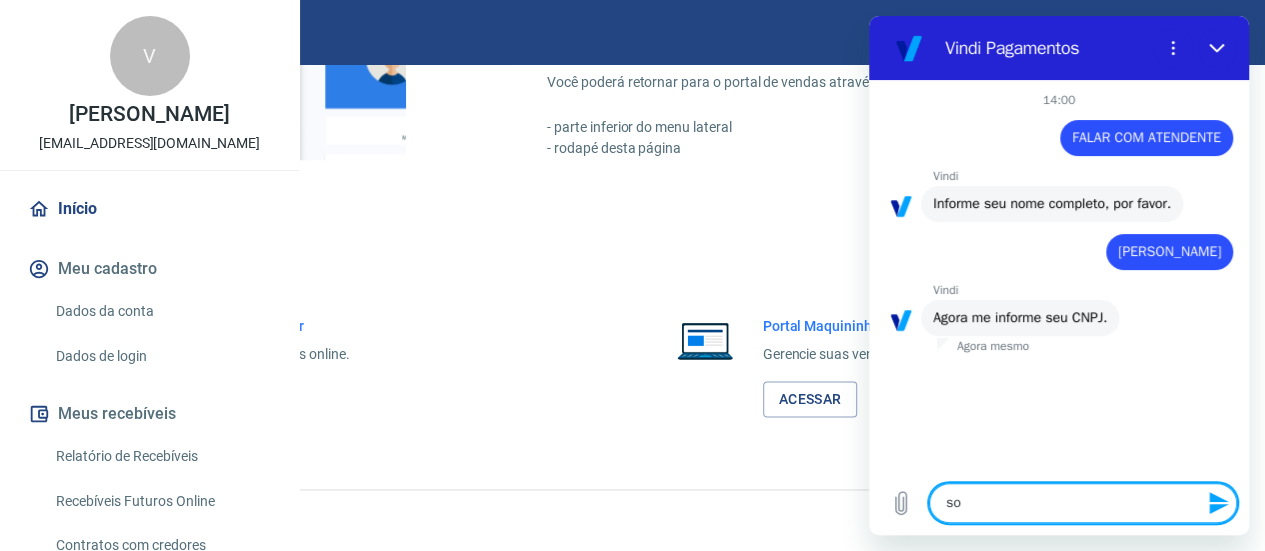 type on "sou" 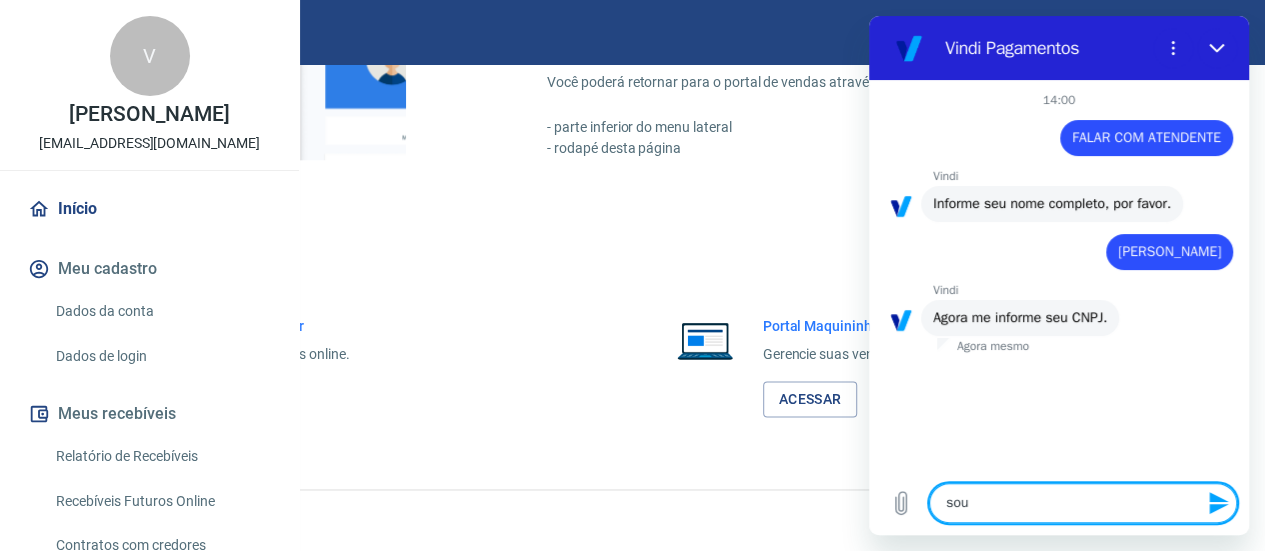 type on "sou" 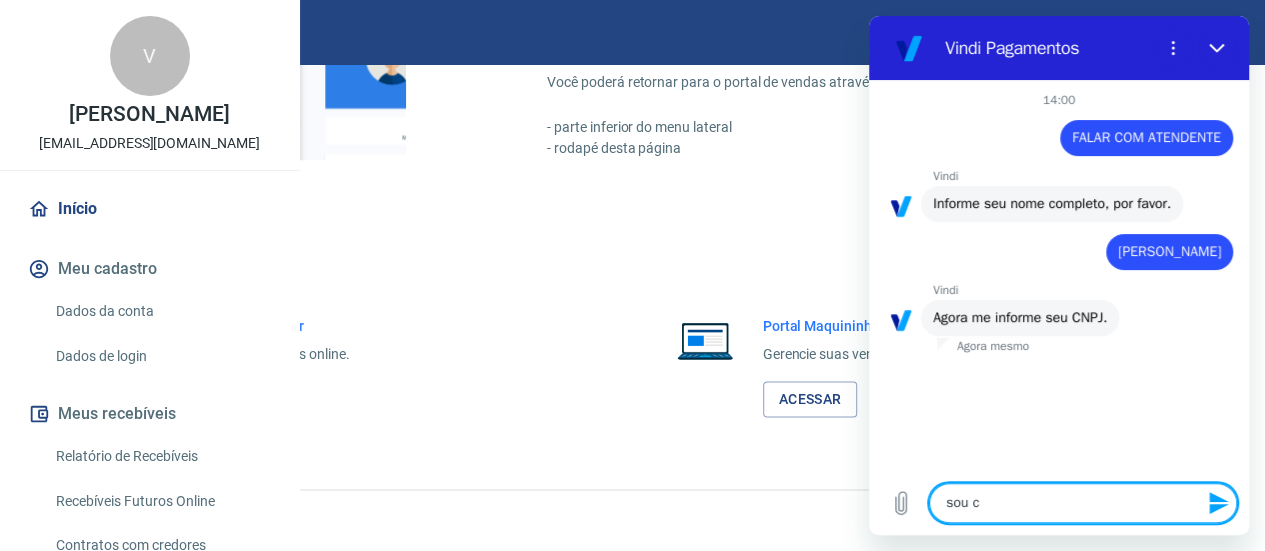 type on "sou co" 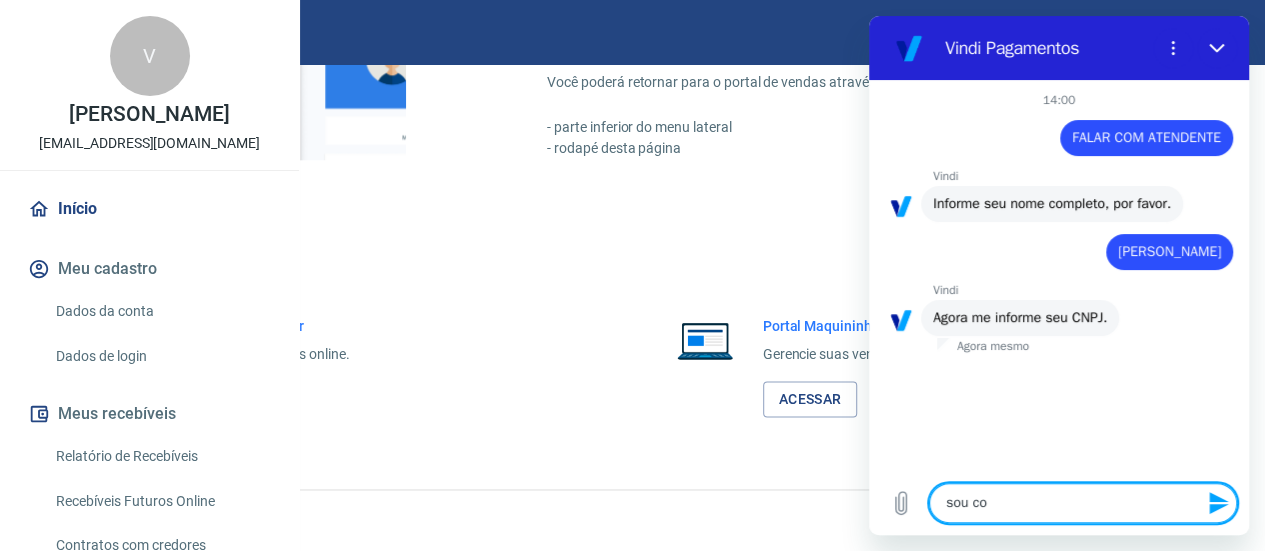 type on "sou com" 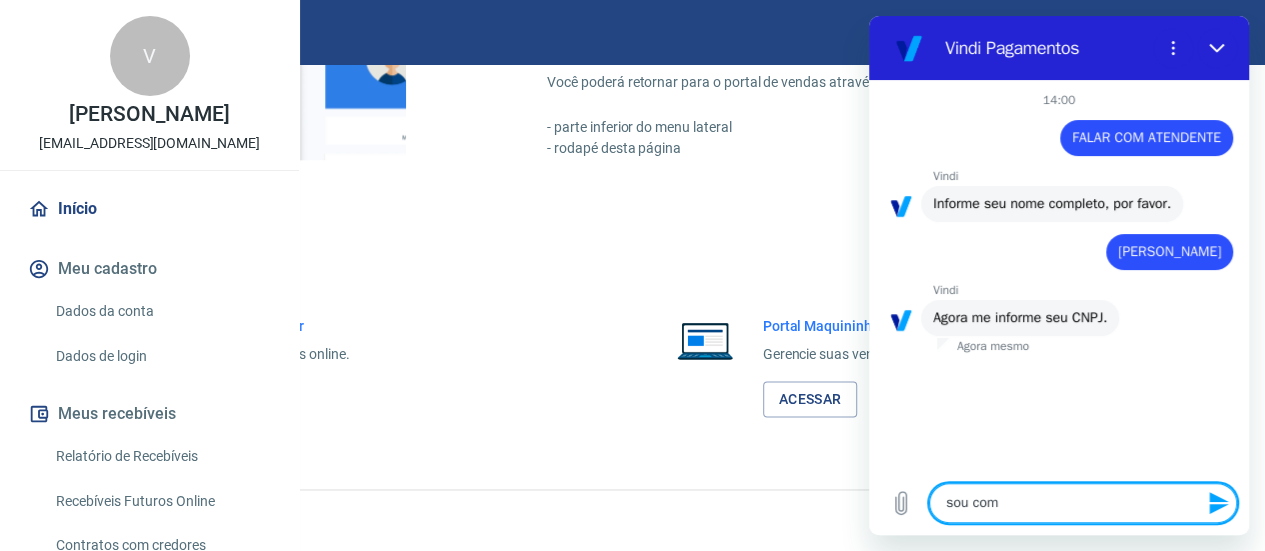 type on "sou comp" 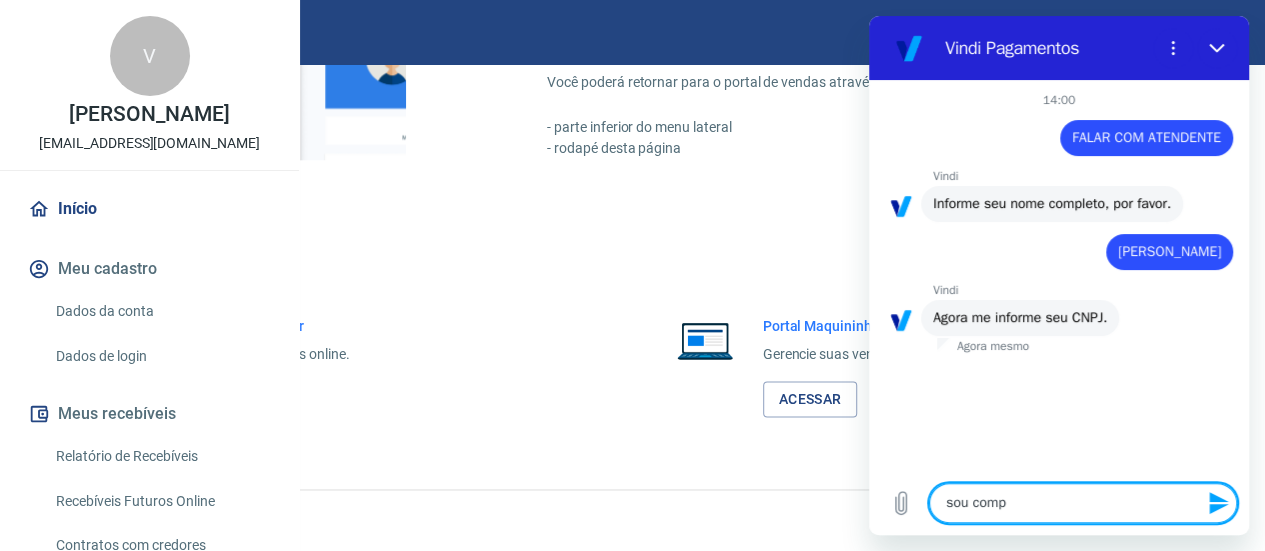type on "sou compr" 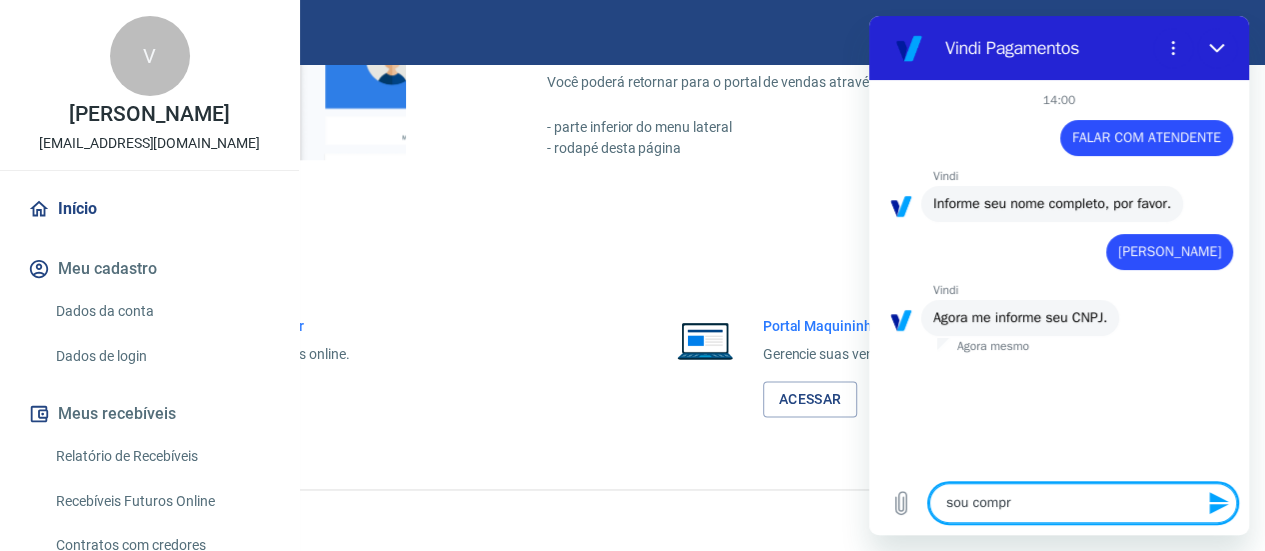 type on "sou compra" 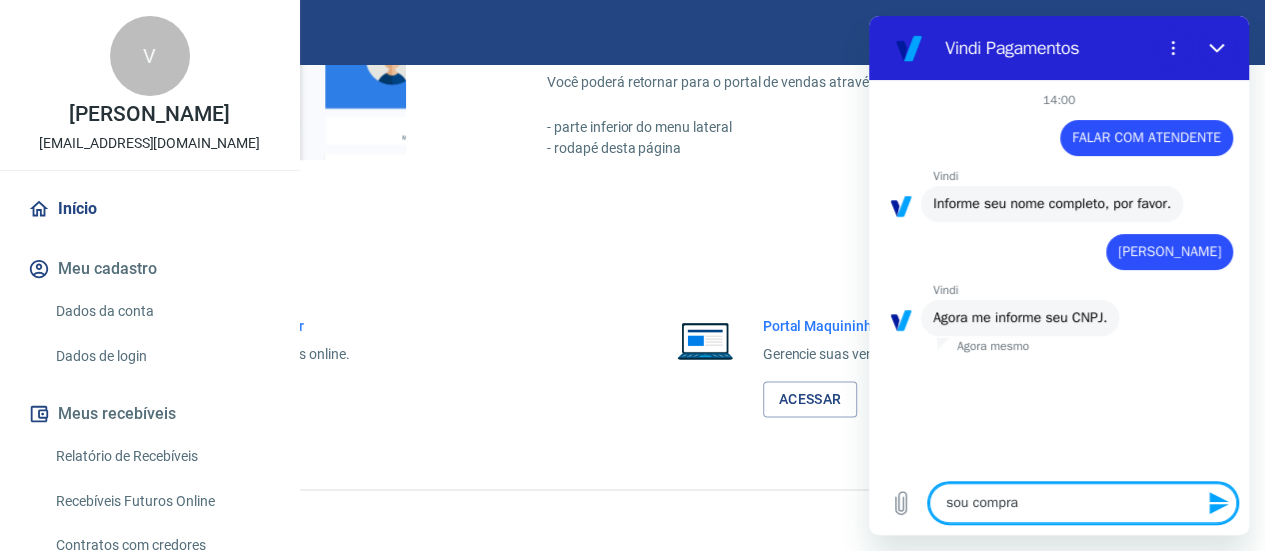 type on "sou comprad" 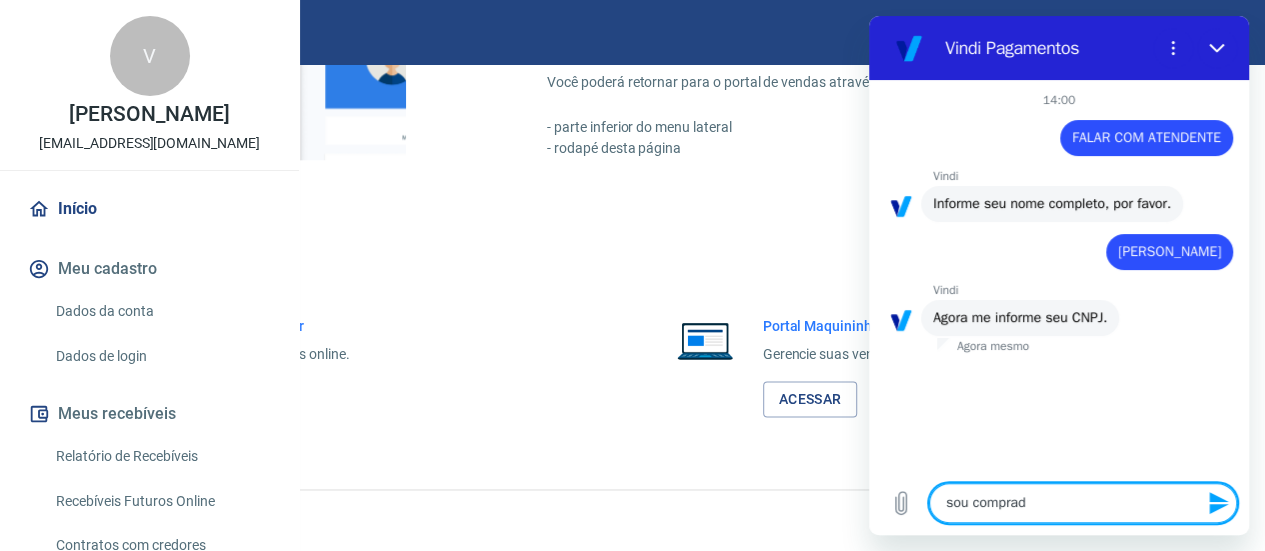 type on "x" 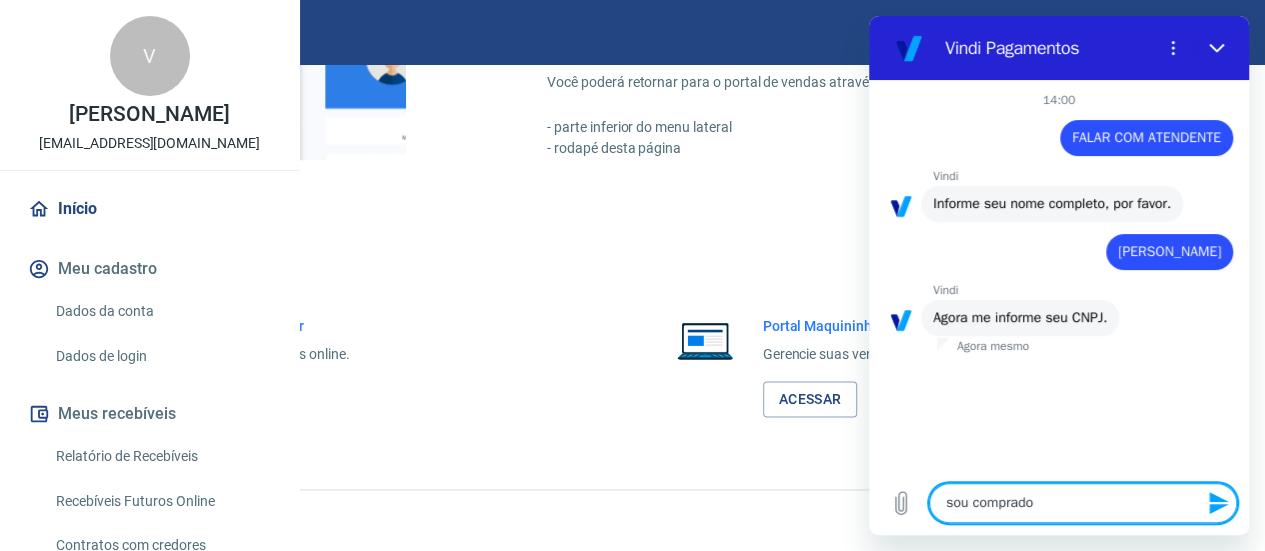 type on "sou comprador" 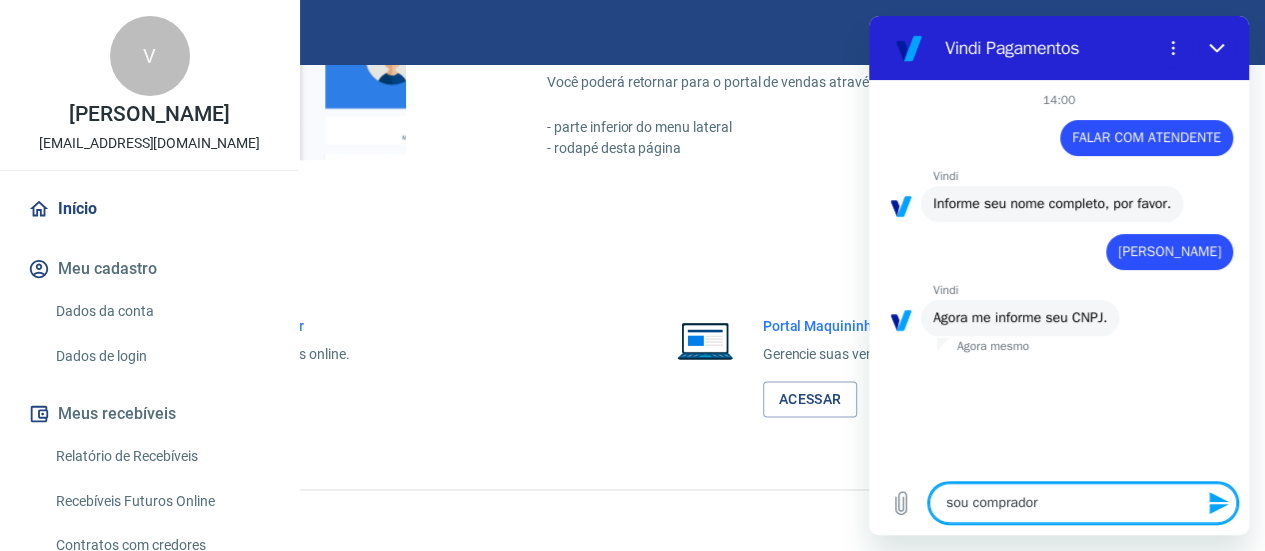 type on "sou compradora" 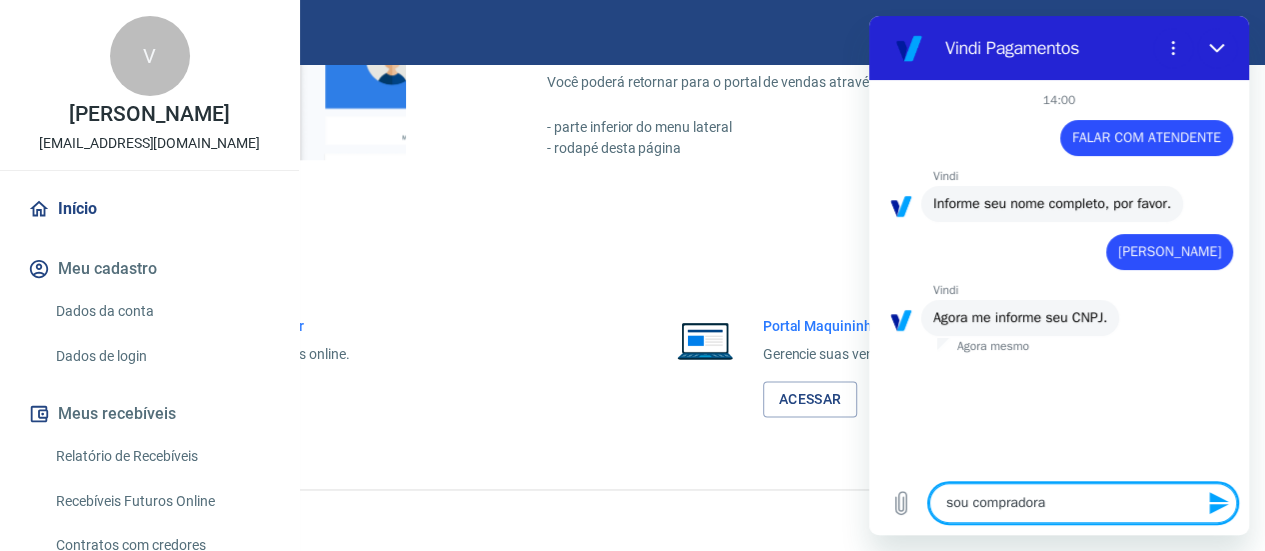 type 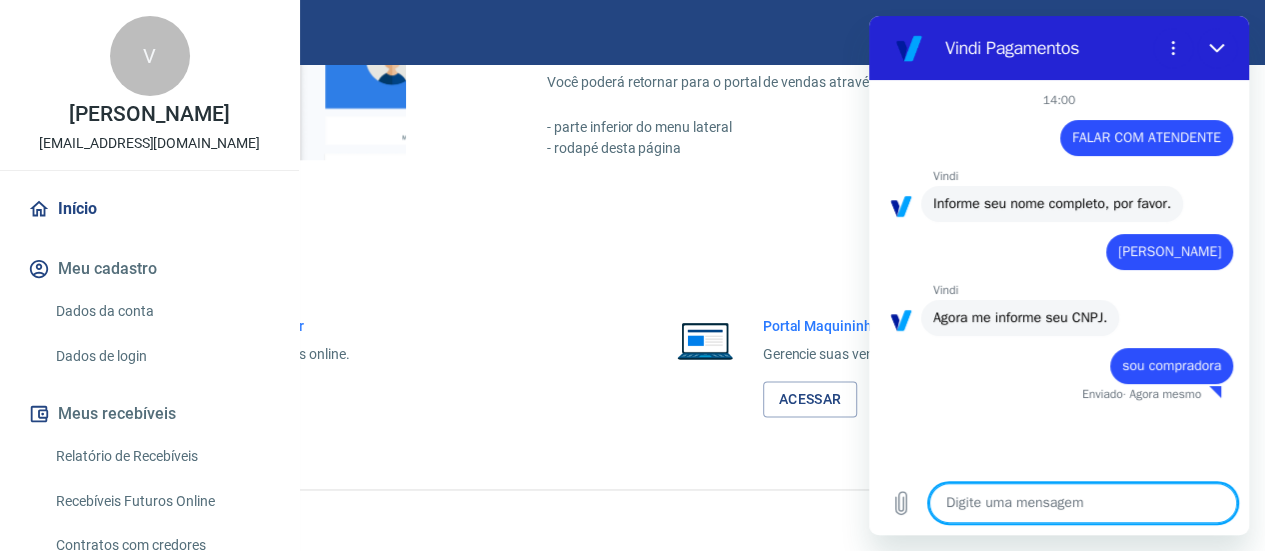 type on "x" 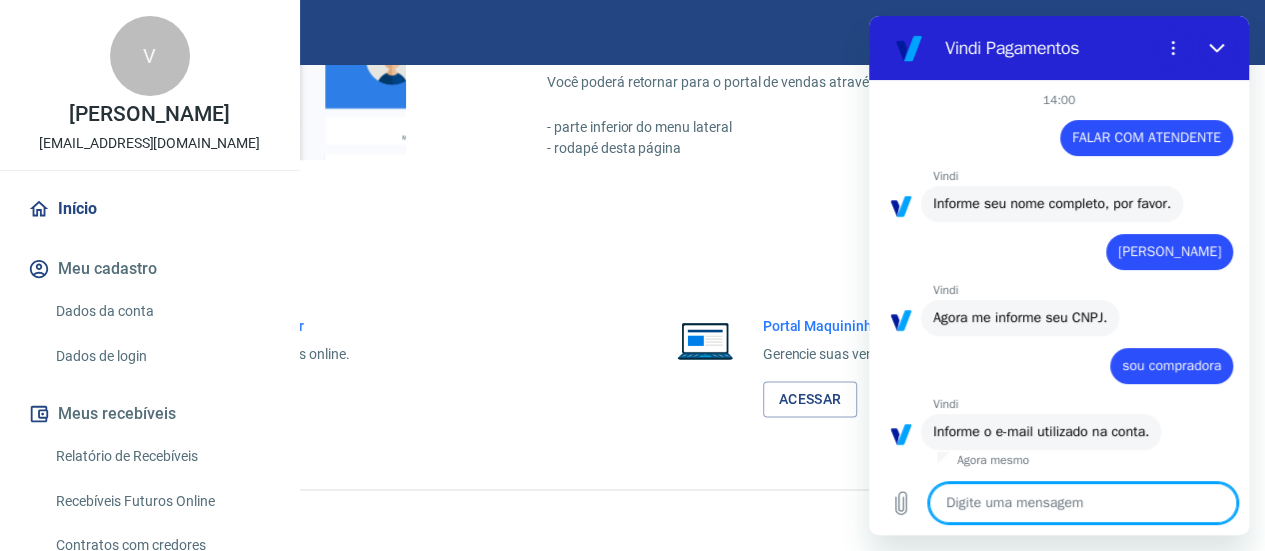 scroll, scrollTop: 22, scrollLeft: 0, axis: vertical 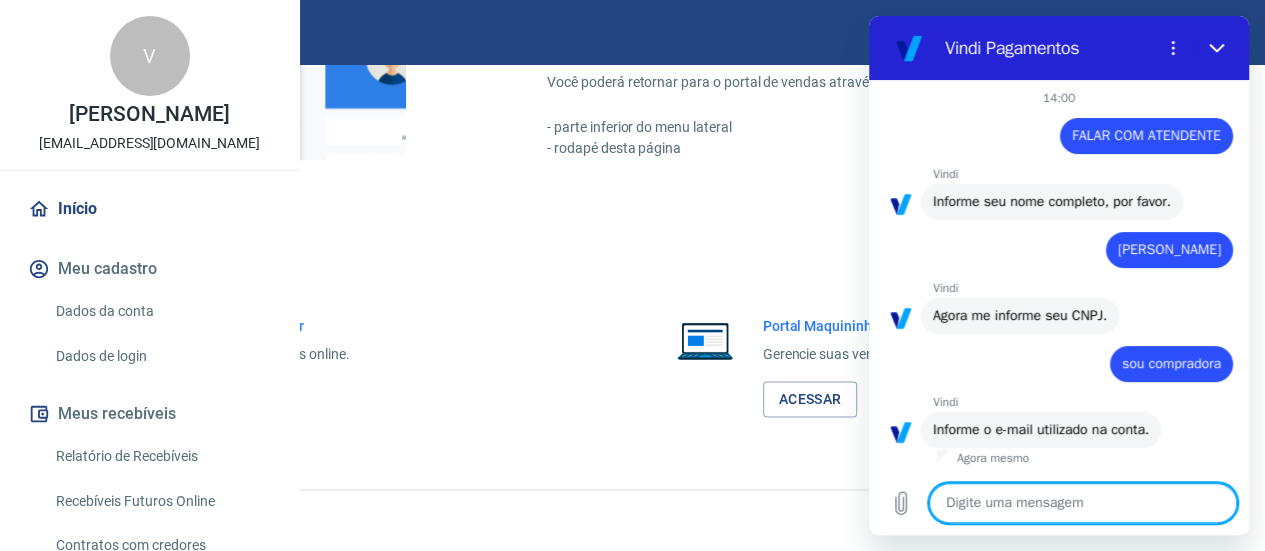 click at bounding box center (1083, 503) 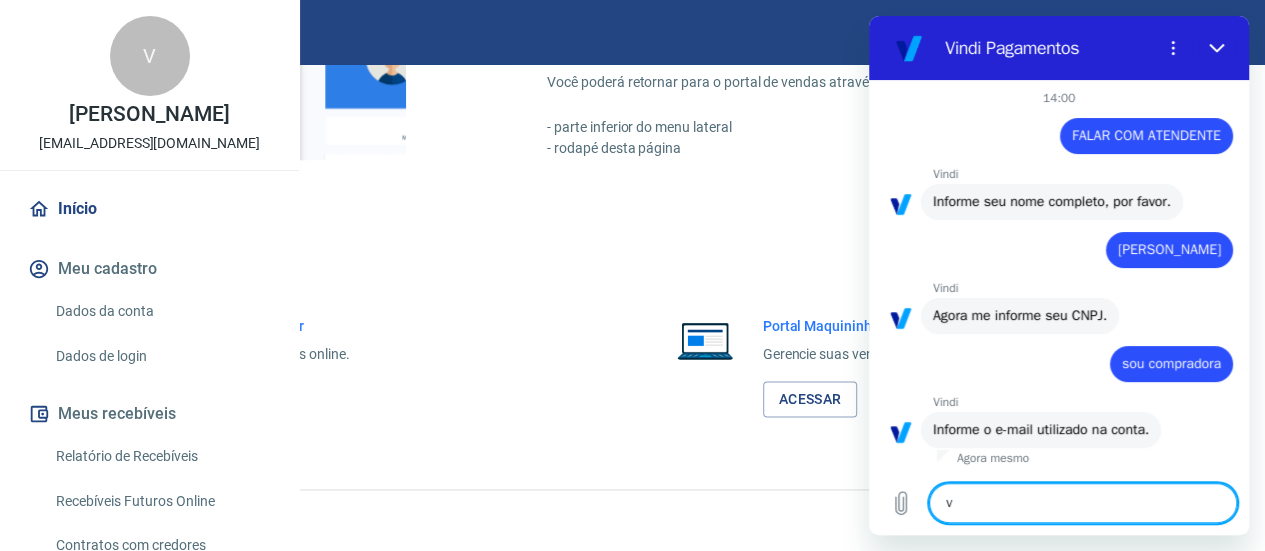 type on "vi" 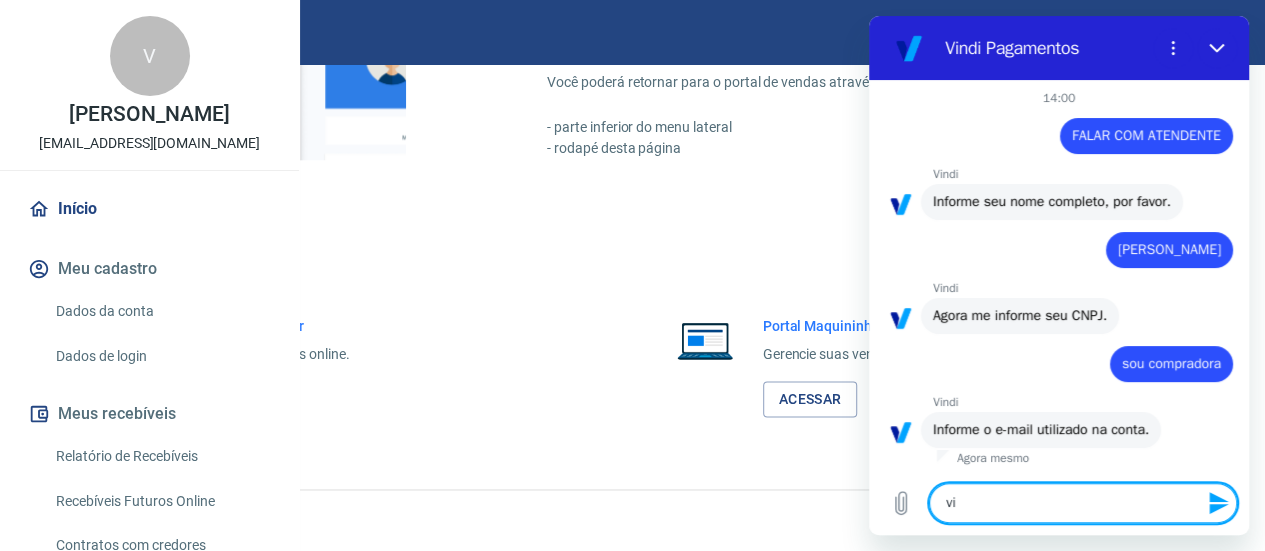type on "vit" 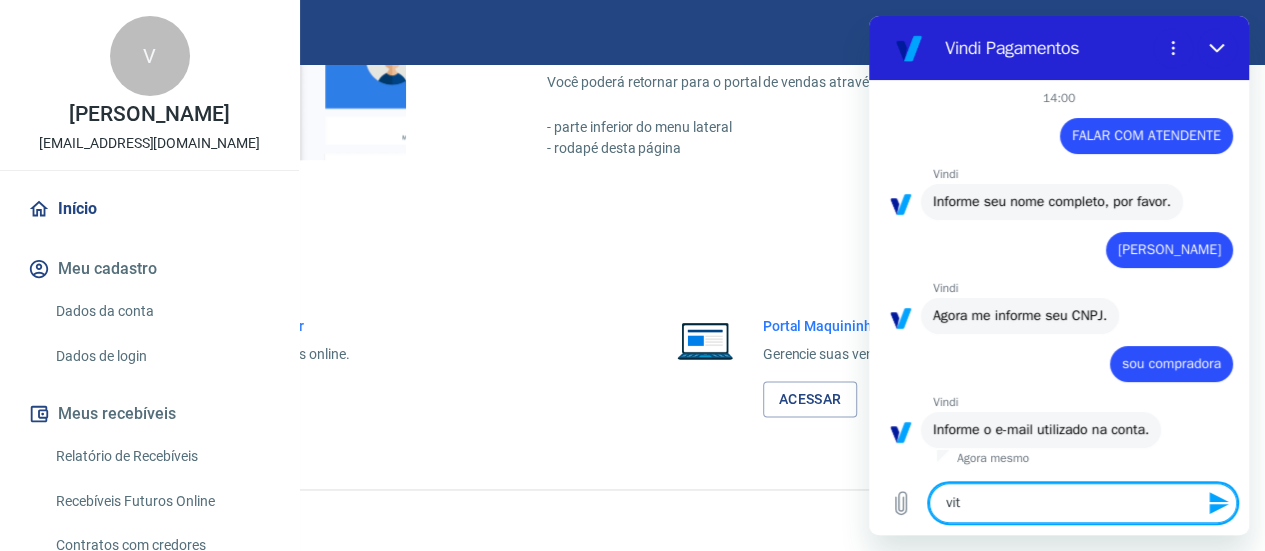 type on "vito" 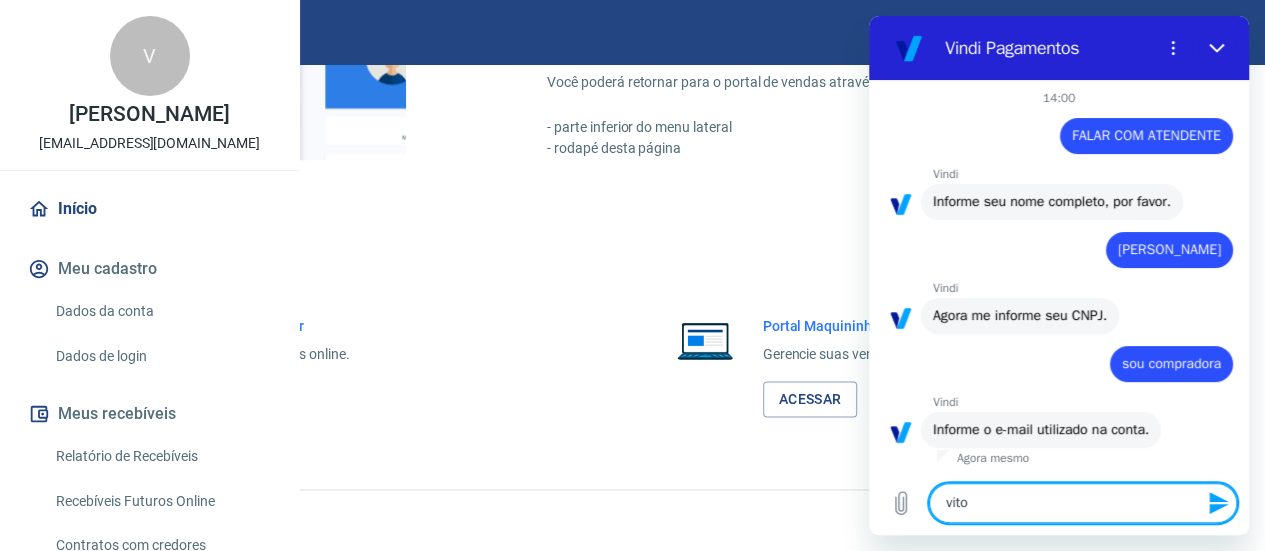 type on "x" 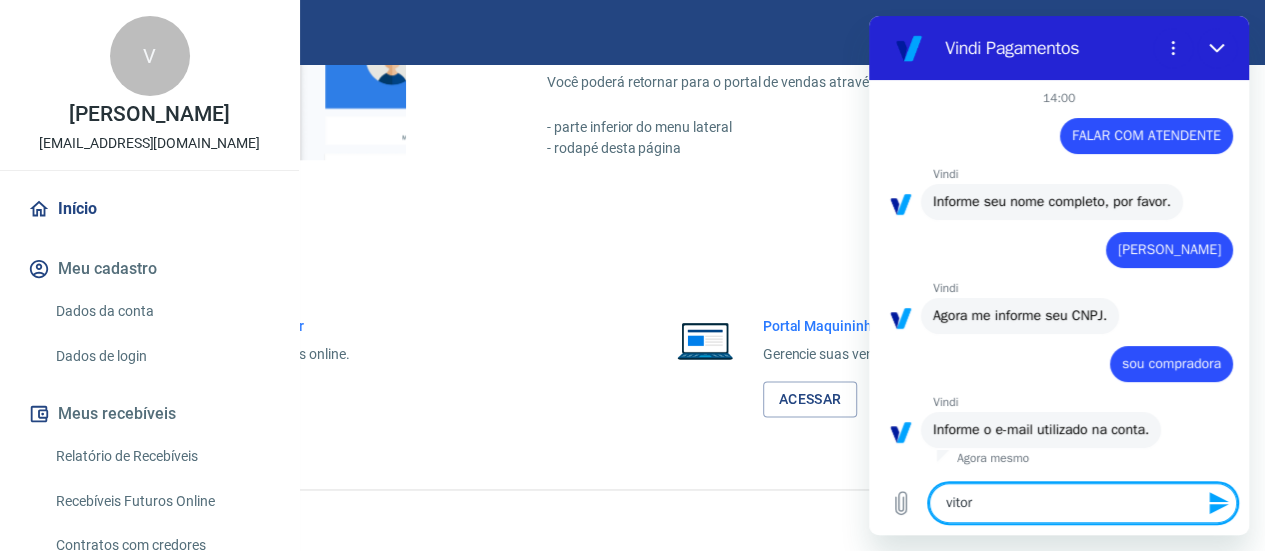 type on "vitori" 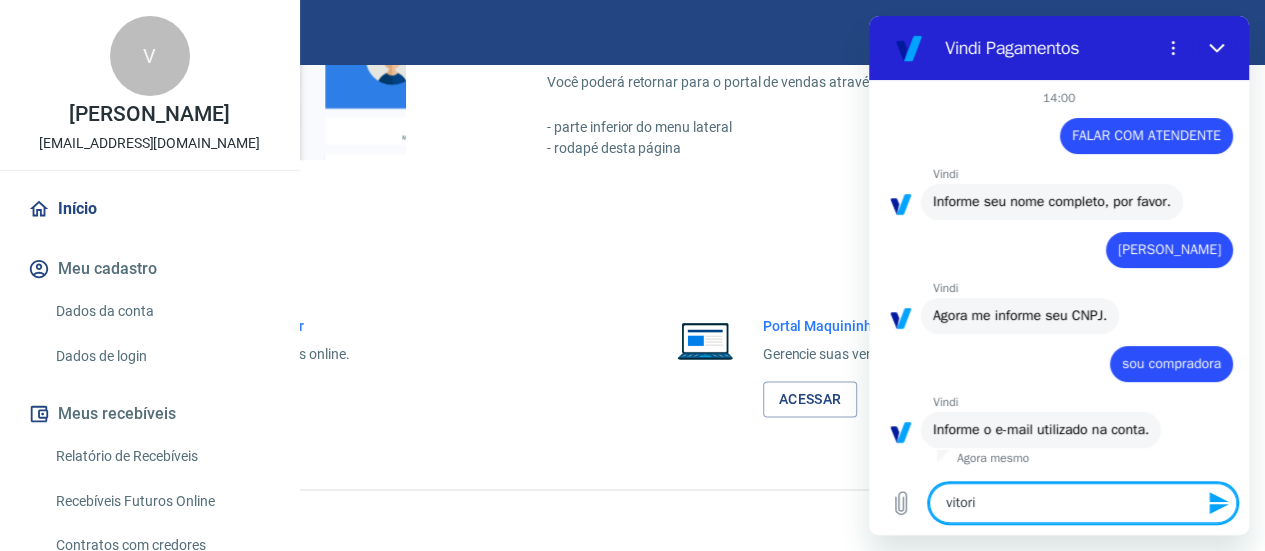 type on "vitoria" 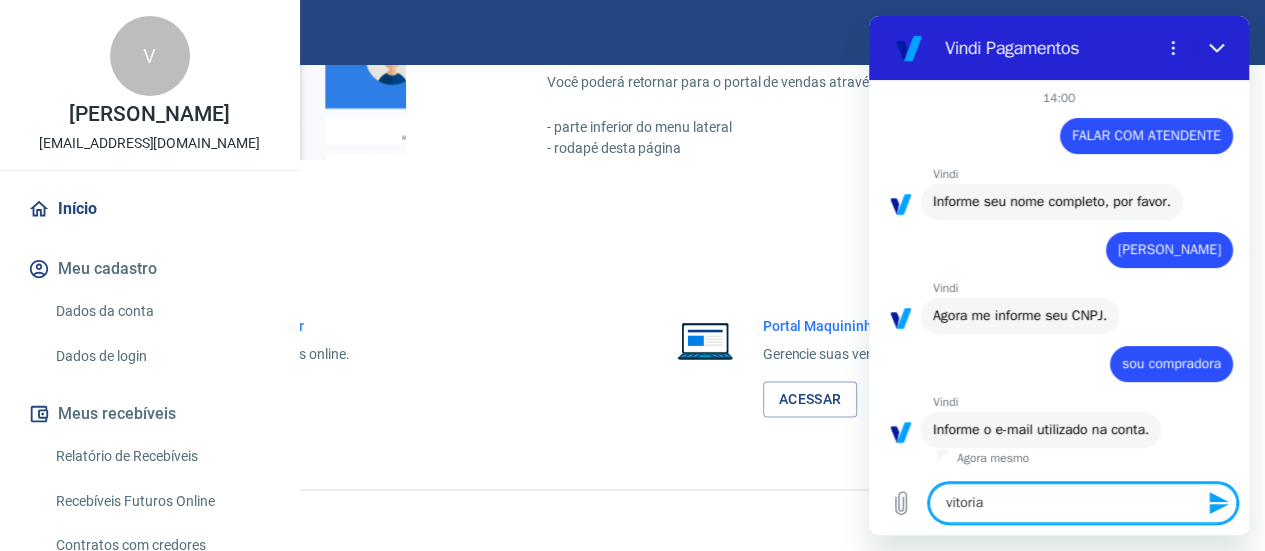 type on "vitoriac" 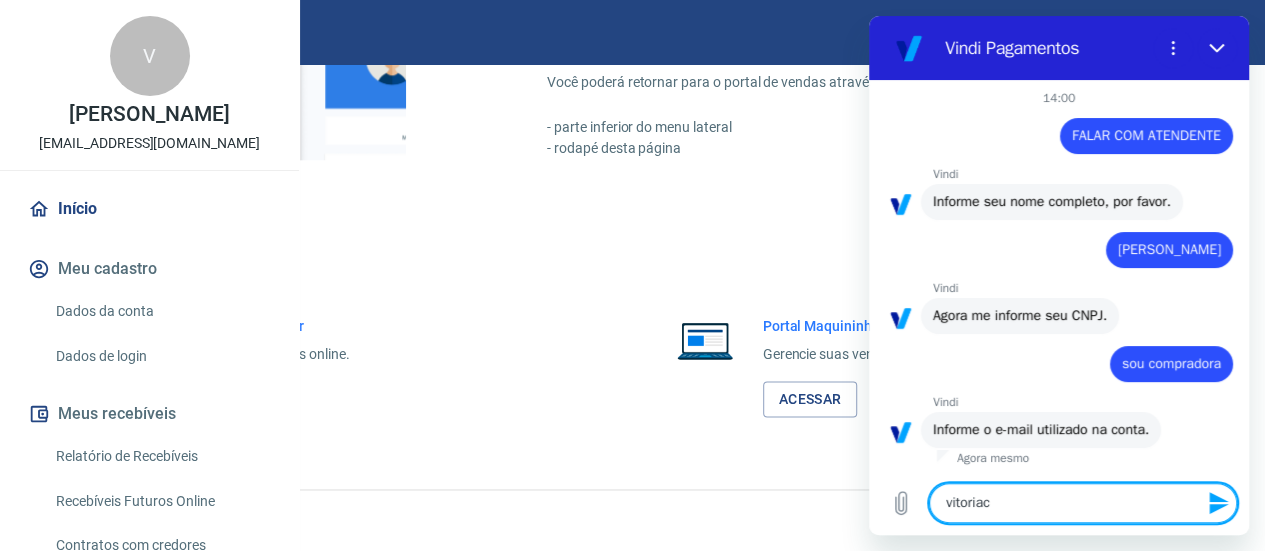 type on "vitoriacu" 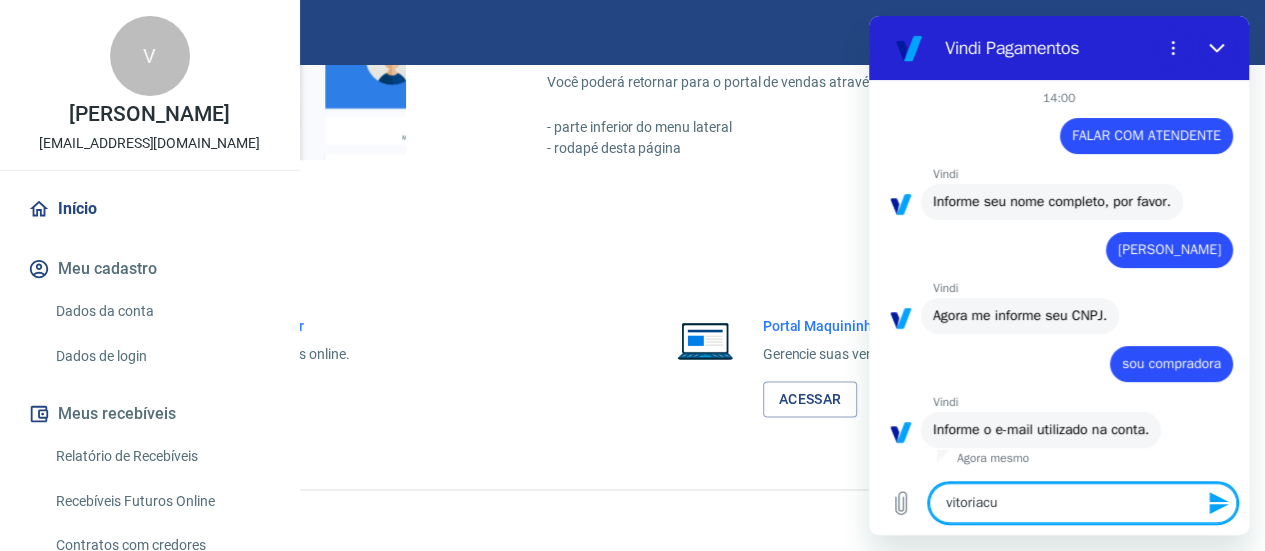 type on "vitoriacun" 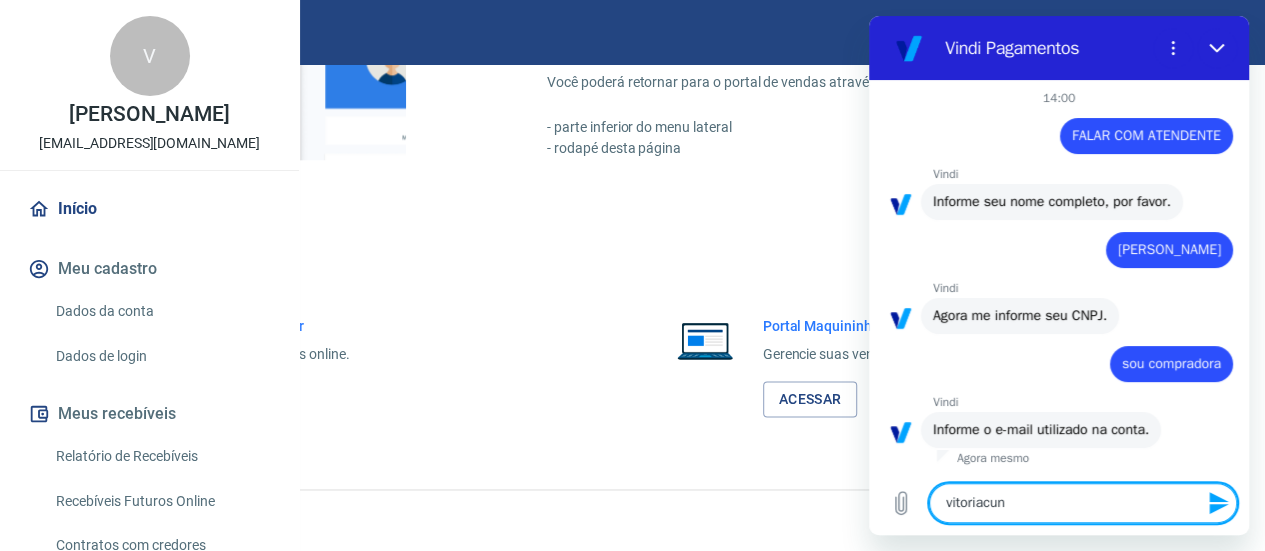 type on "vitoriacunh" 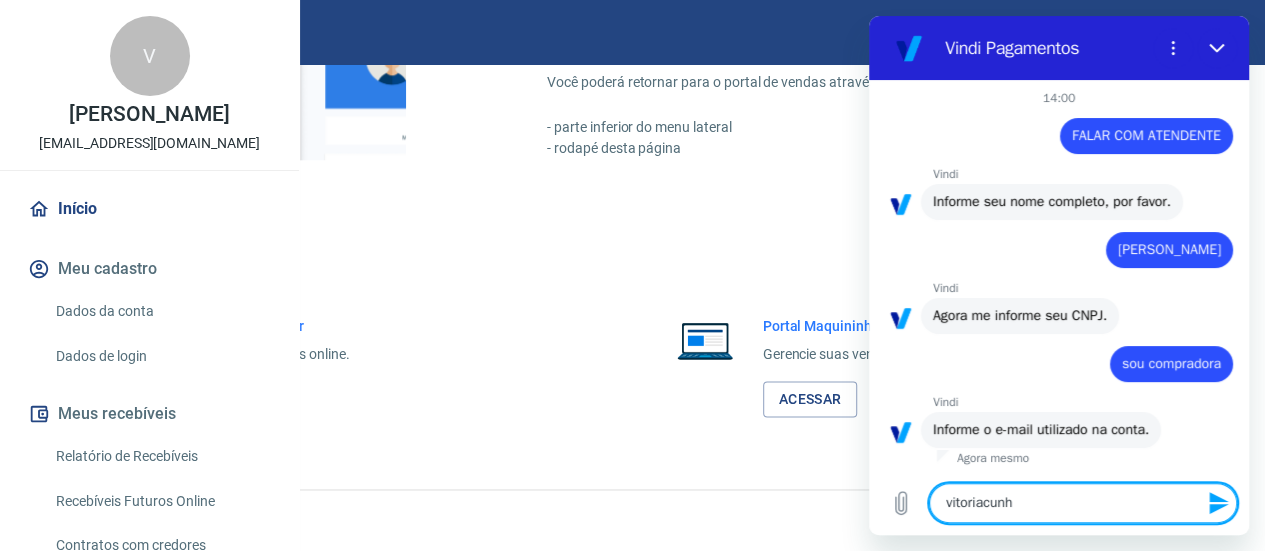 type on "vitoriacunha" 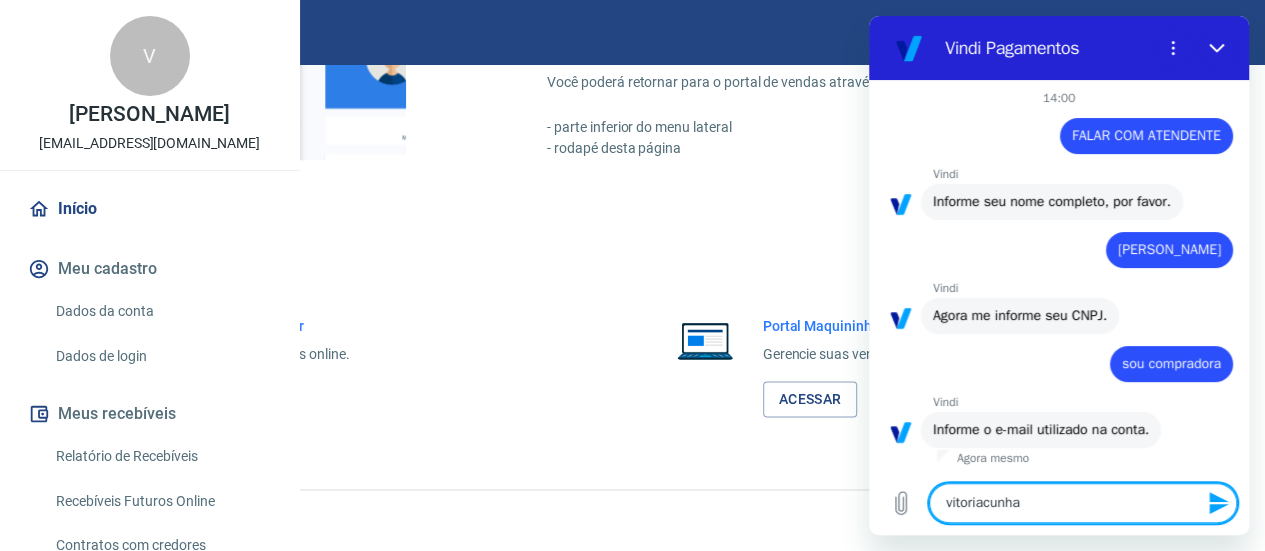 type on "vitoriacunhar" 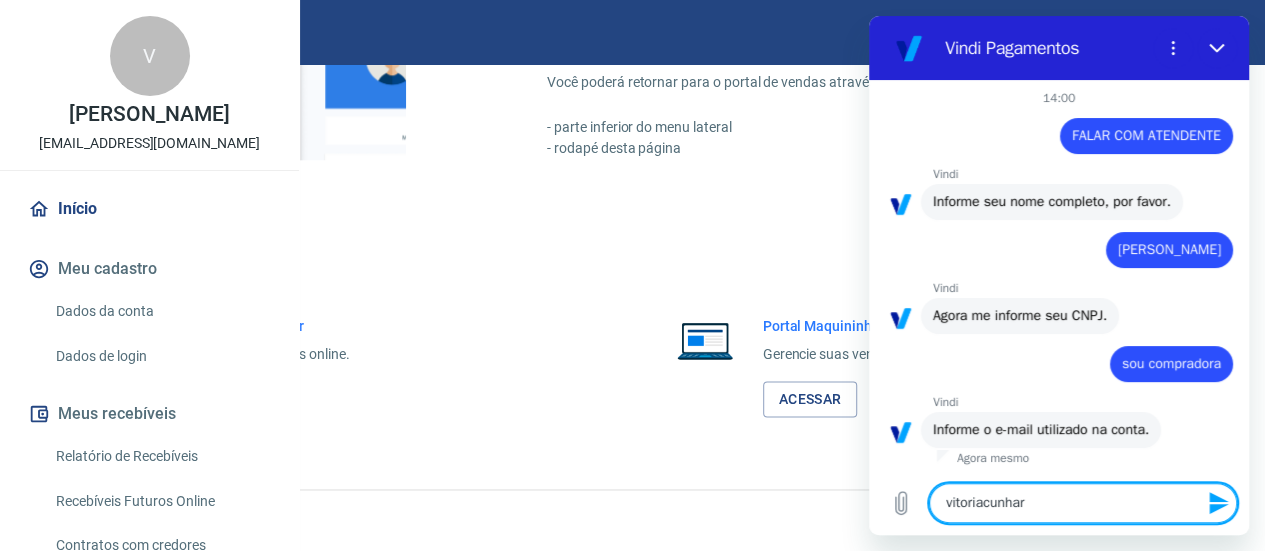type on "vitoriacunharo" 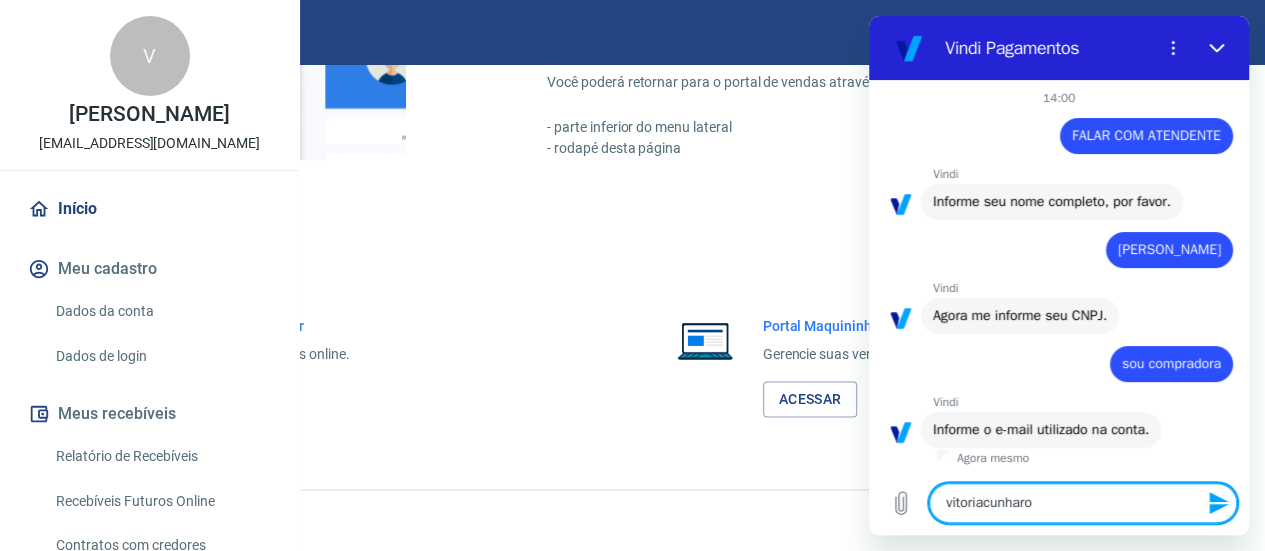 type on "vitoriacunharoc" 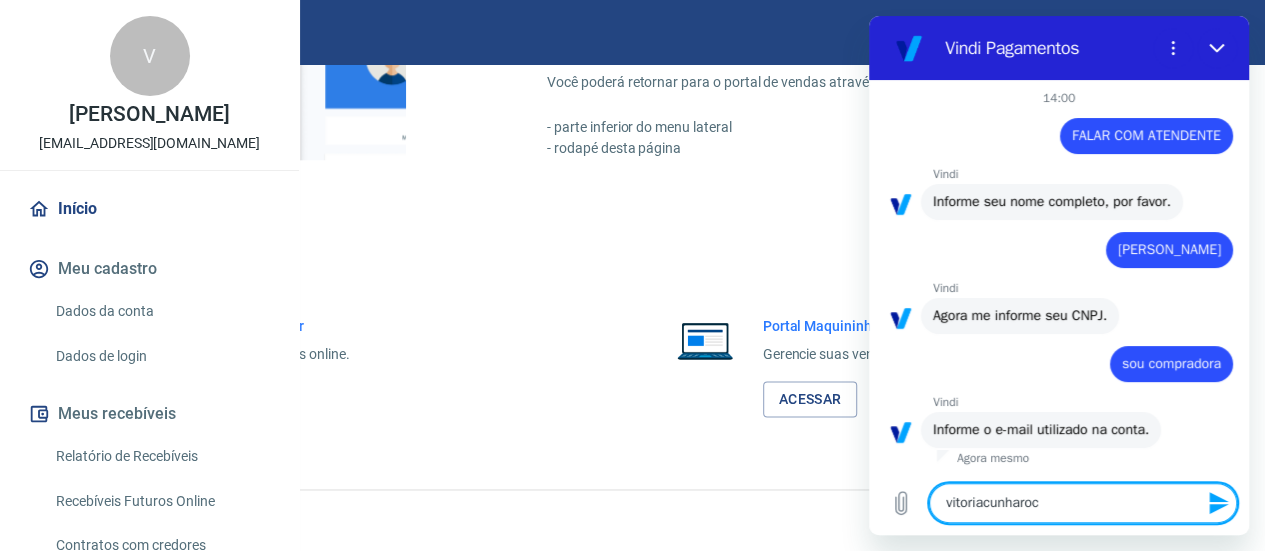 type on "vitoriacunharoch" 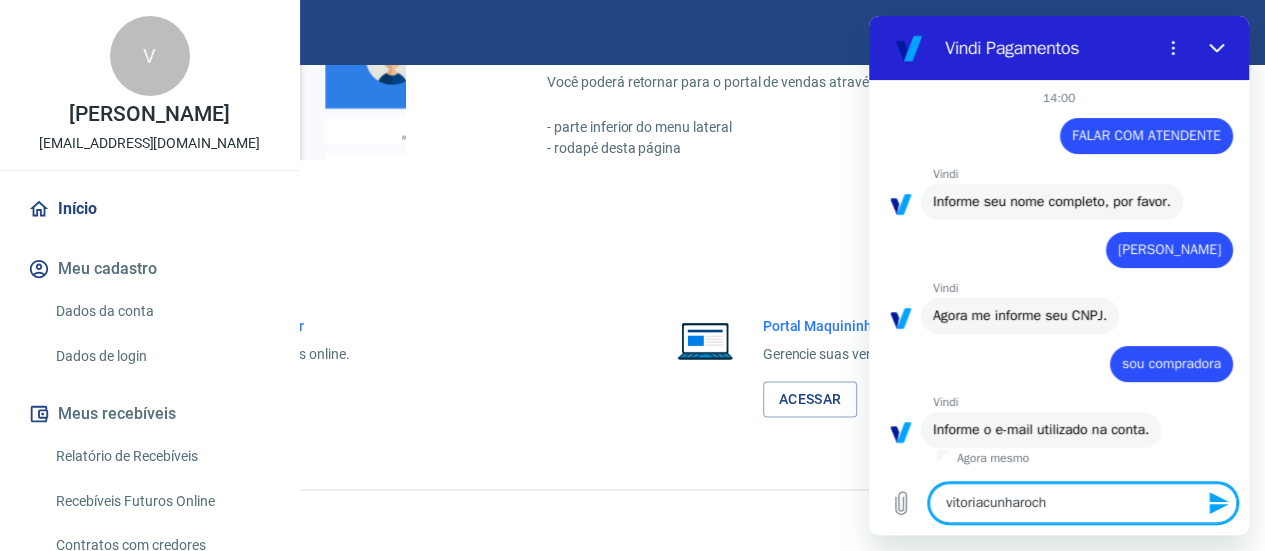 type on "vitoriacunharocha" 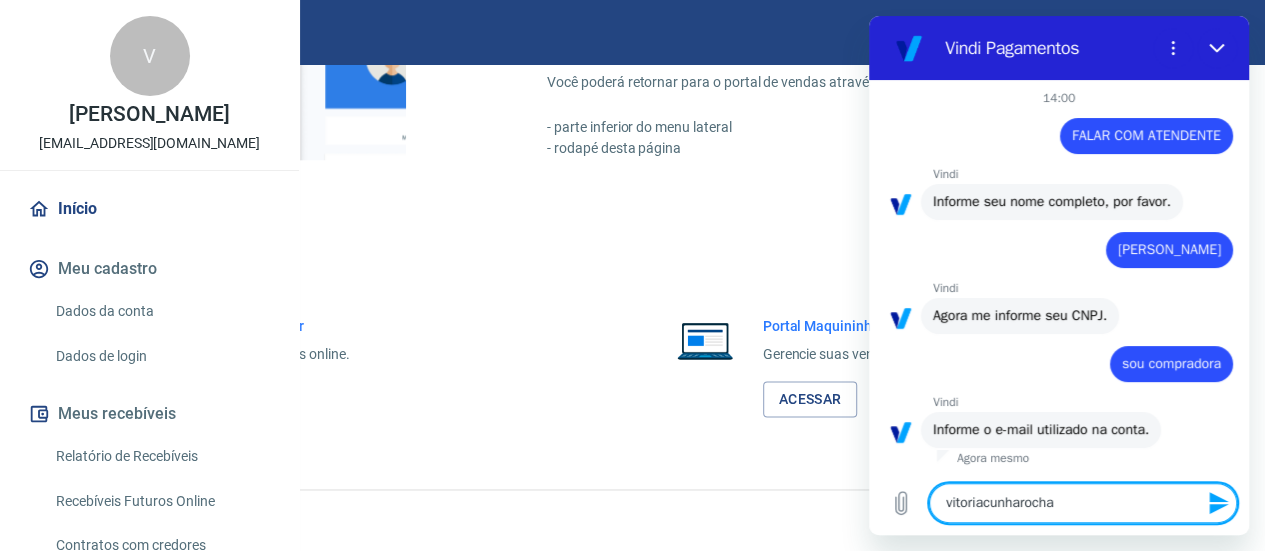 type on "vitoriacunharocha@" 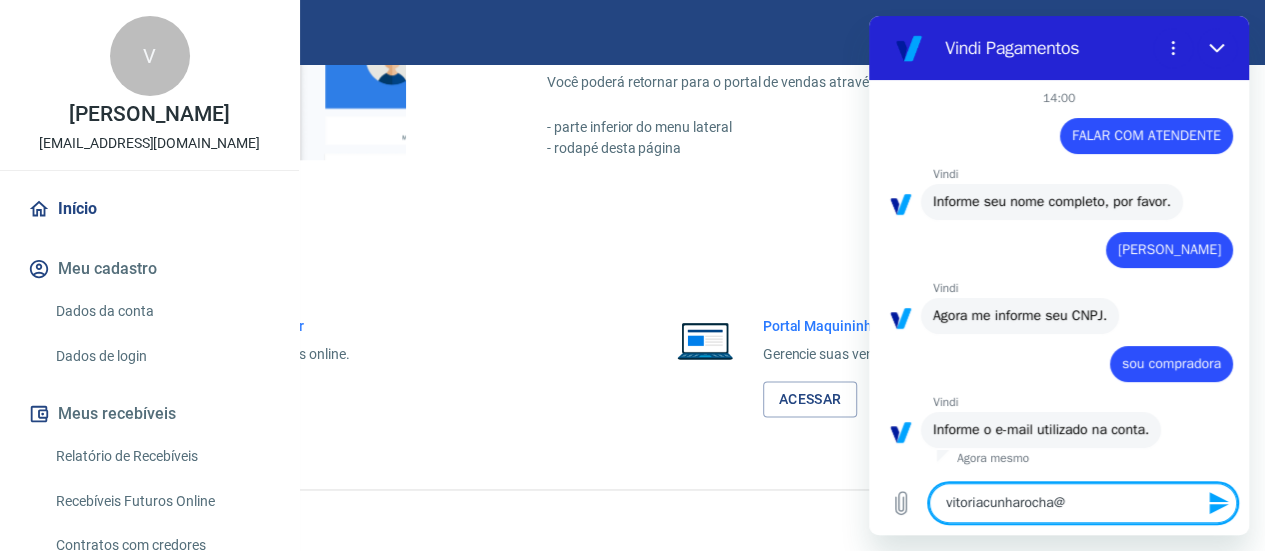 type on "vitoriacunharocha@g" 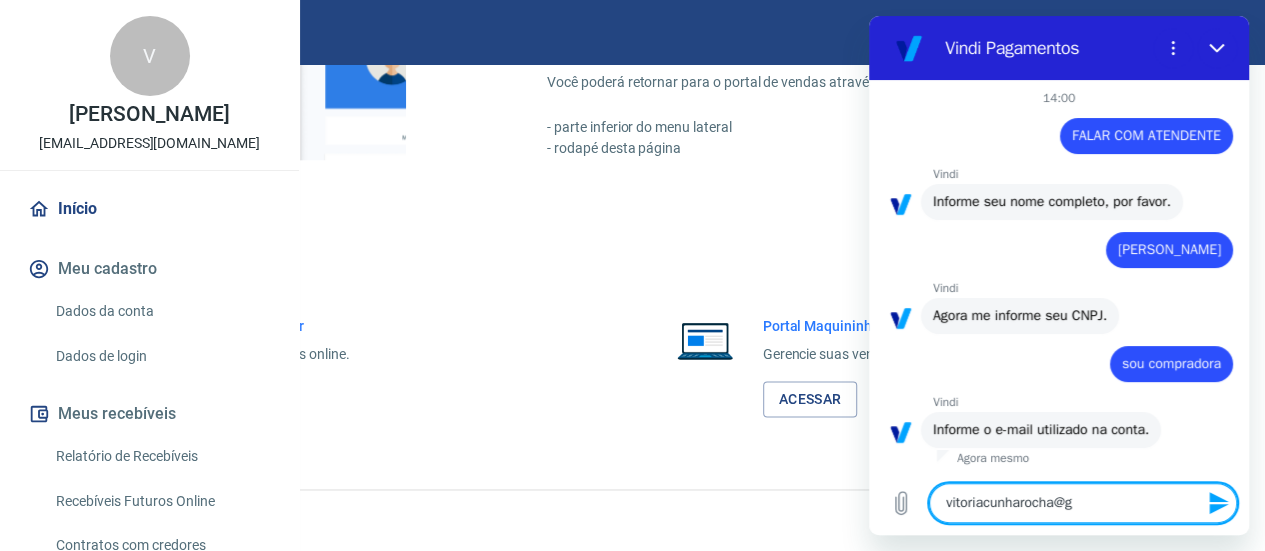 type on "vitoriacunharocha@gm" 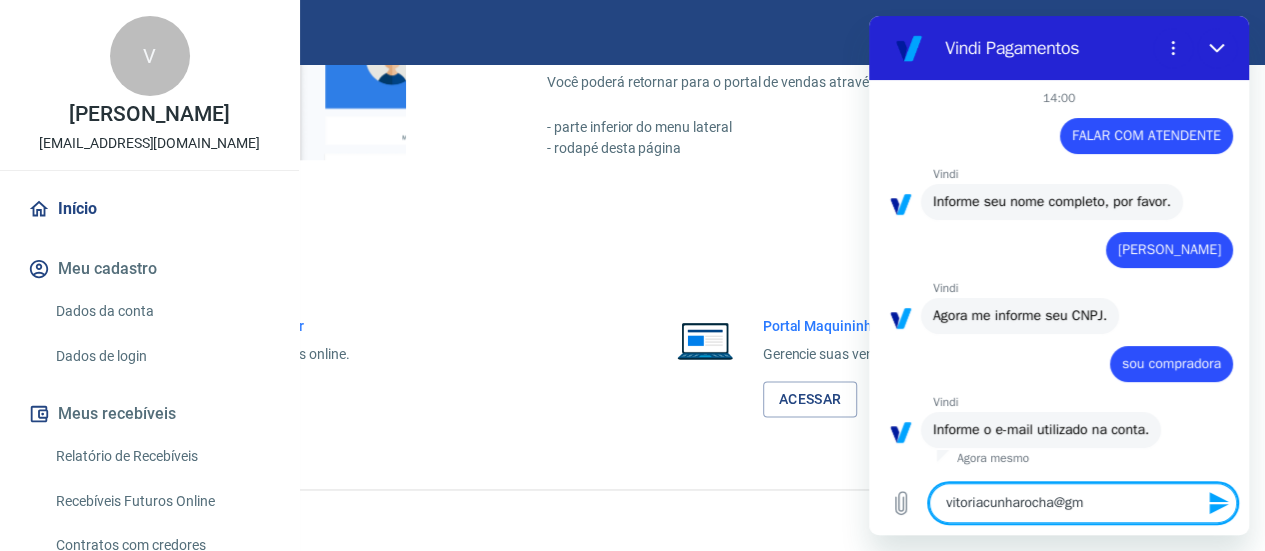type on "vitoriacunharocha@gma" 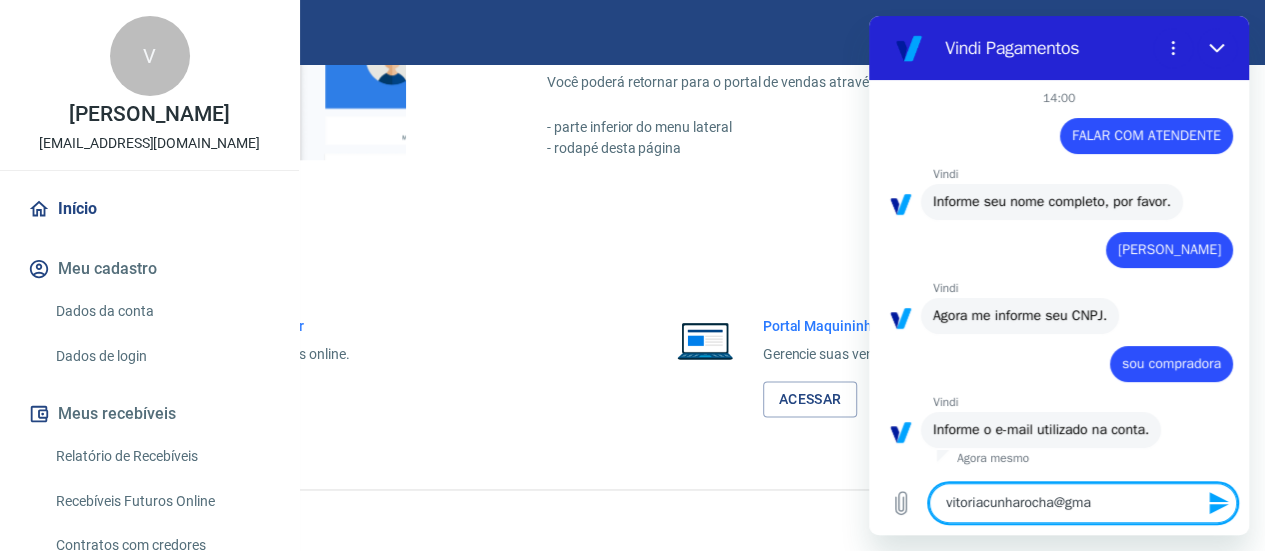type on "vitoriacunharocha@gmai" 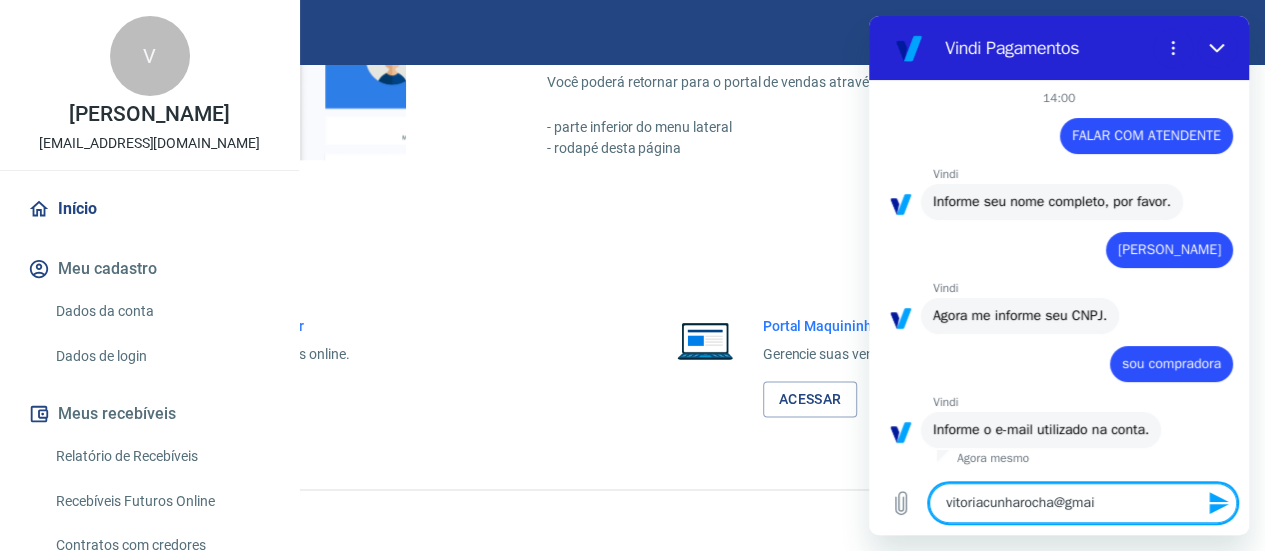 type on "[EMAIL_ADDRESS]" 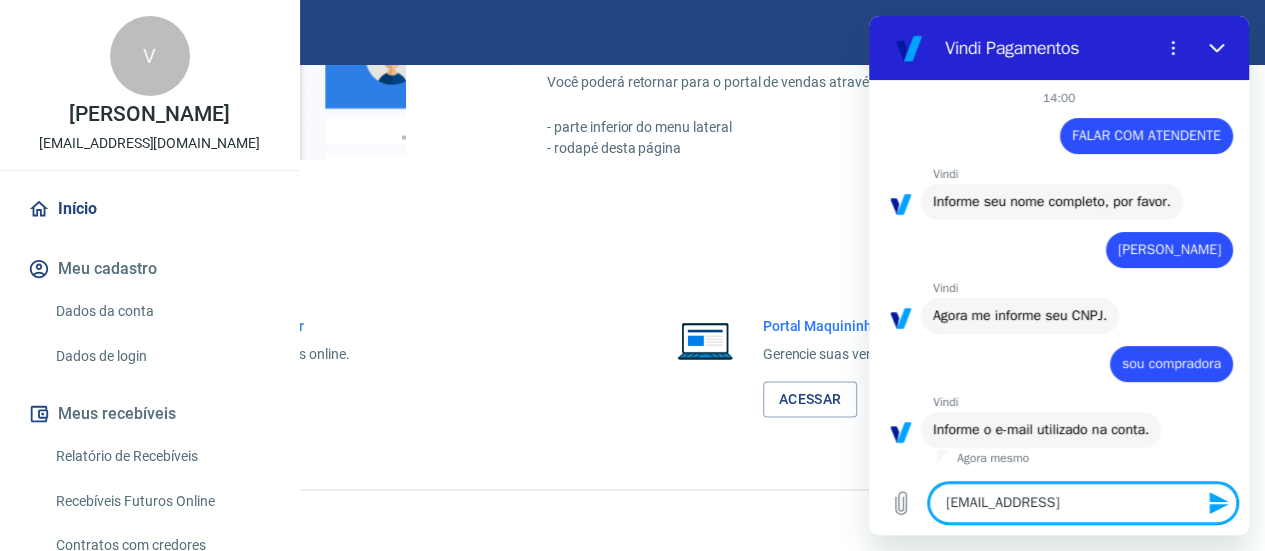 type on "[EMAIL_ADDRESS]." 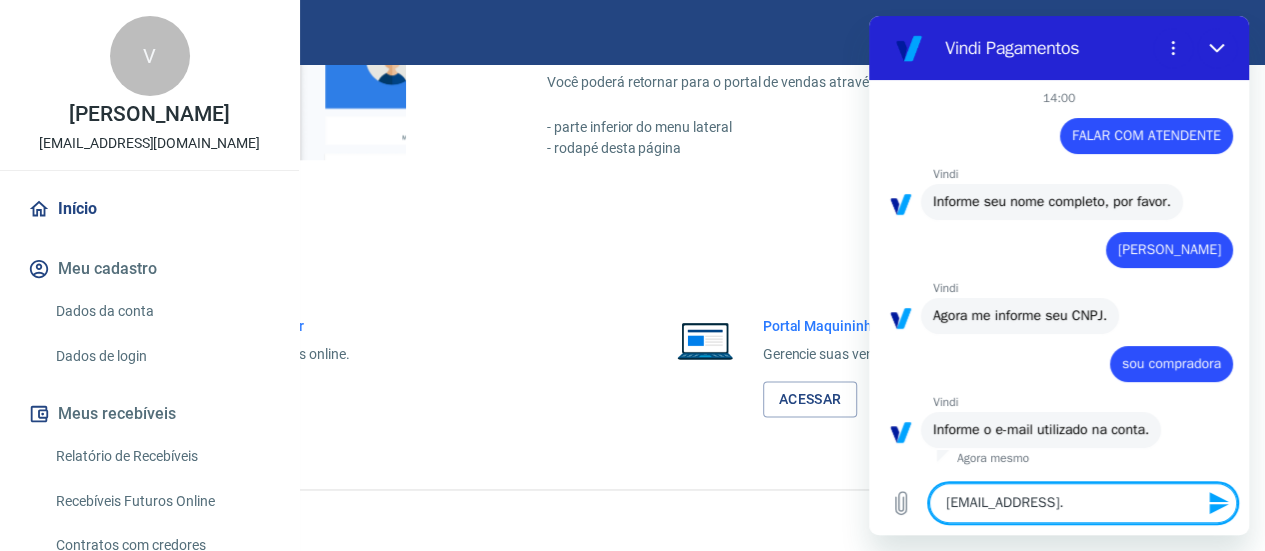 type on "vitoriacunharocha@gmail.c" 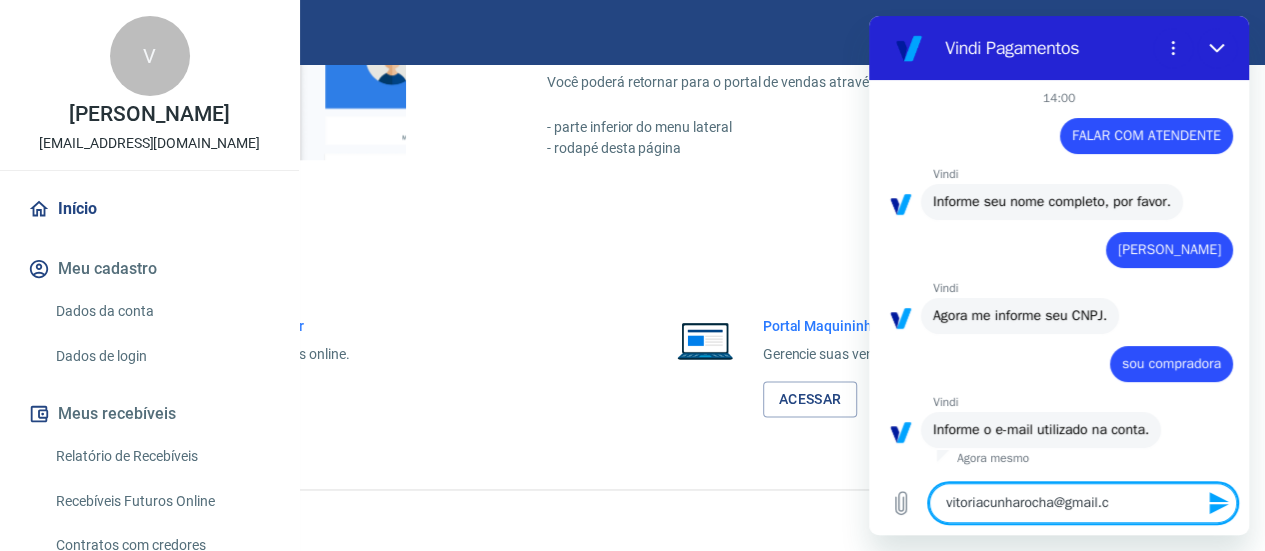 type on "[EMAIL_ADDRESS][DOMAIN_NAME]" 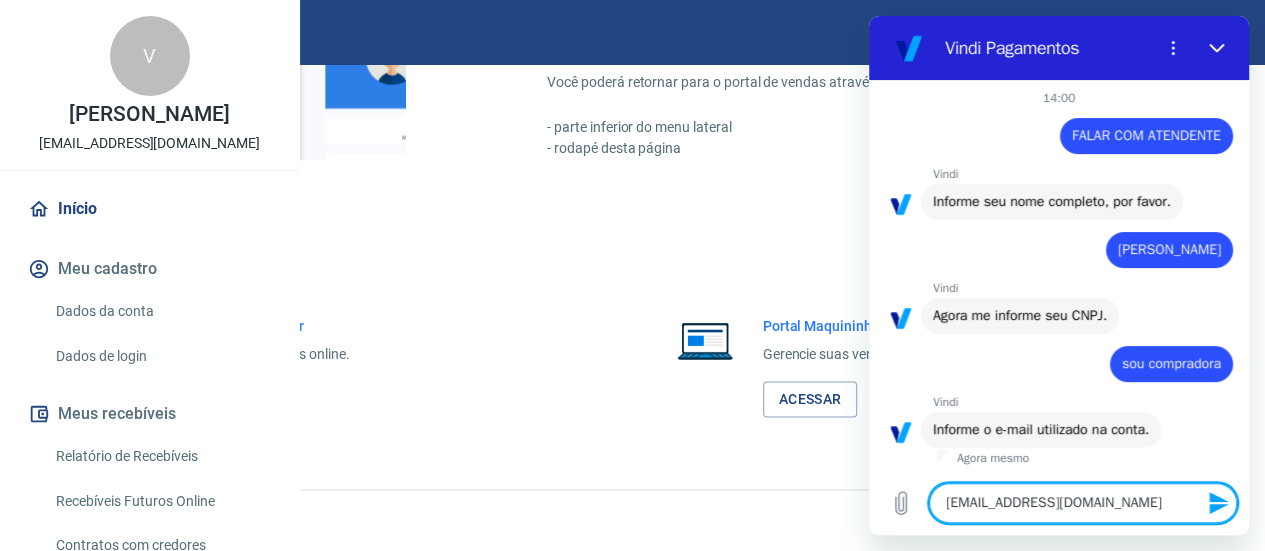 type on "[EMAIL_ADDRESS][DOMAIN_NAME]" 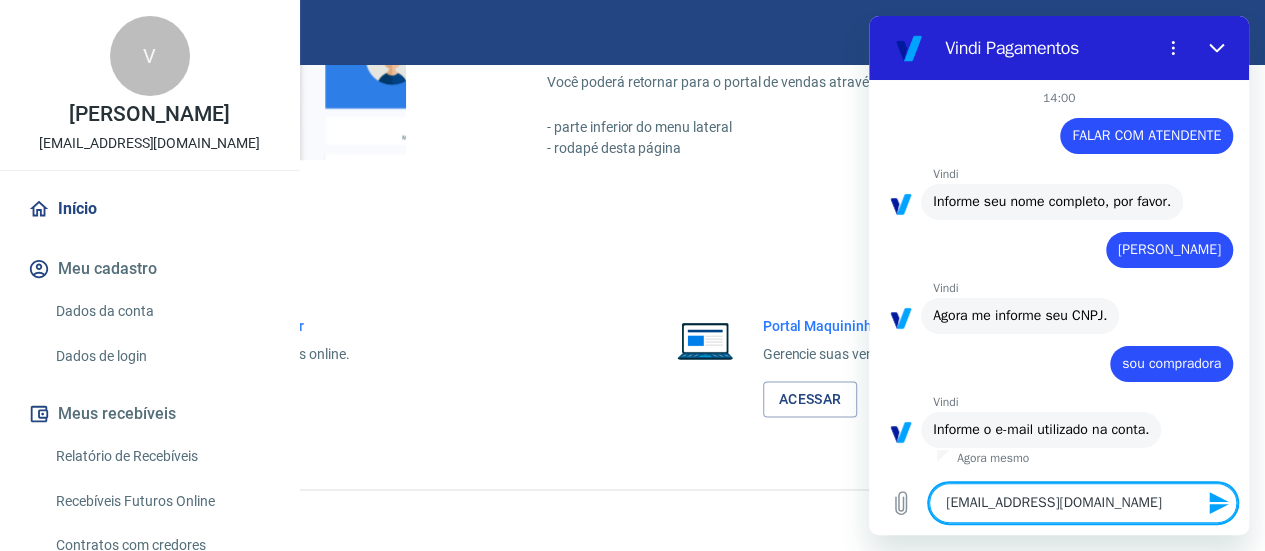 type 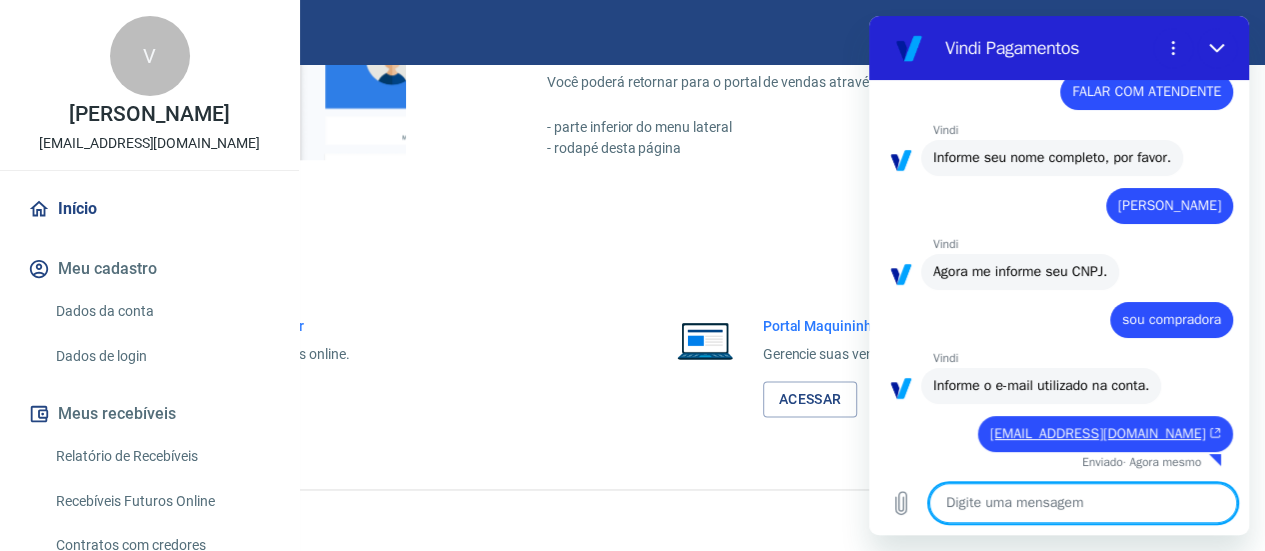 scroll, scrollTop: 70, scrollLeft: 0, axis: vertical 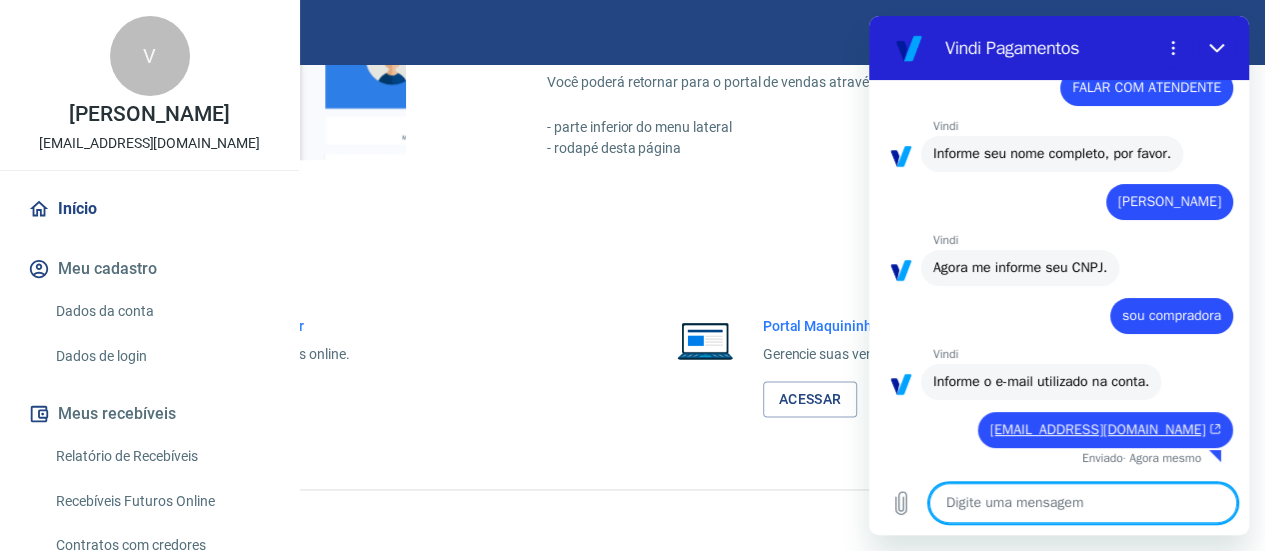 click at bounding box center [1083, 503] 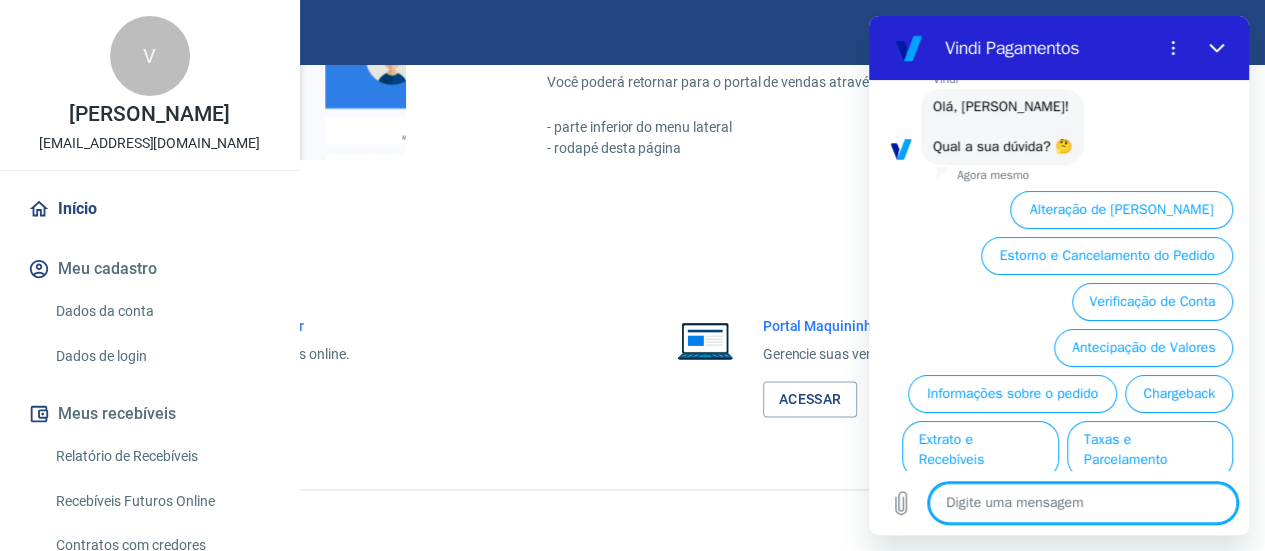 scroll, scrollTop: 538, scrollLeft: 0, axis: vertical 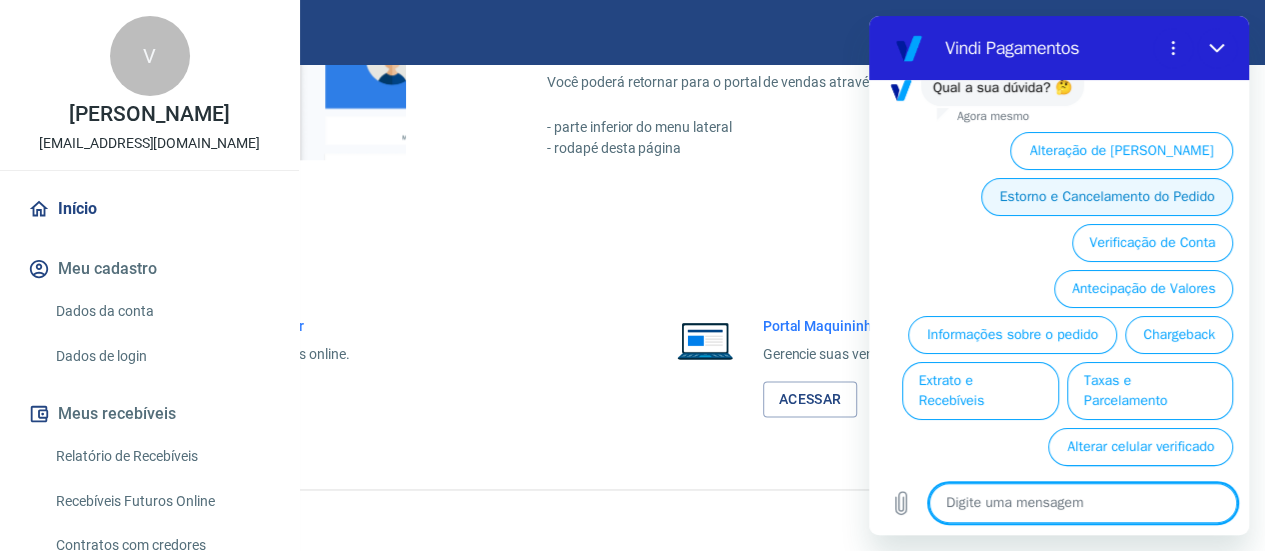 click on "Estorno e Cancelamento do Pedido" at bounding box center (1107, 197) 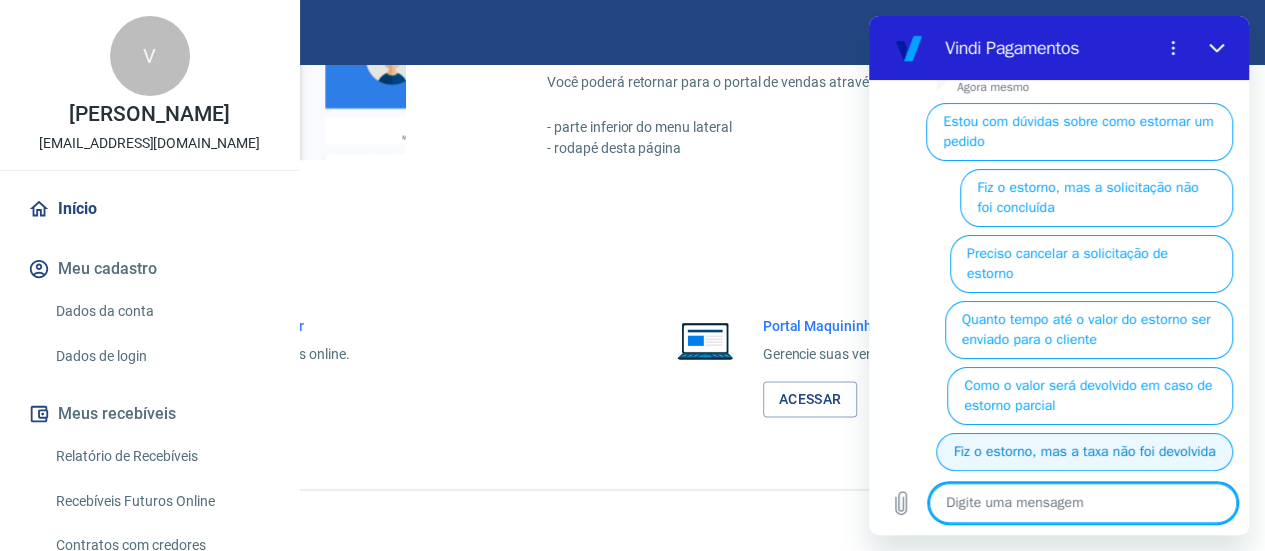 scroll, scrollTop: 662, scrollLeft: 0, axis: vertical 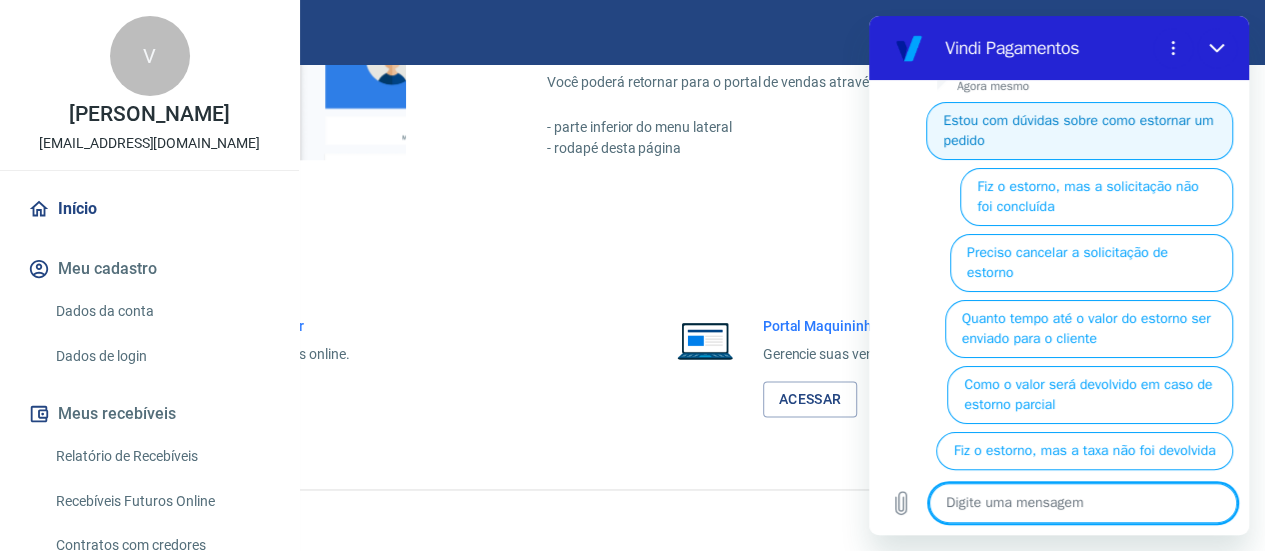 click on "Estou com dúvidas sobre como estornar um pedido" at bounding box center (1079, 131) 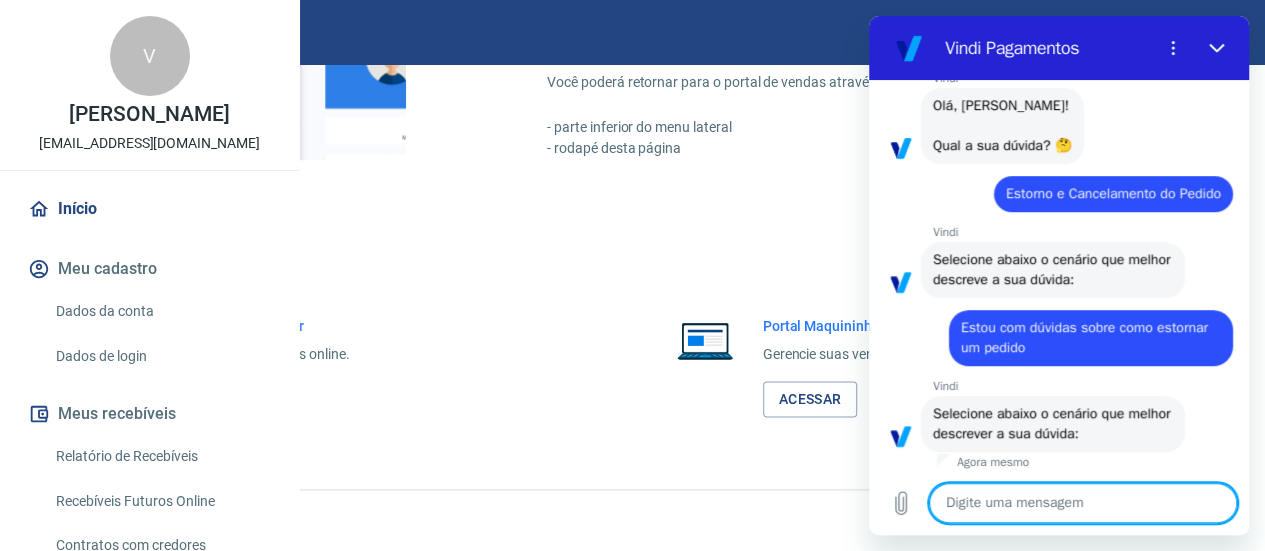 scroll, scrollTop: 600, scrollLeft: 0, axis: vertical 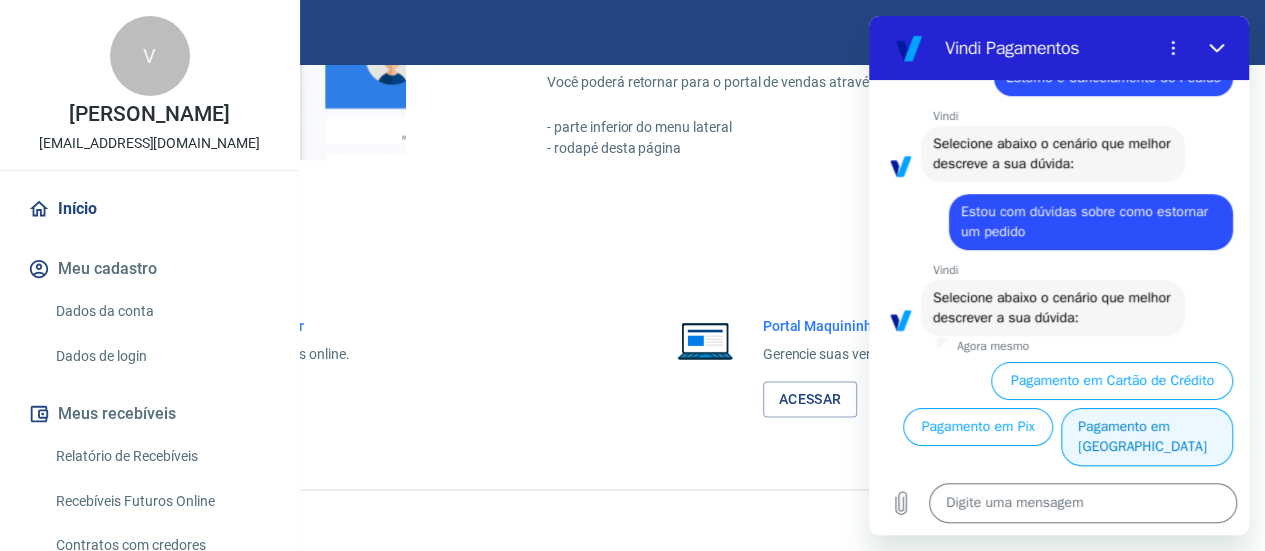 click on "Pagamento em [GEOGRAPHIC_DATA]" at bounding box center (1147, 437) 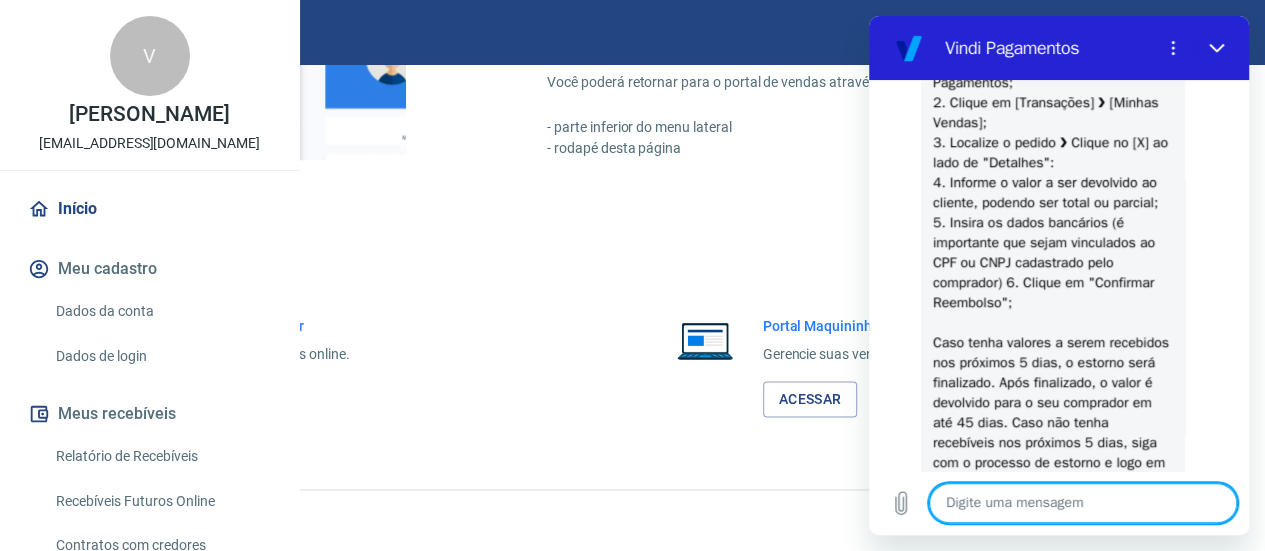 scroll, scrollTop: 945, scrollLeft: 0, axis: vertical 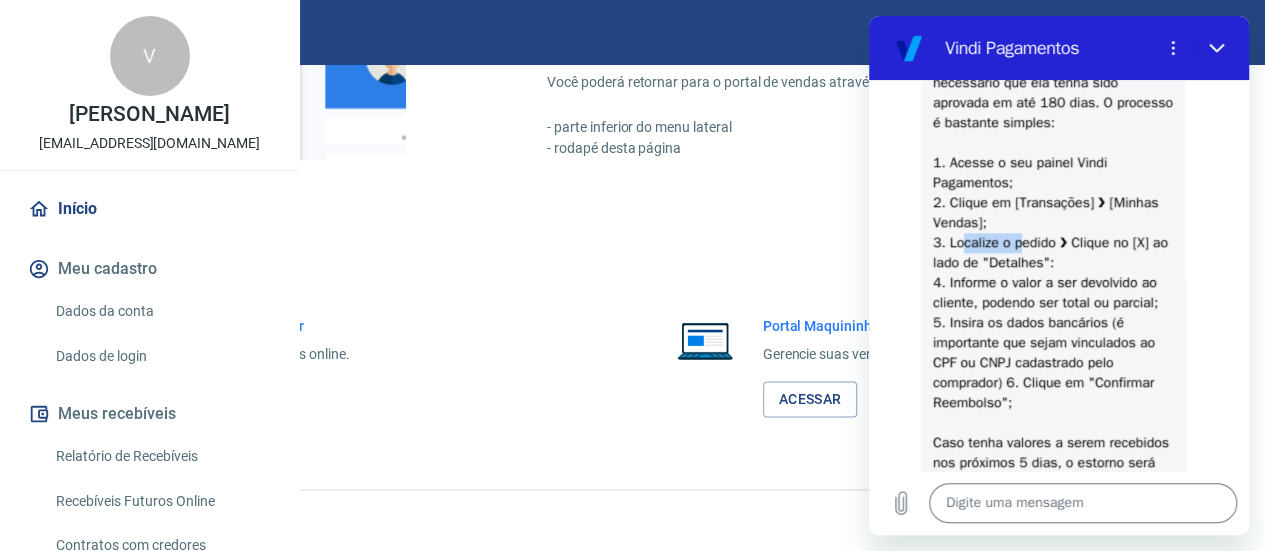 drag, startPoint x: 965, startPoint y: 261, endPoint x: 1021, endPoint y: 263, distance: 56.0357 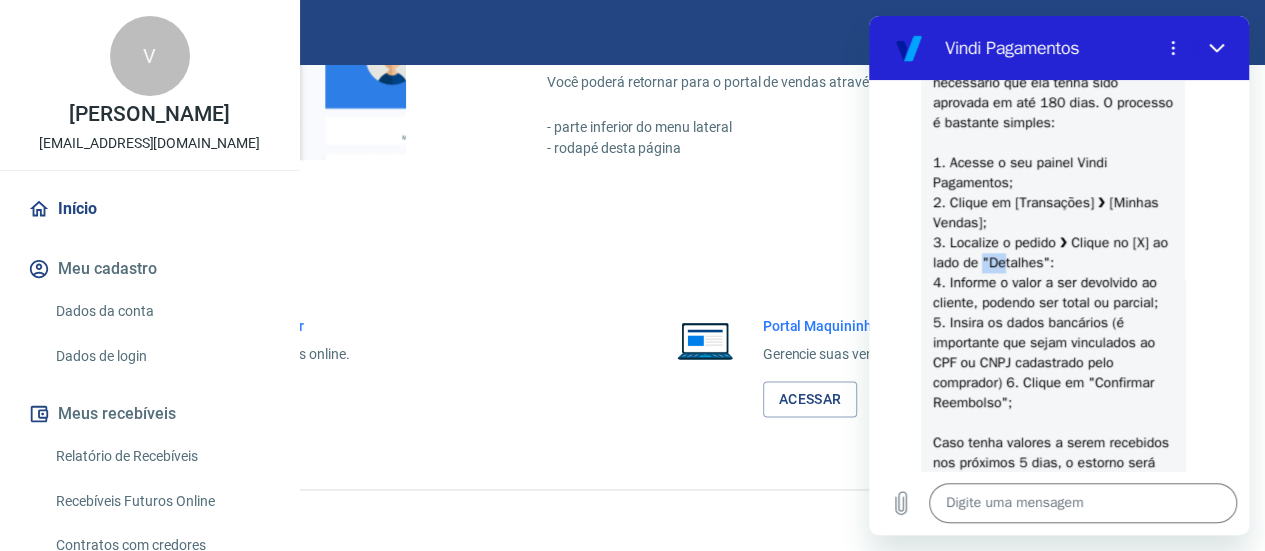 drag, startPoint x: 1001, startPoint y: 288, endPoint x: 1023, endPoint y: 288, distance: 22 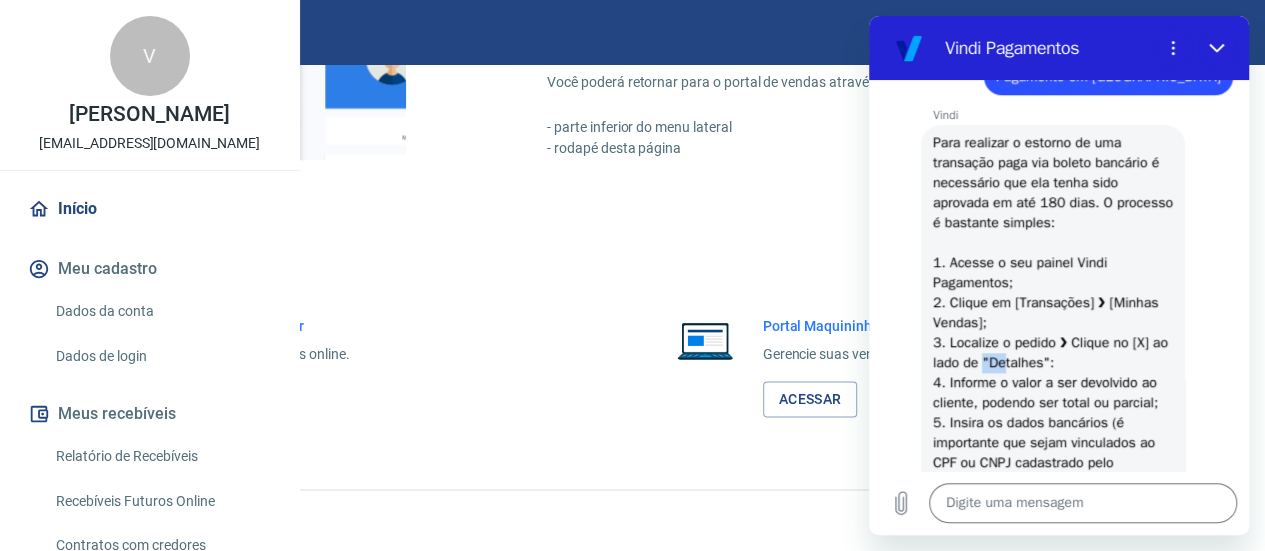scroll, scrollTop: 745, scrollLeft: 0, axis: vertical 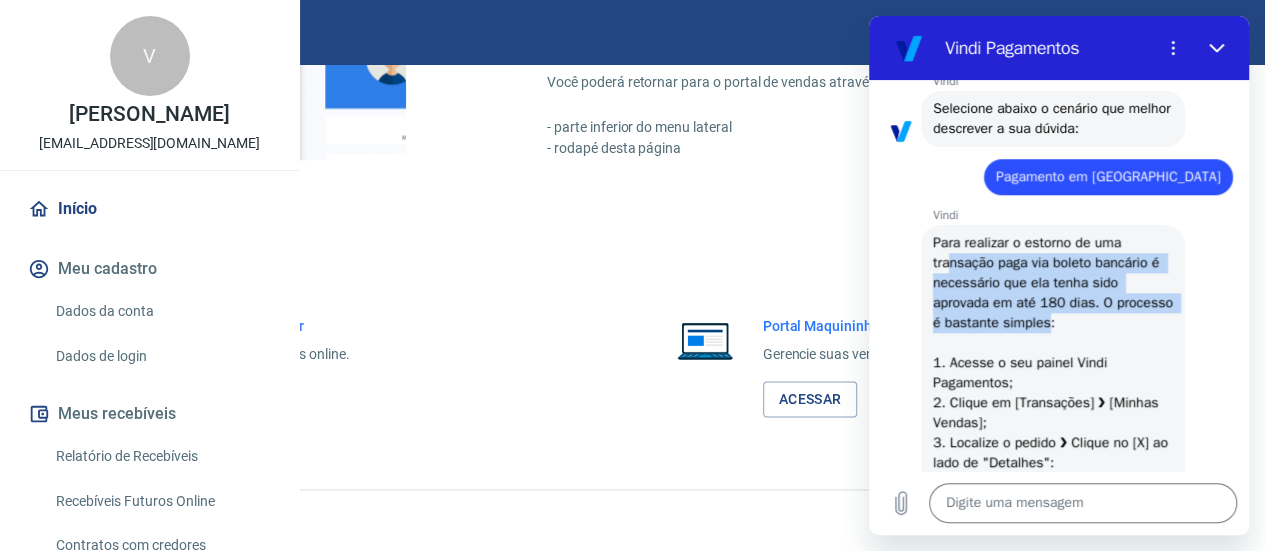 drag, startPoint x: 951, startPoint y: 279, endPoint x: 1105, endPoint y: 343, distance: 166.7693 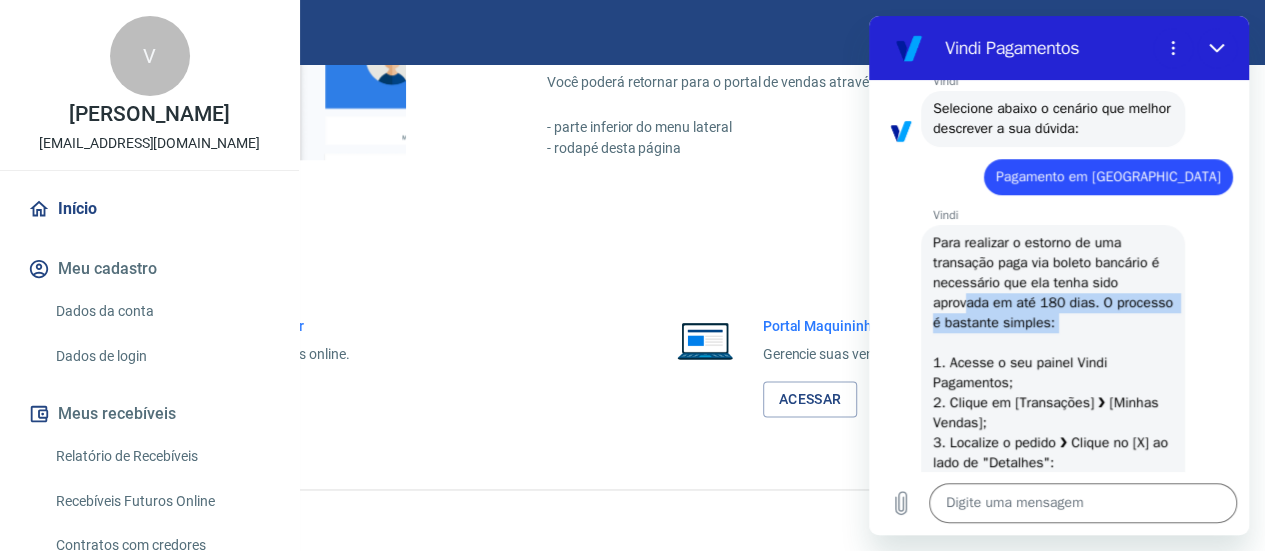 drag, startPoint x: 971, startPoint y: 317, endPoint x: 1083, endPoint y: 356, distance: 118.595955 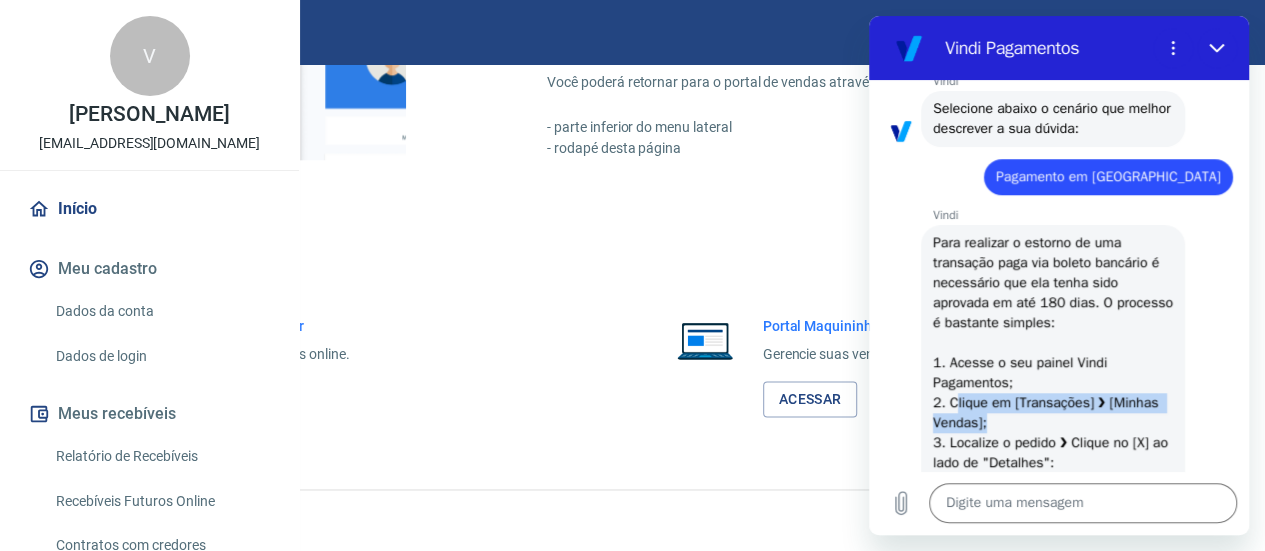 drag, startPoint x: 957, startPoint y: 429, endPoint x: 1035, endPoint y: 450, distance: 80.77747 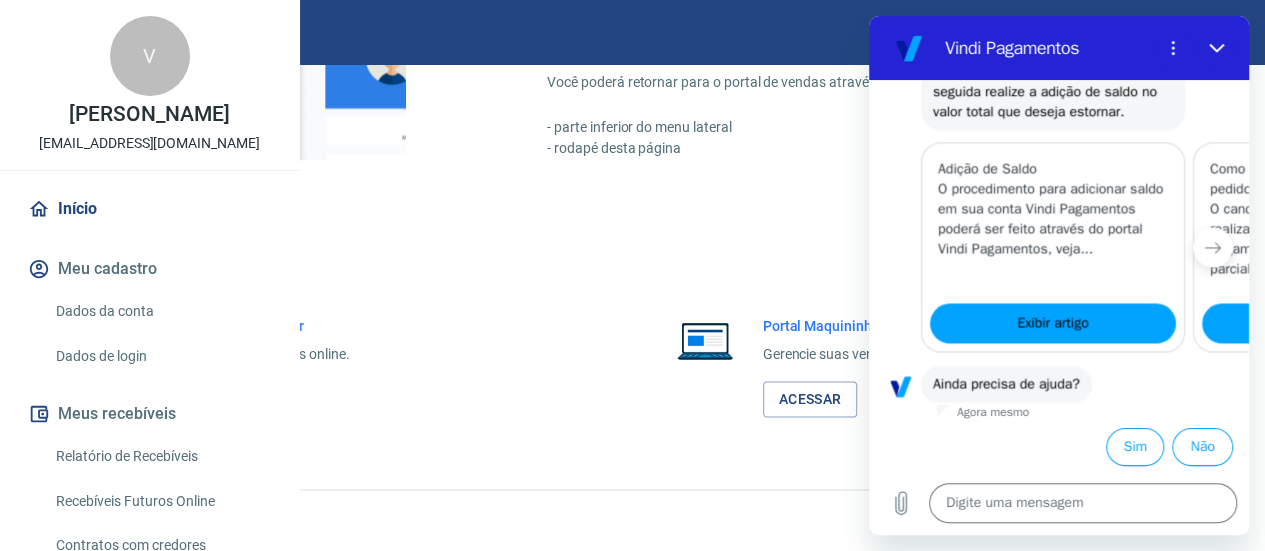 scroll, scrollTop: 1494, scrollLeft: 0, axis: vertical 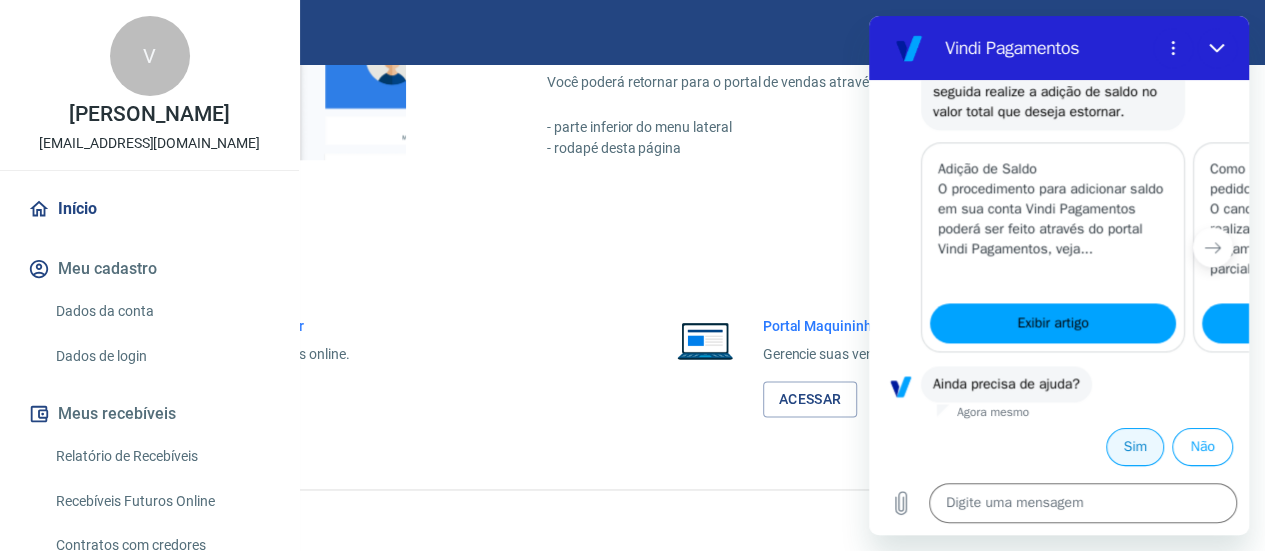 click on "Sim" at bounding box center [1135, 447] 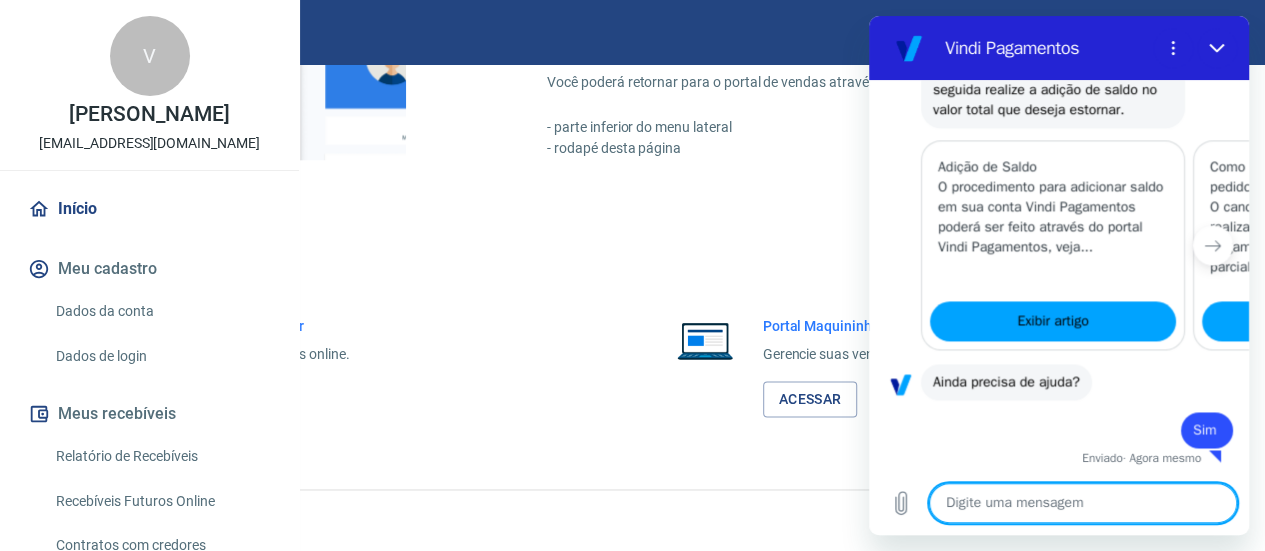 type on "x" 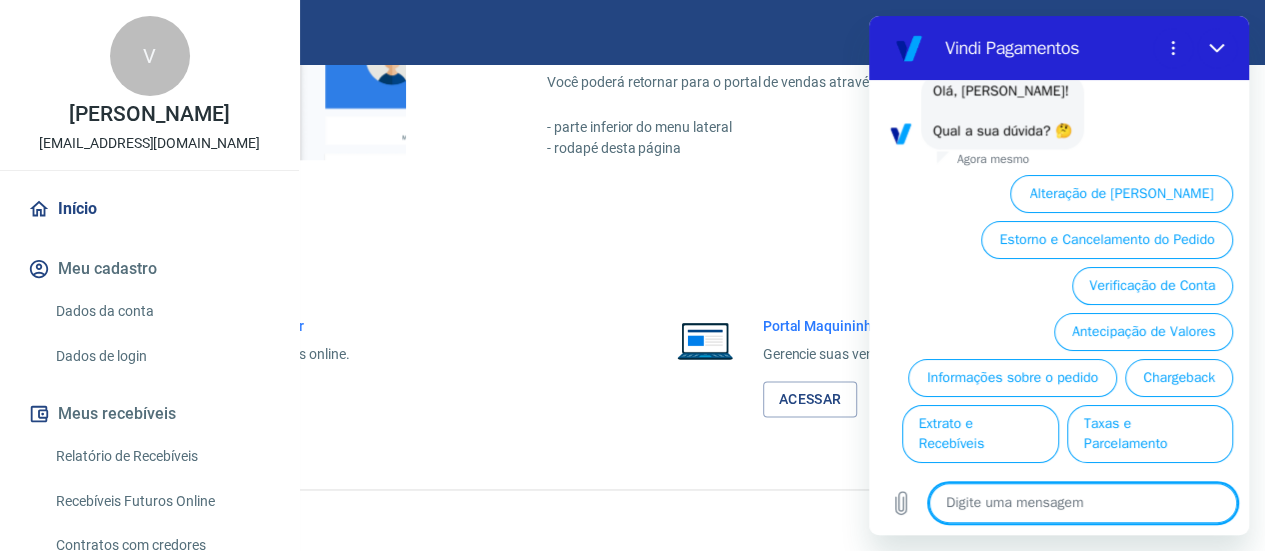 scroll, scrollTop: 1966, scrollLeft: 0, axis: vertical 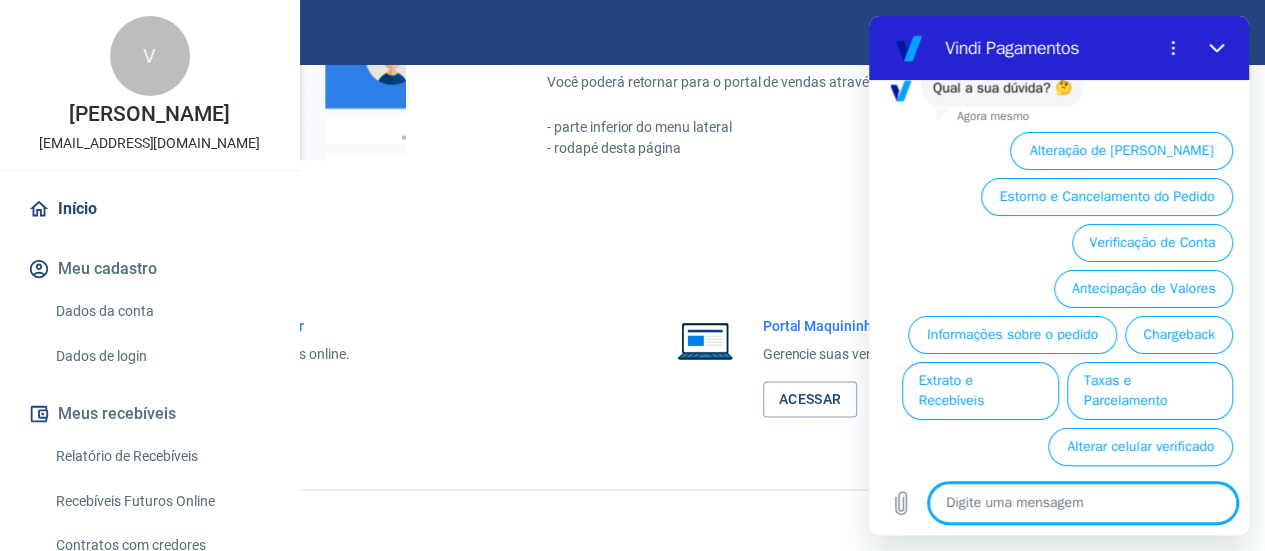click at bounding box center (1083, 503) 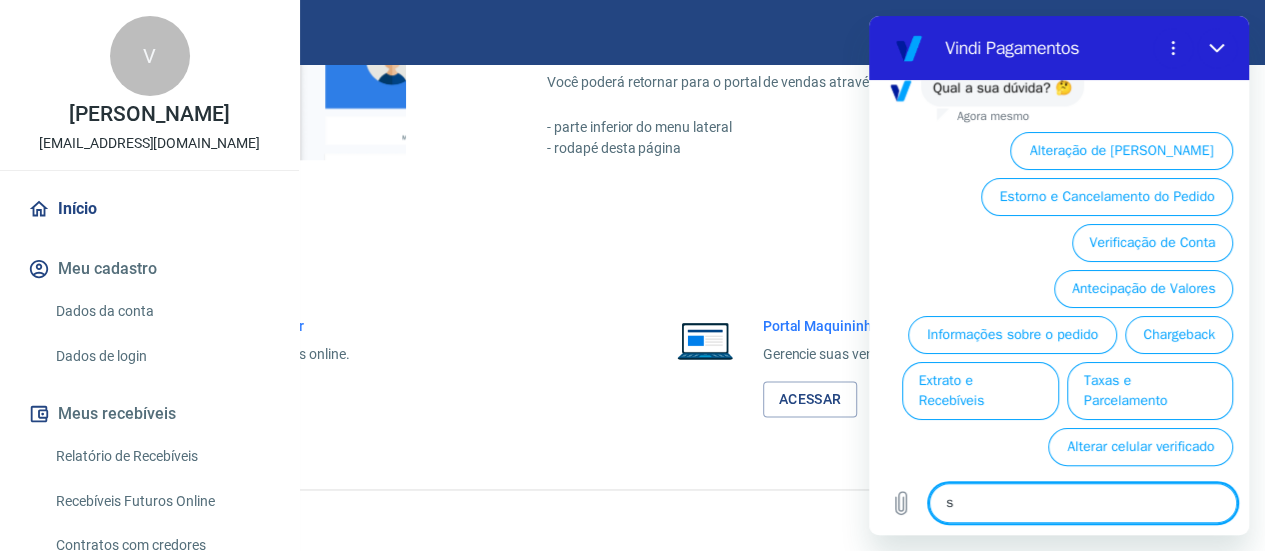 type on "so" 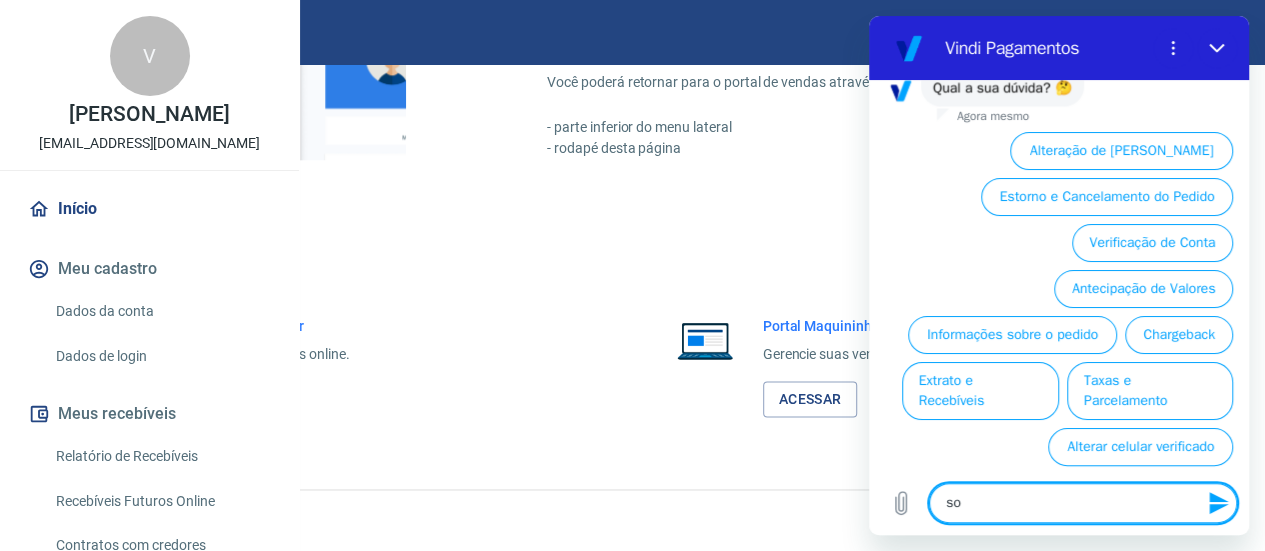 type on "sou" 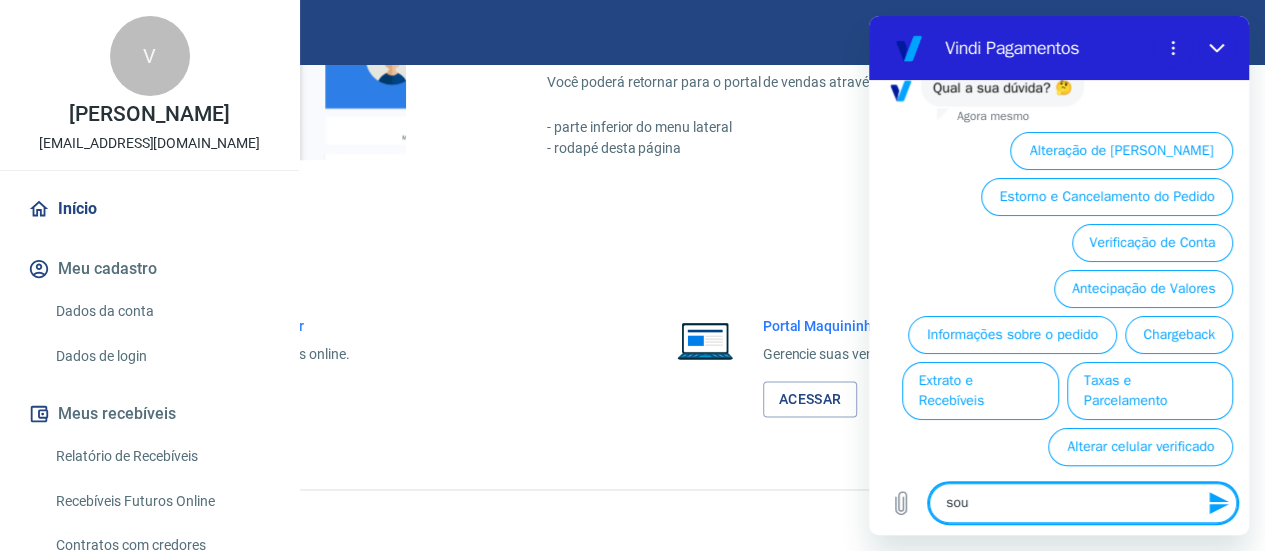 type on "sou" 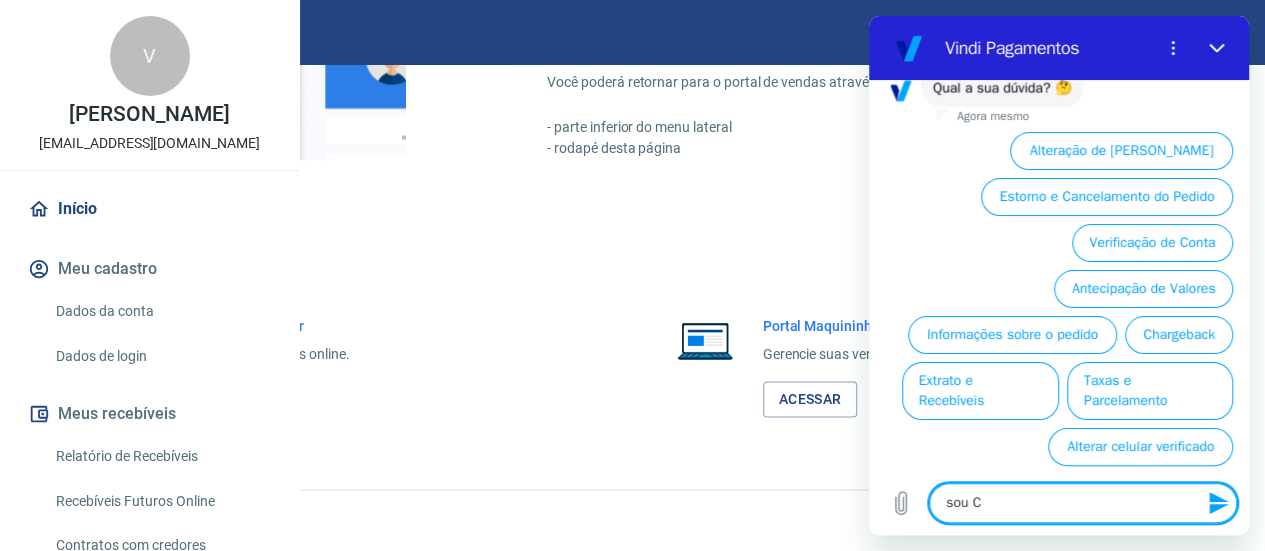 type on "sou CO" 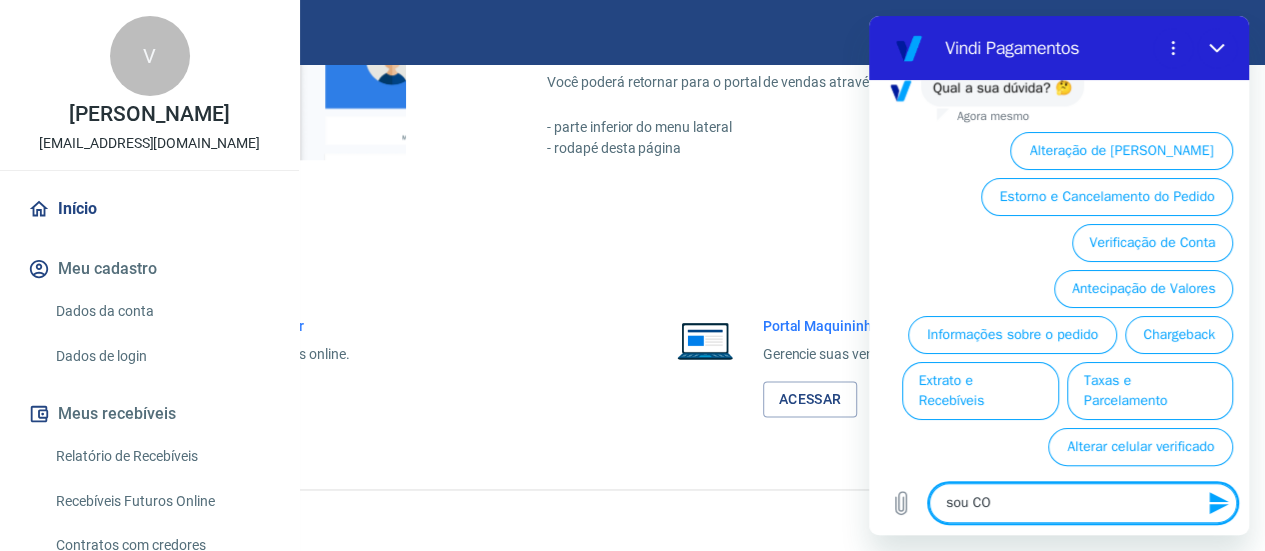 type on "sou COM" 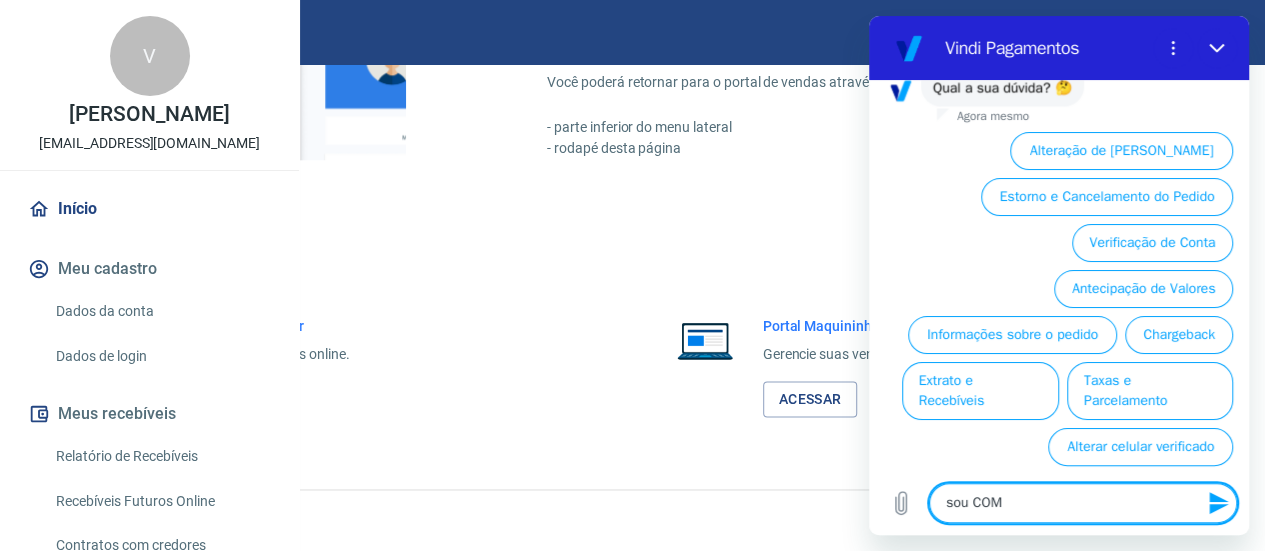 type on "sou COMP" 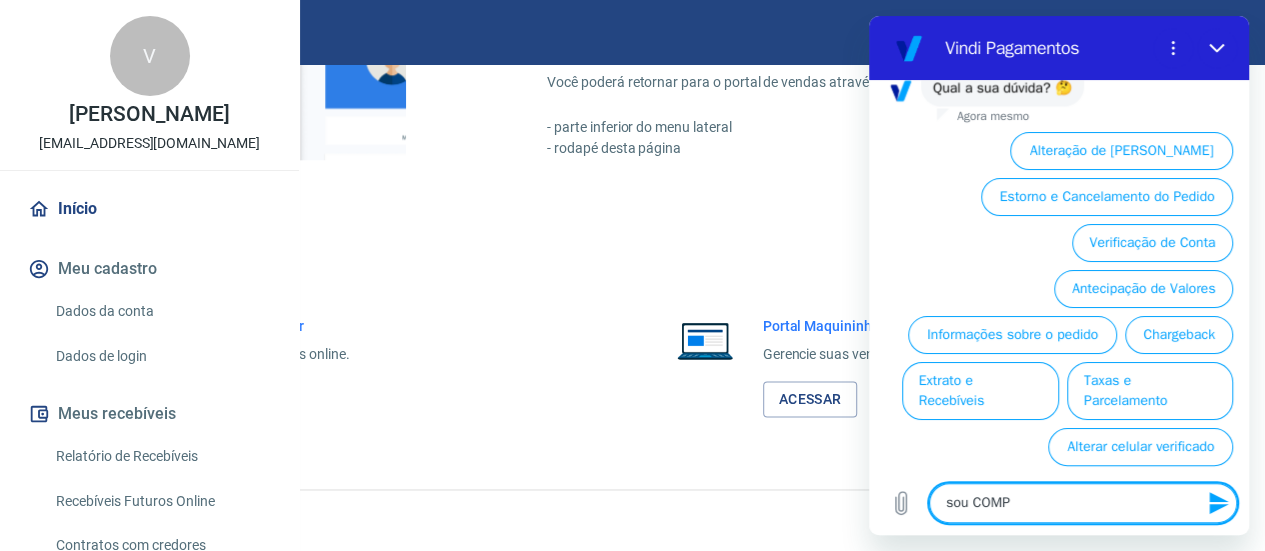 type on "x" 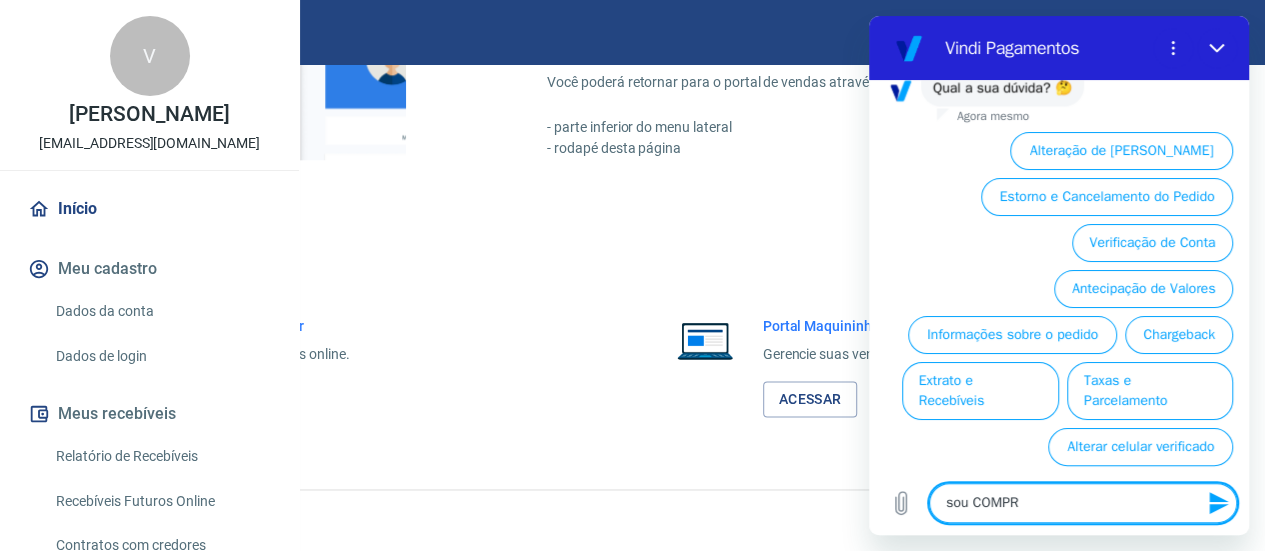 type on "sou COMPRA" 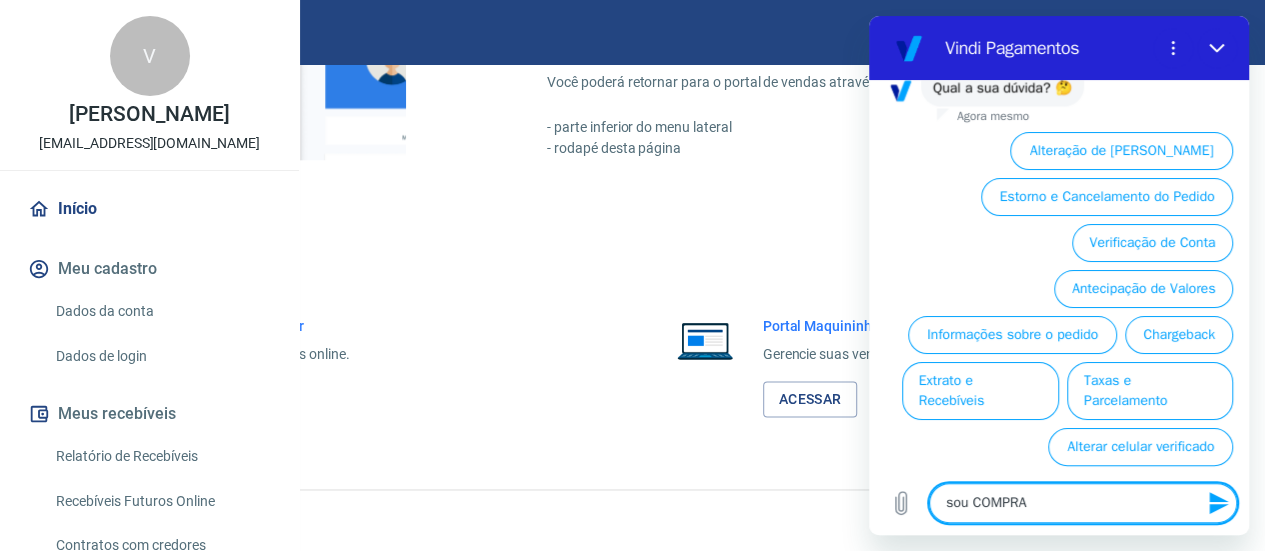 type on "sou COMPRAD" 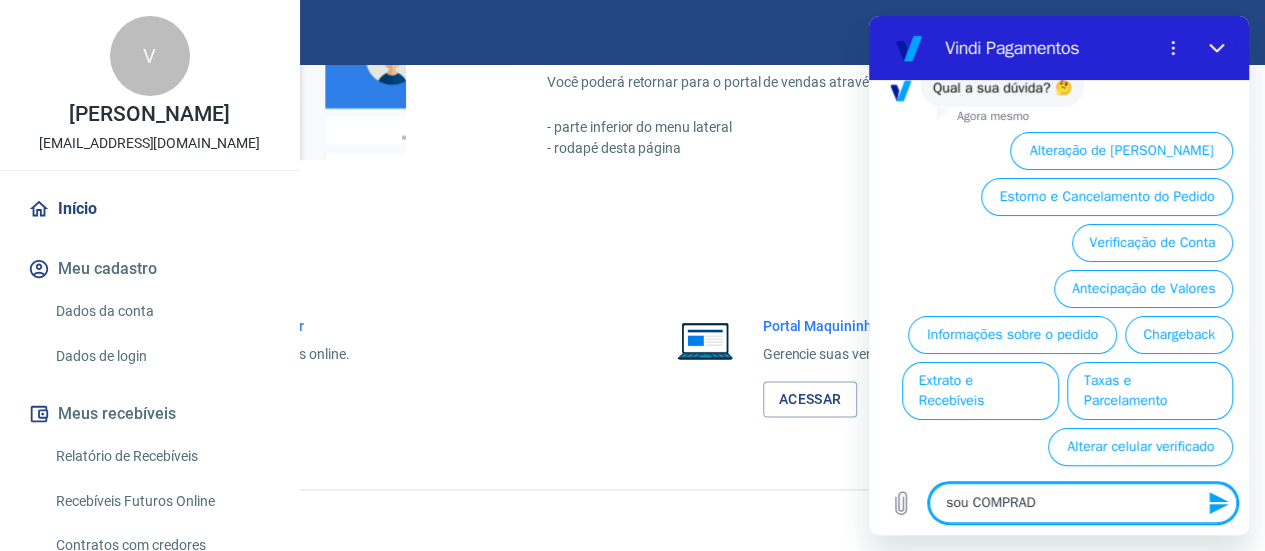 type on "sou COMPRADO" 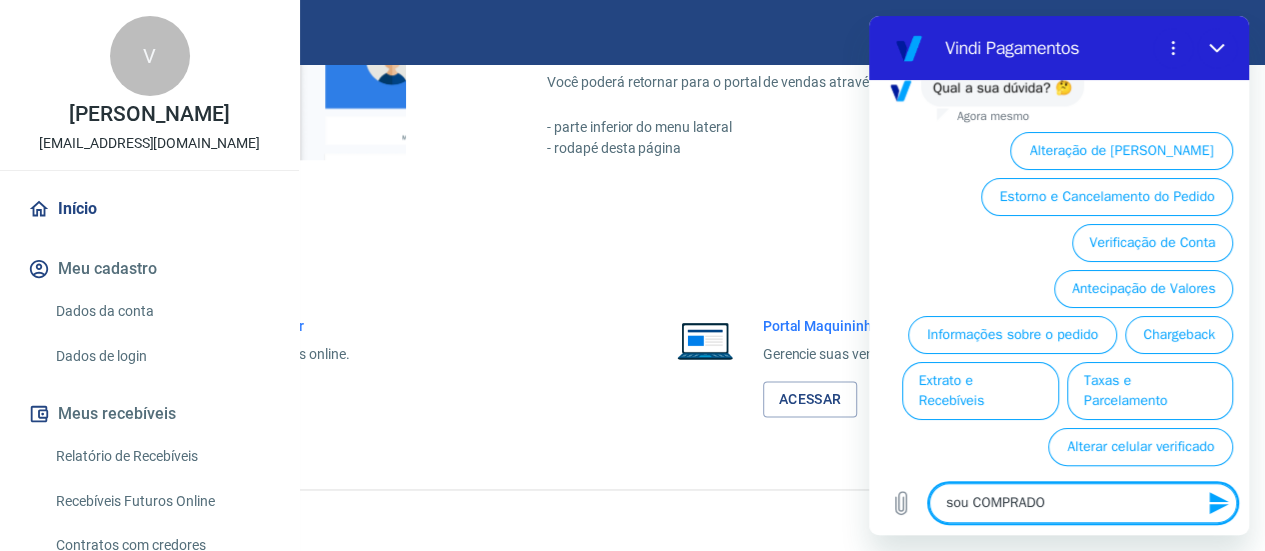 type on "sou COMPRADOR" 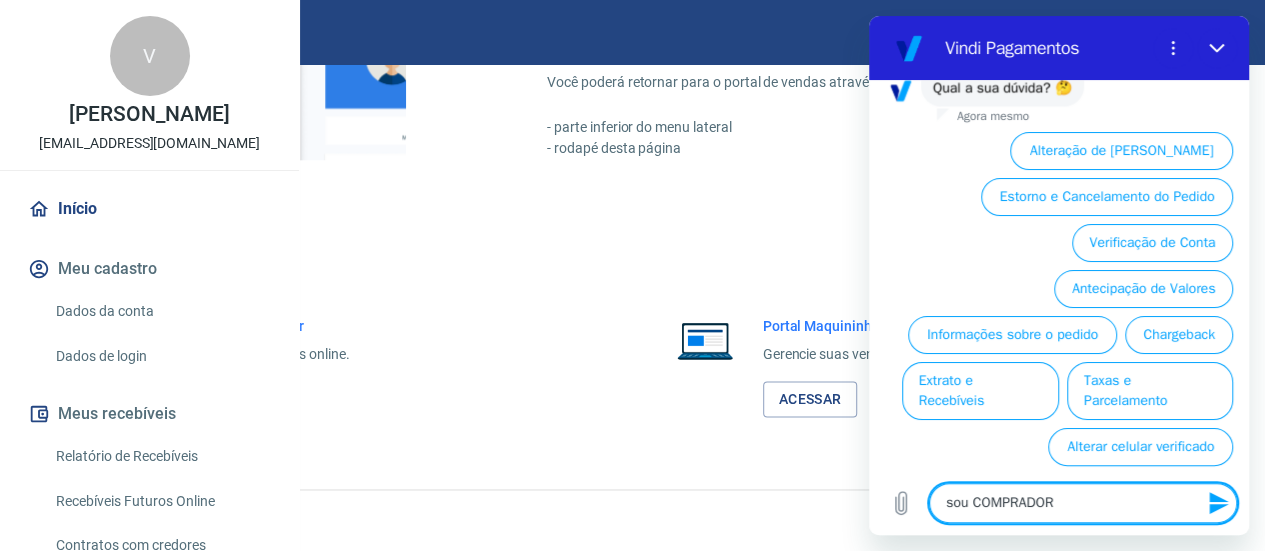 type on "sou COMPRADORA" 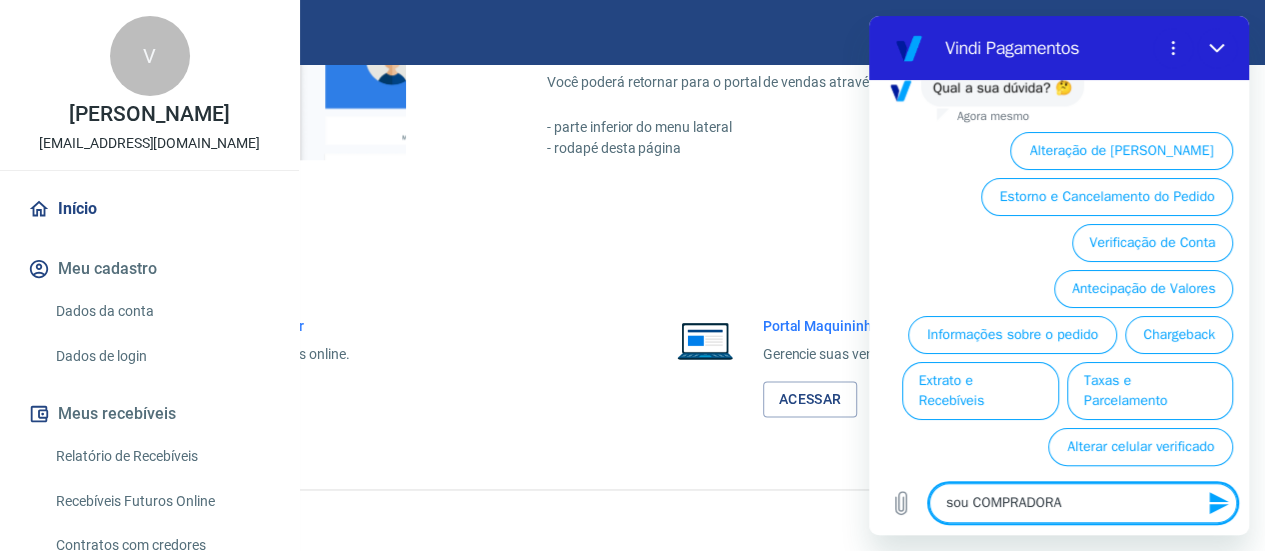 type 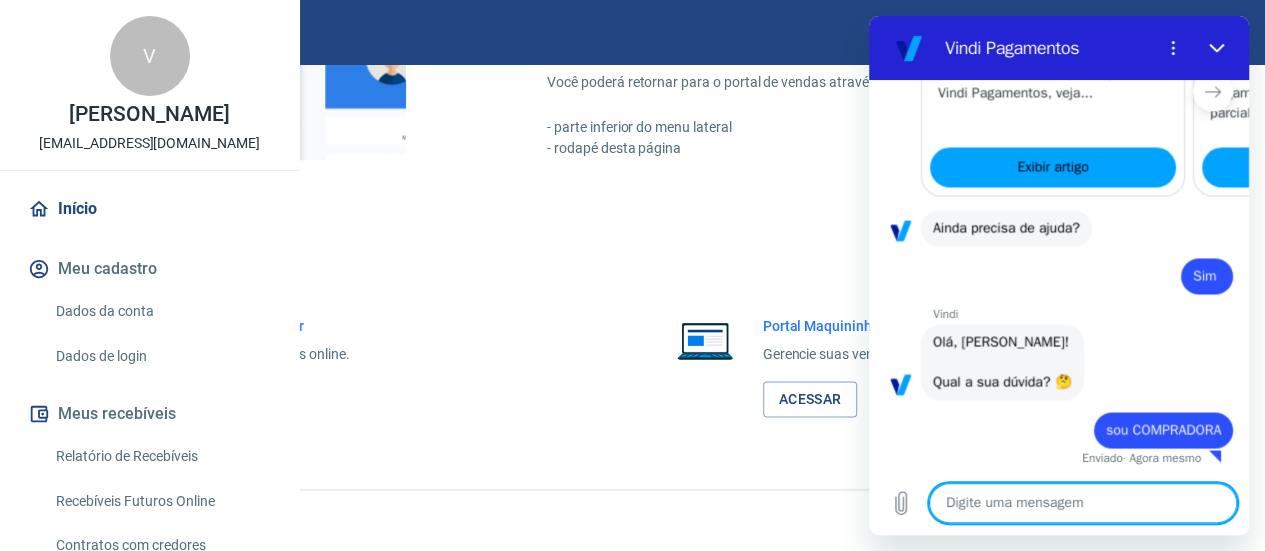 type on "x" 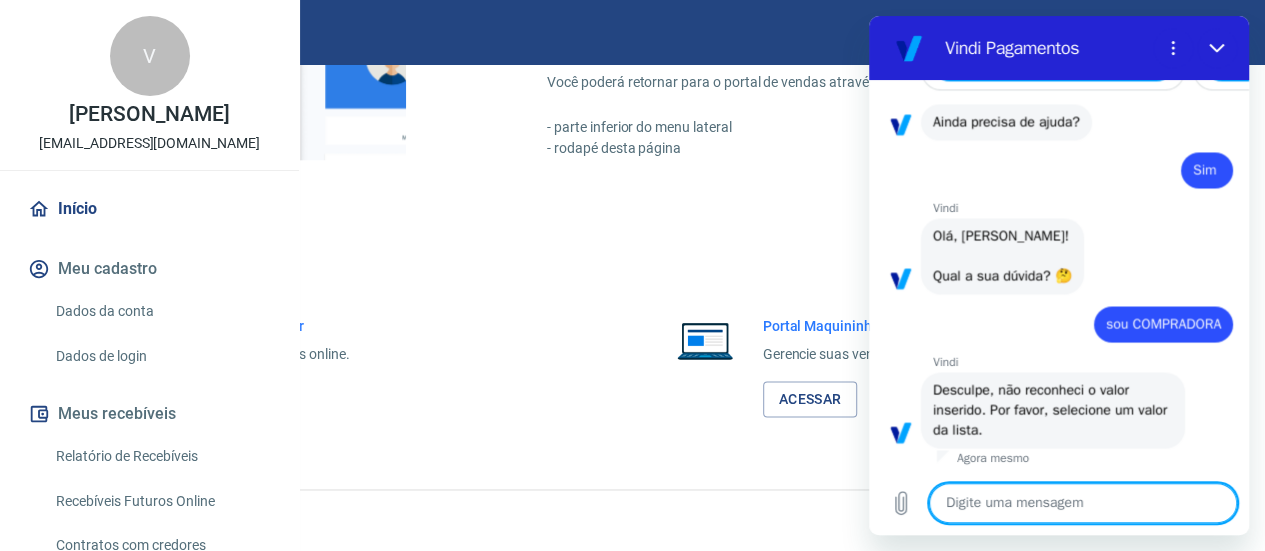 scroll, scrollTop: 1757, scrollLeft: 0, axis: vertical 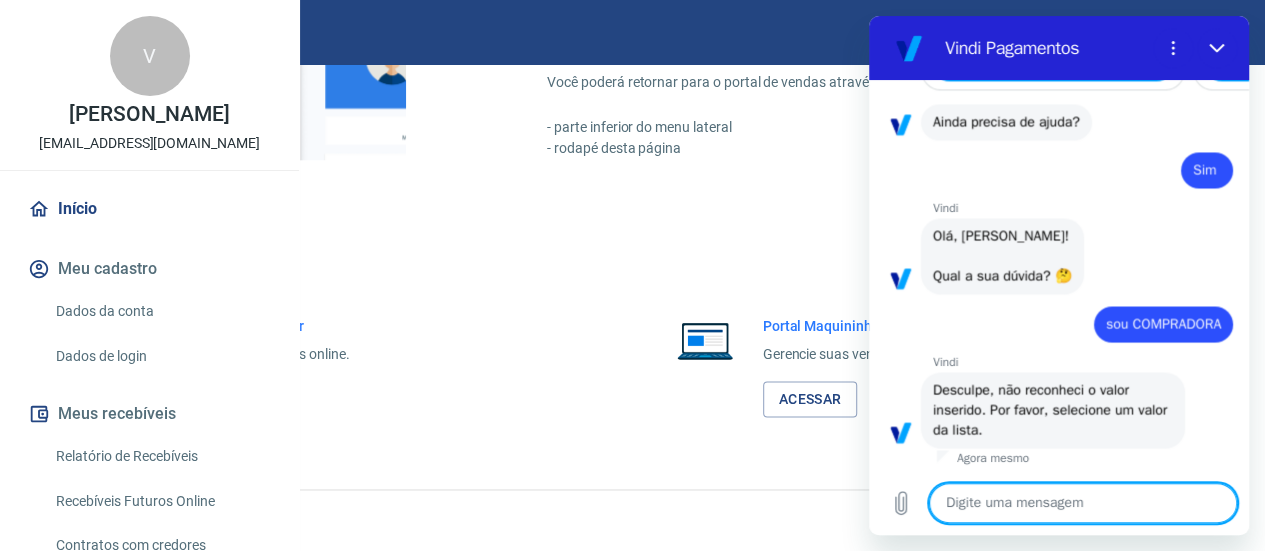 drag, startPoint x: 1035, startPoint y: 503, endPoint x: 1039, endPoint y: 463, distance: 40.1995 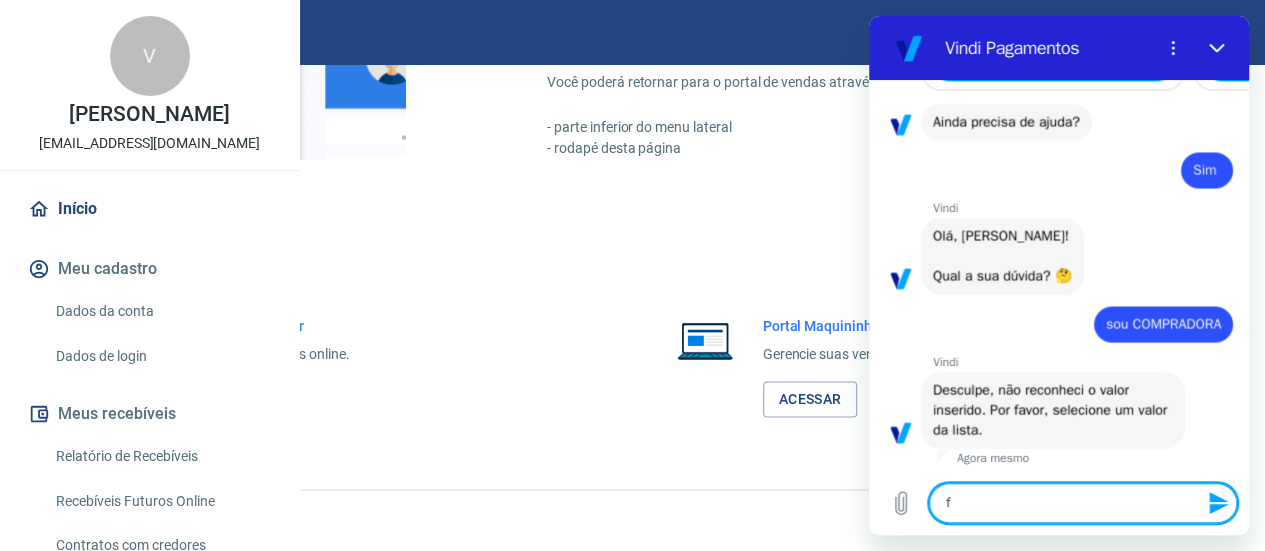 type on "fa" 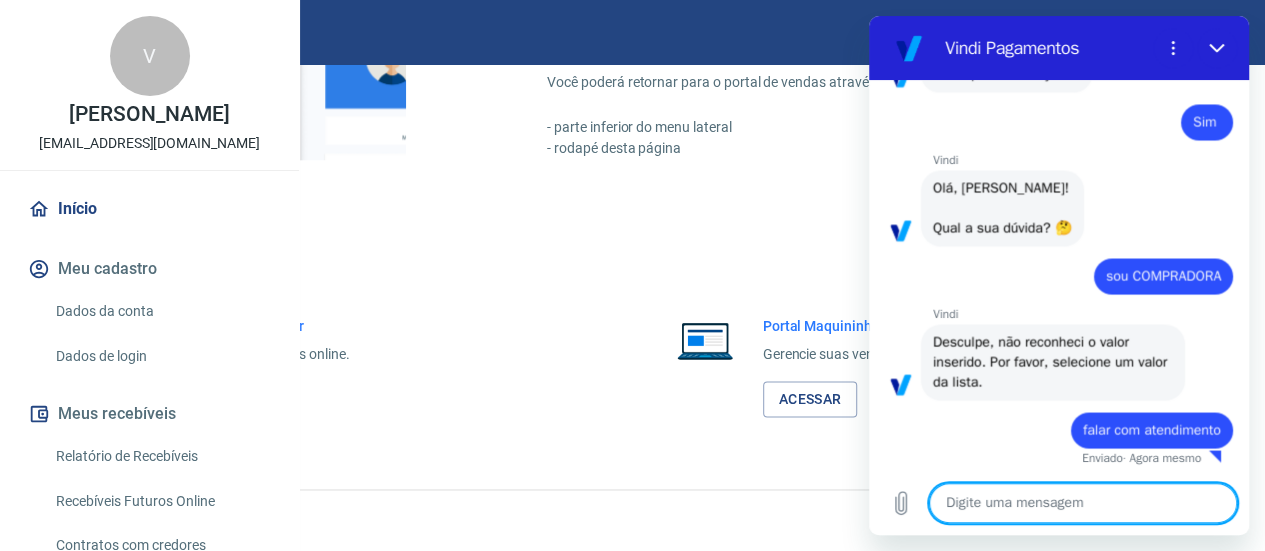 scroll, scrollTop: 1805, scrollLeft: 0, axis: vertical 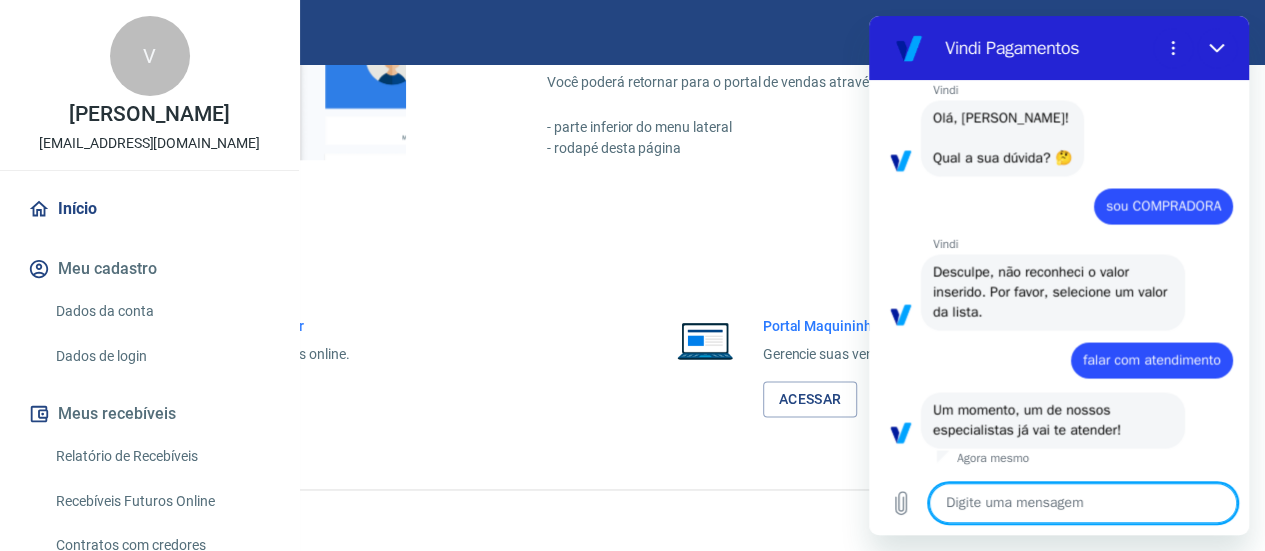 click at bounding box center (1083, 503) 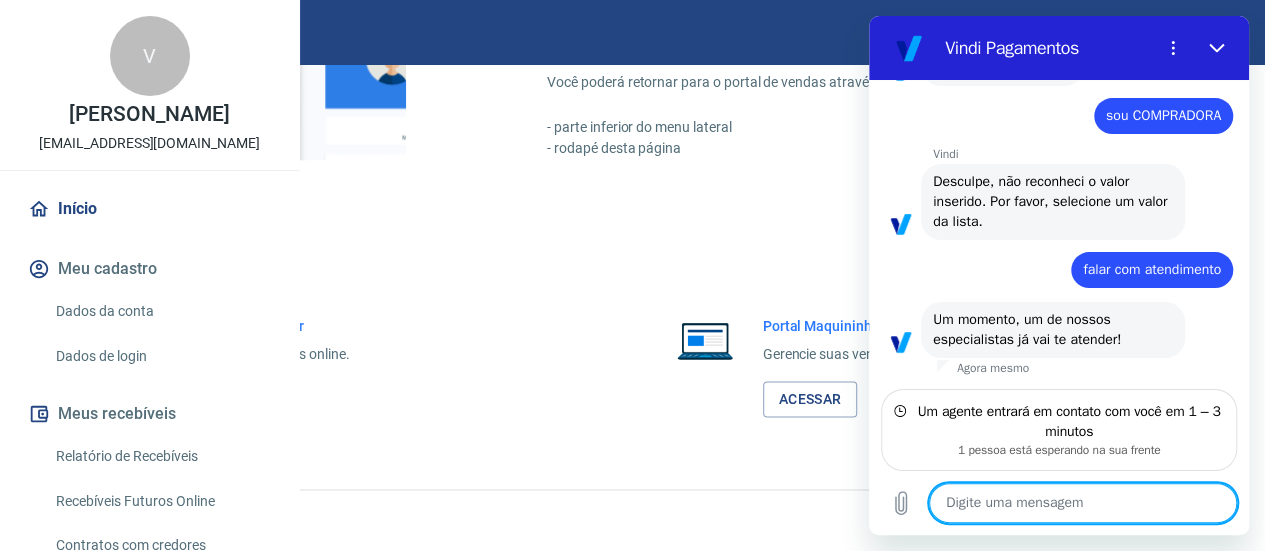 scroll, scrollTop: 1944, scrollLeft: 0, axis: vertical 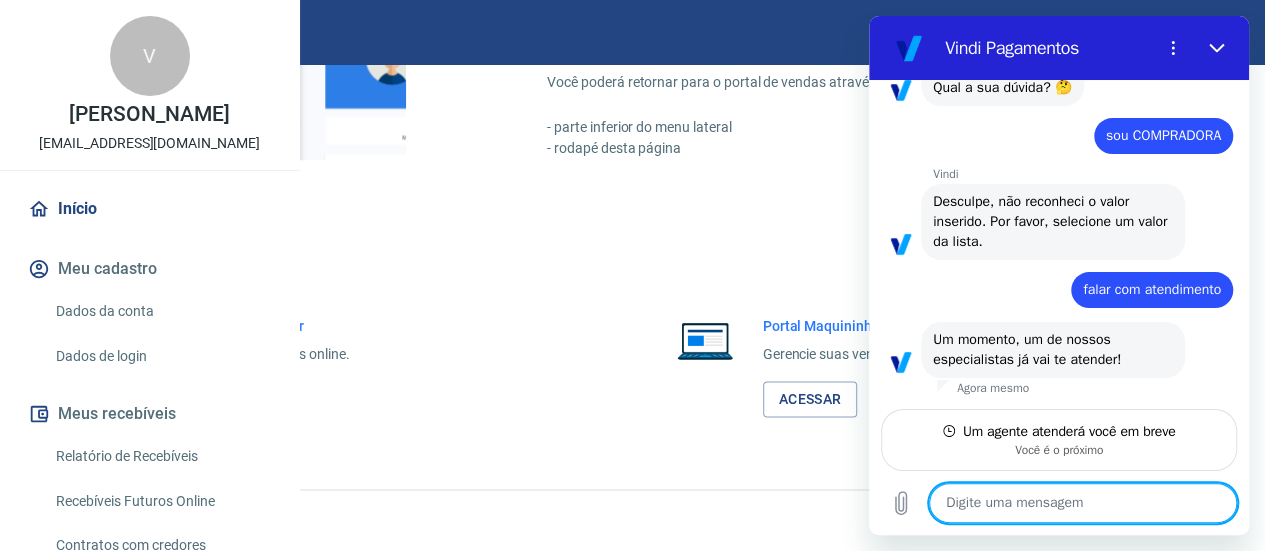 click at bounding box center [1083, 503] 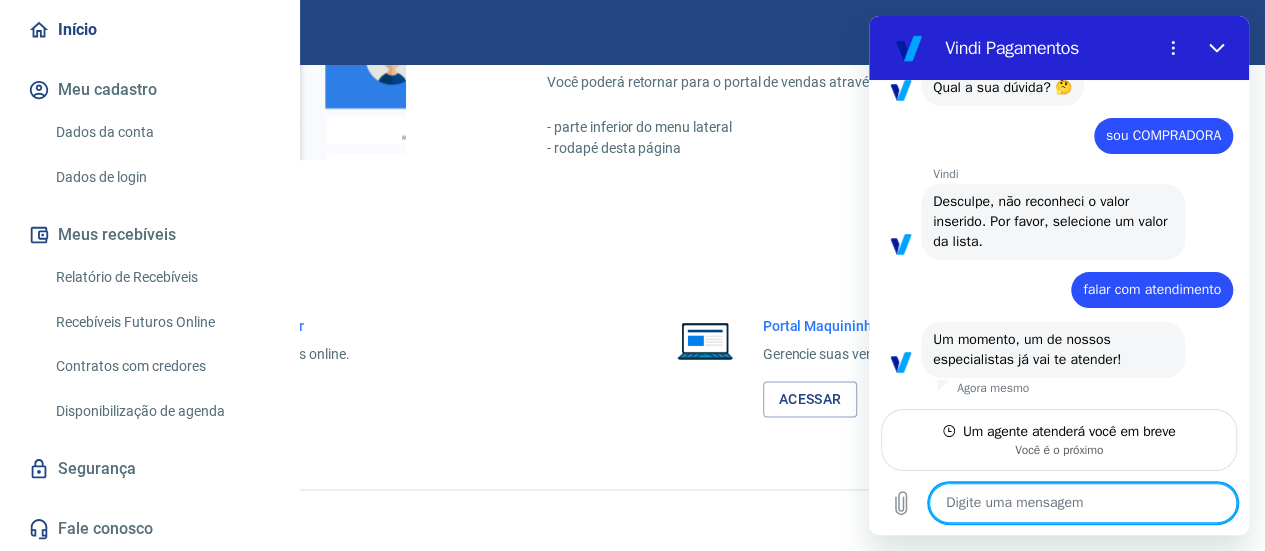 scroll, scrollTop: 0, scrollLeft: 0, axis: both 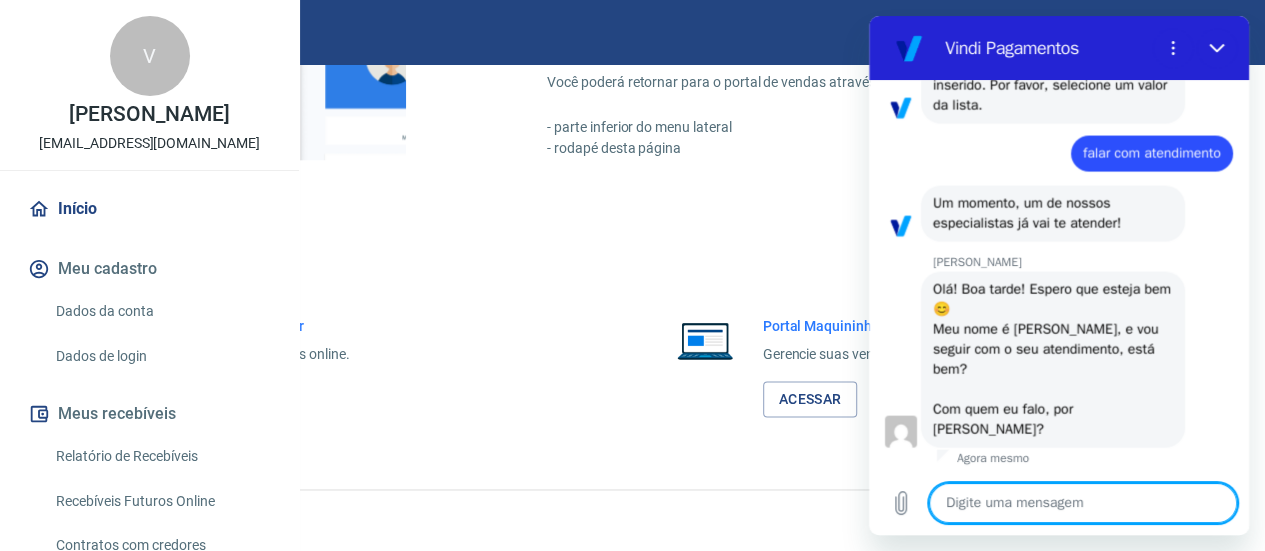 click at bounding box center (1083, 503) 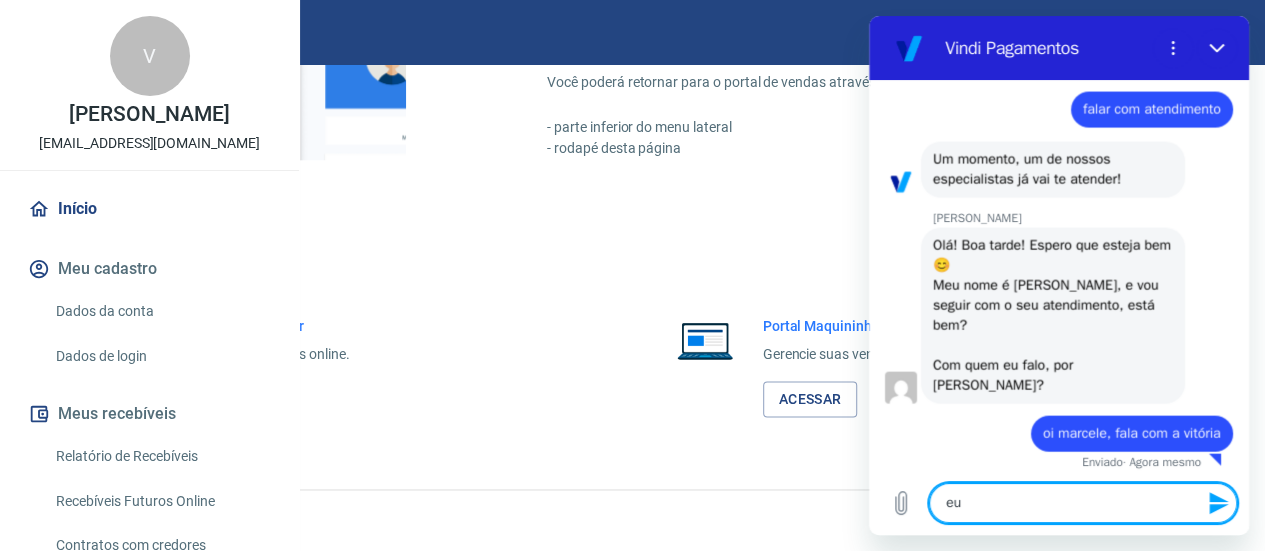 scroll, scrollTop: 2089, scrollLeft: 0, axis: vertical 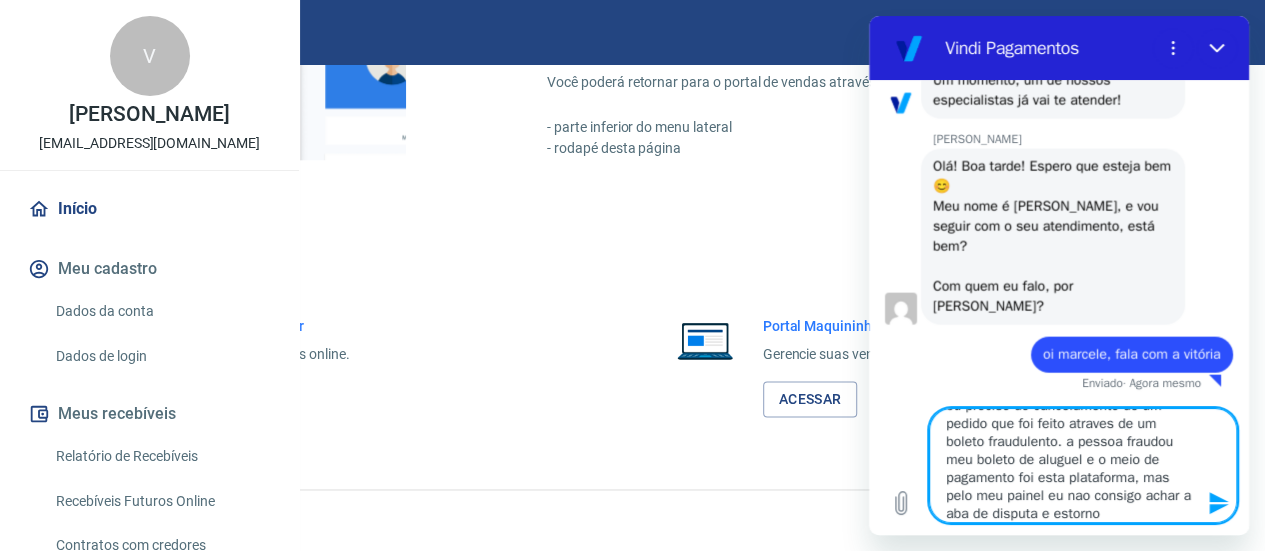 click on "eu preciso do cancelamento de um pedido que foi feito atraves de um boleto fraudulento. a pessoa fraudou meu boleto de aluguel e o meio de pagamento foi esta plataforma, mas pelo meu painel eu nao consigo achar a aba de disputa e estorno" at bounding box center (1083, 465) 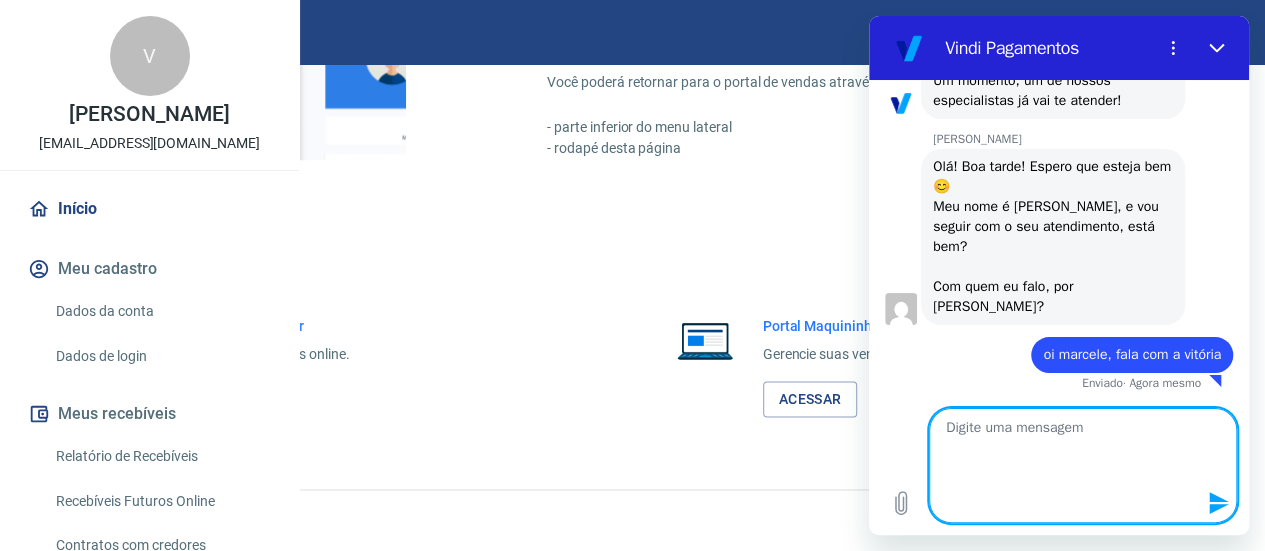 scroll, scrollTop: 0, scrollLeft: 0, axis: both 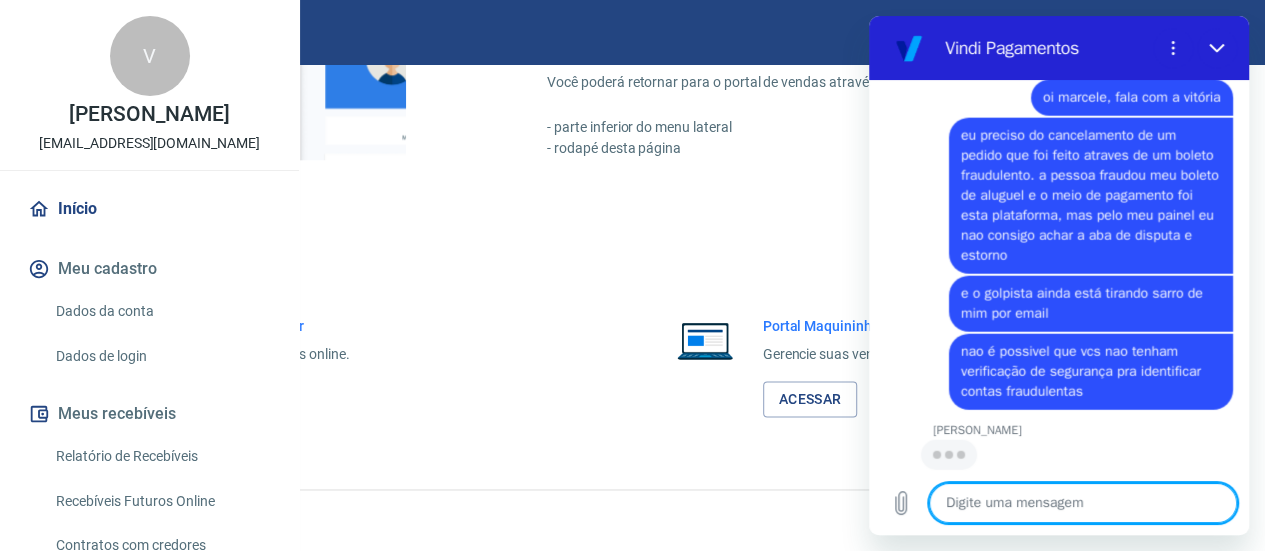 click at bounding box center (1083, 503) 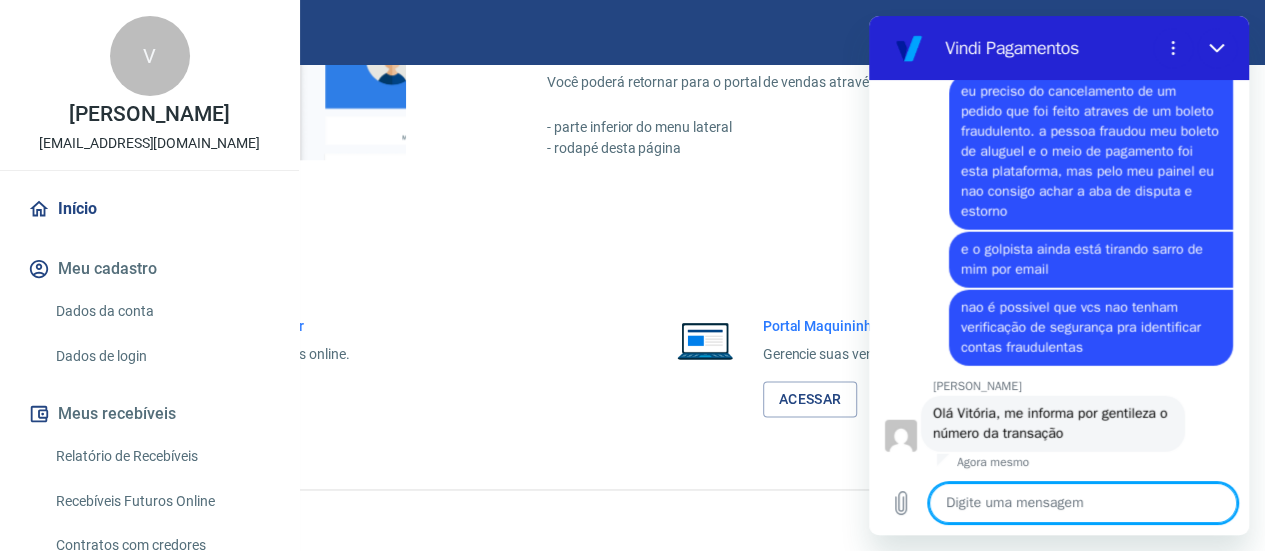 scroll, scrollTop: 2469, scrollLeft: 0, axis: vertical 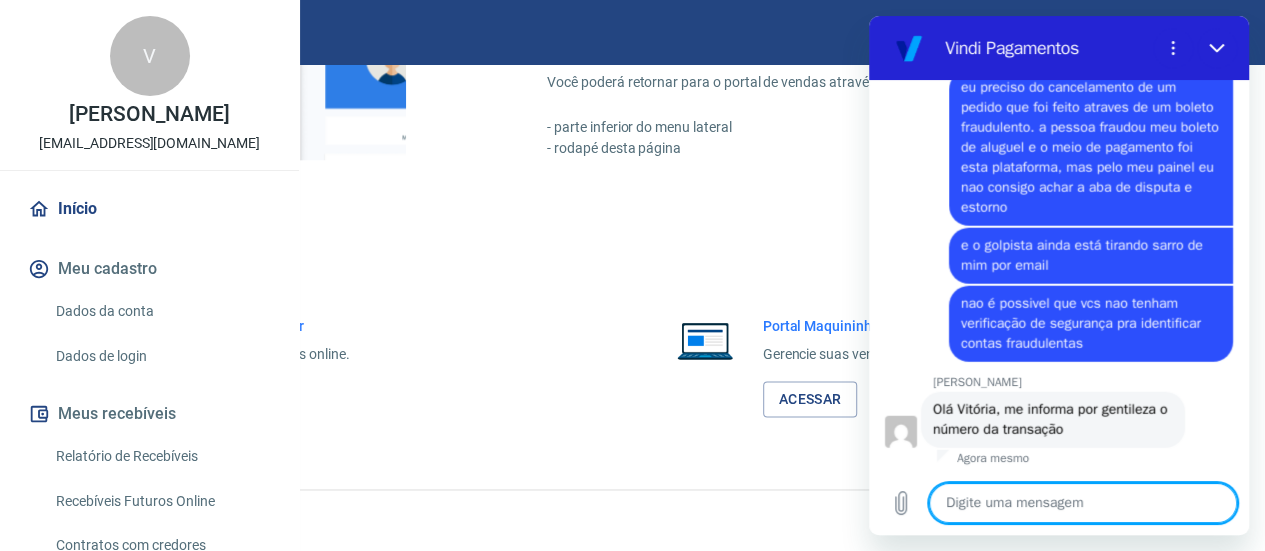 click at bounding box center [1083, 503] 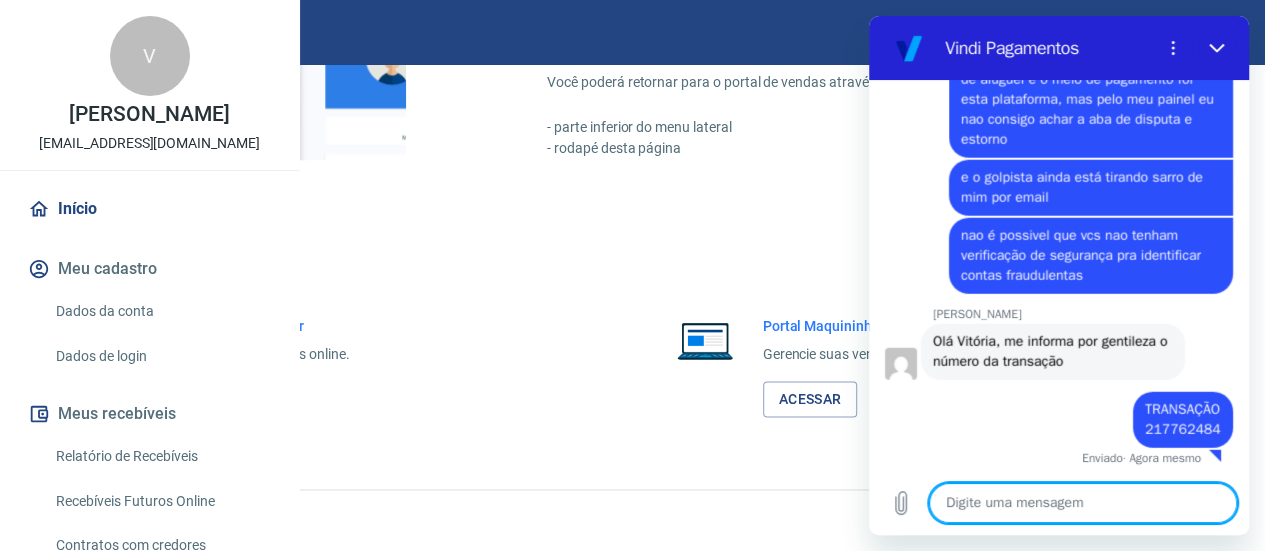 scroll, scrollTop: 2537, scrollLeft: 0, axis: vertical 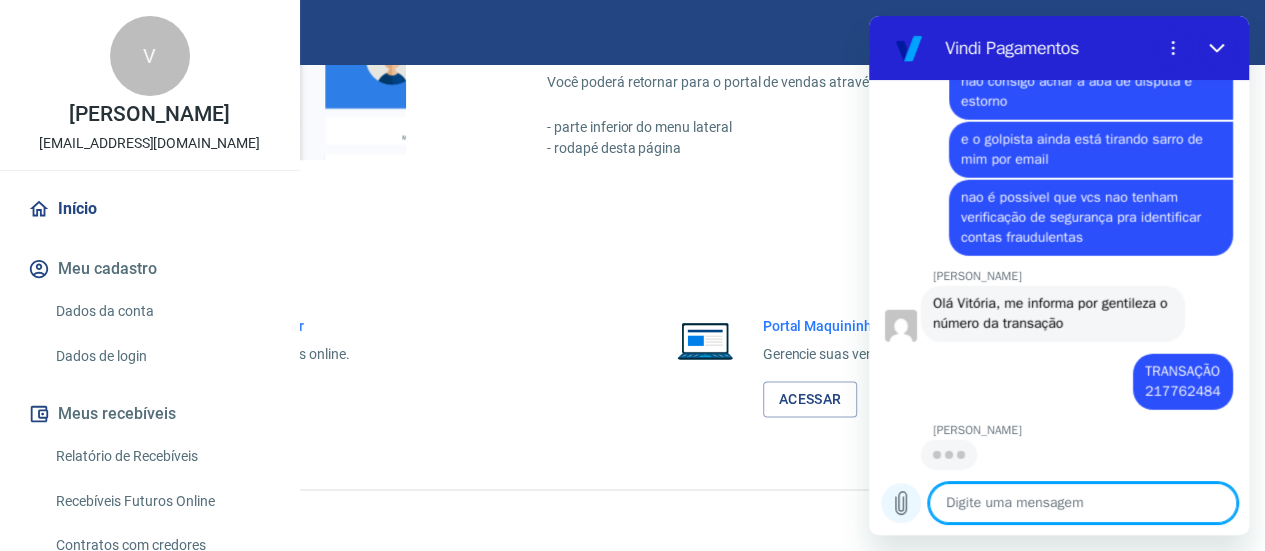 click 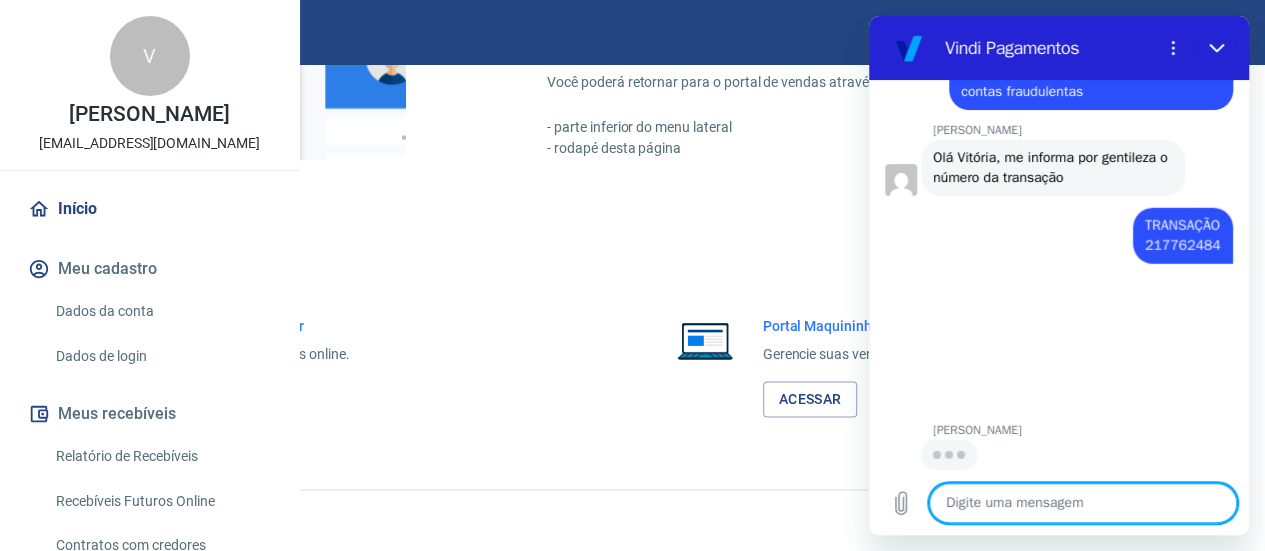 scroll, scrollTop: 2723, scrollLeft: 0, axis: vertical 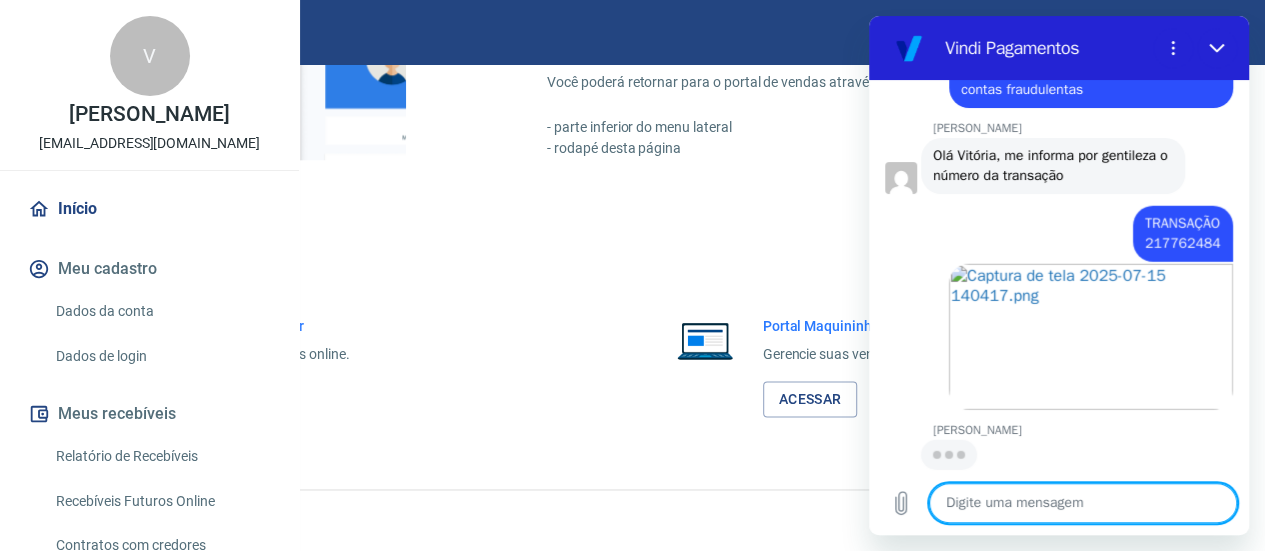click at bounding box center [1083, 503] 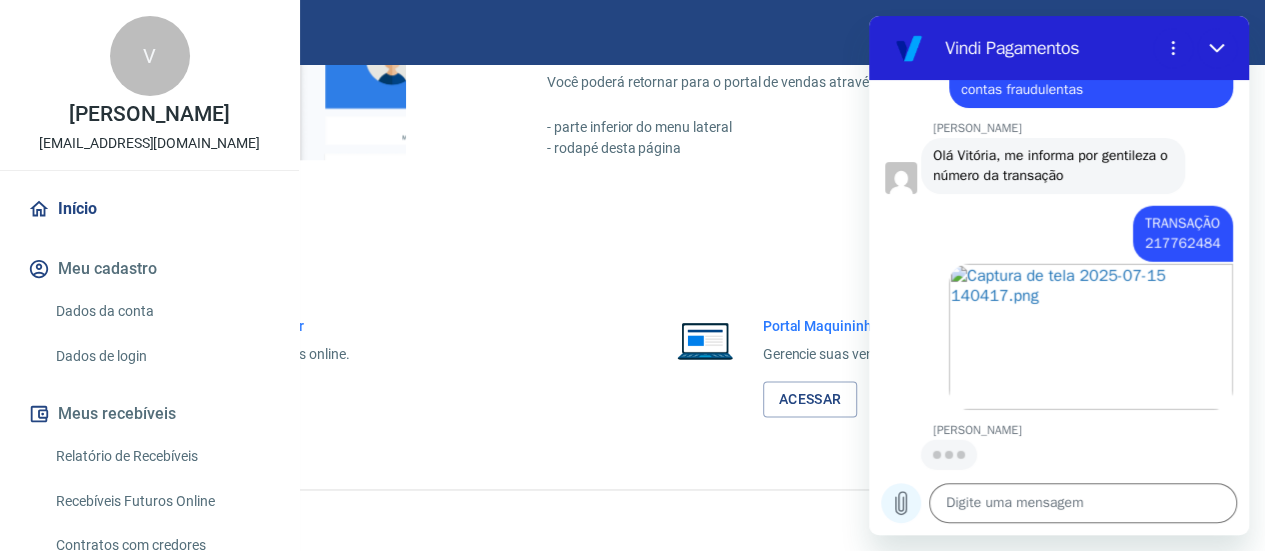 click 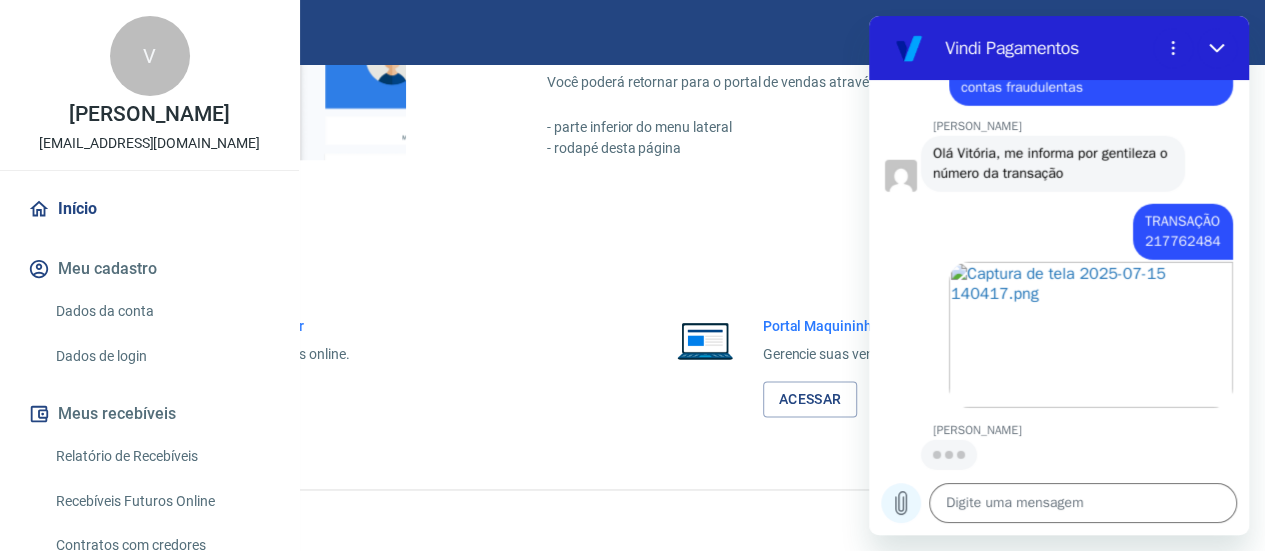 scroll, scrollTop: 2723, scrollLeft: 0, axis: vertical 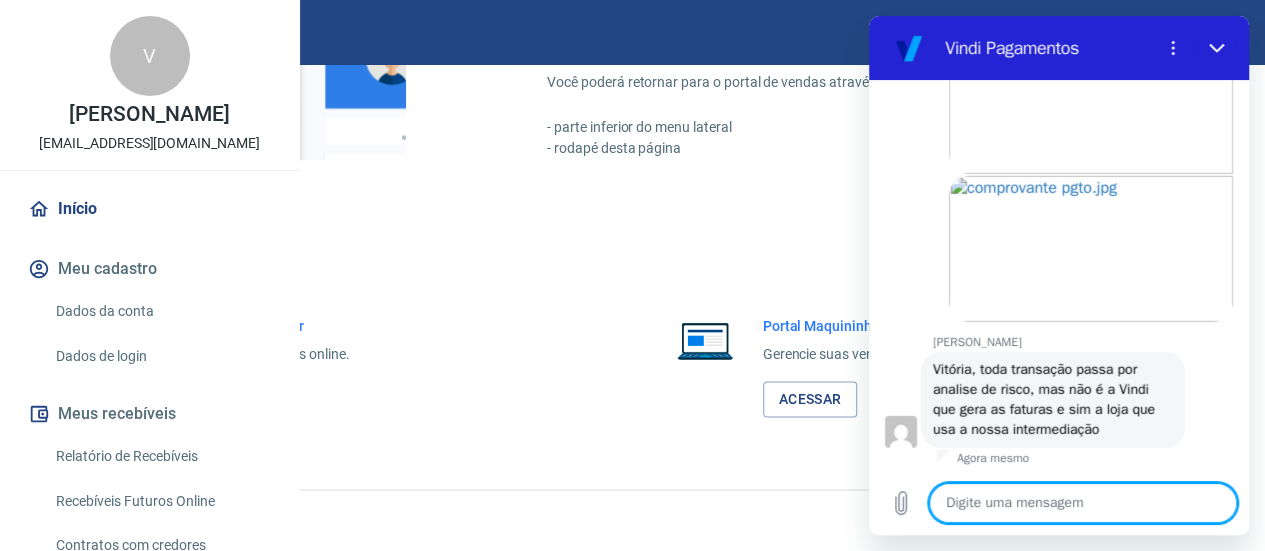 click at bounding box center [1083, 503] 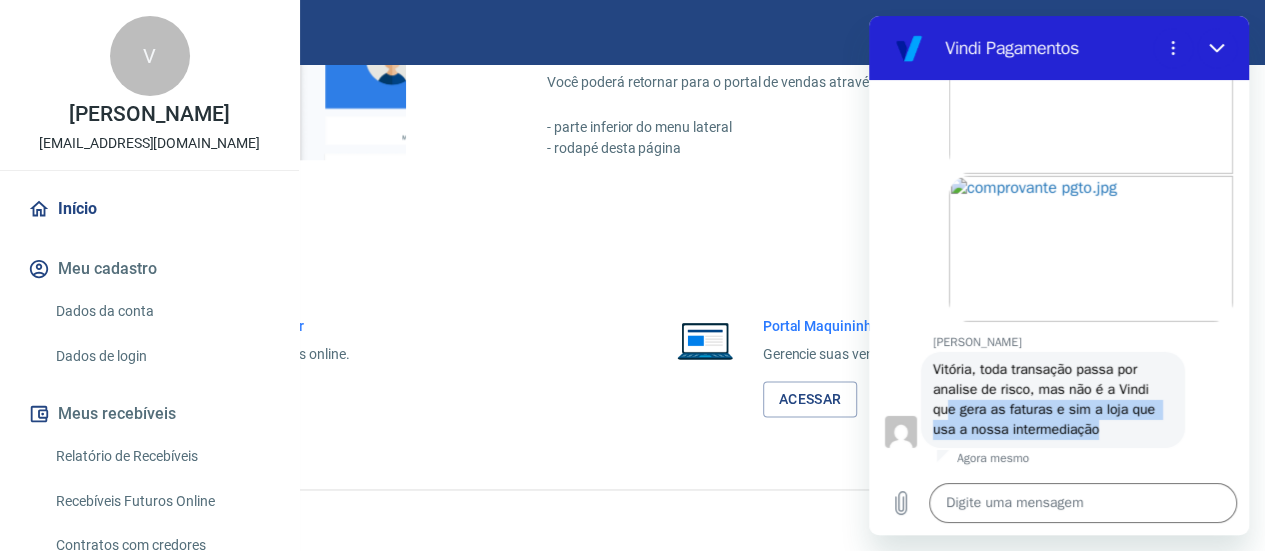 drag, startPoint x: 951, startPoint y: 408, endPoint x: 1093, endPoint y: 433, distance: 144.18391 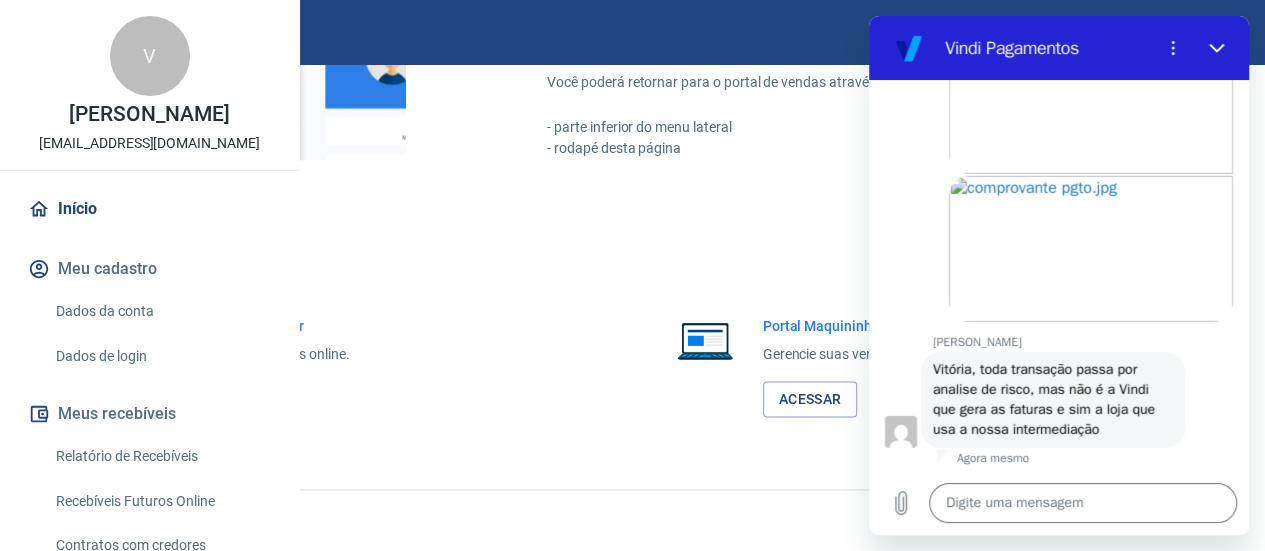 click on "Vitória, toda transação passa por analise de risco, mas não é a Vindi que gera as faturas e sim a loja que usa a nossa intermediação" at bounding box center [1046, 399] 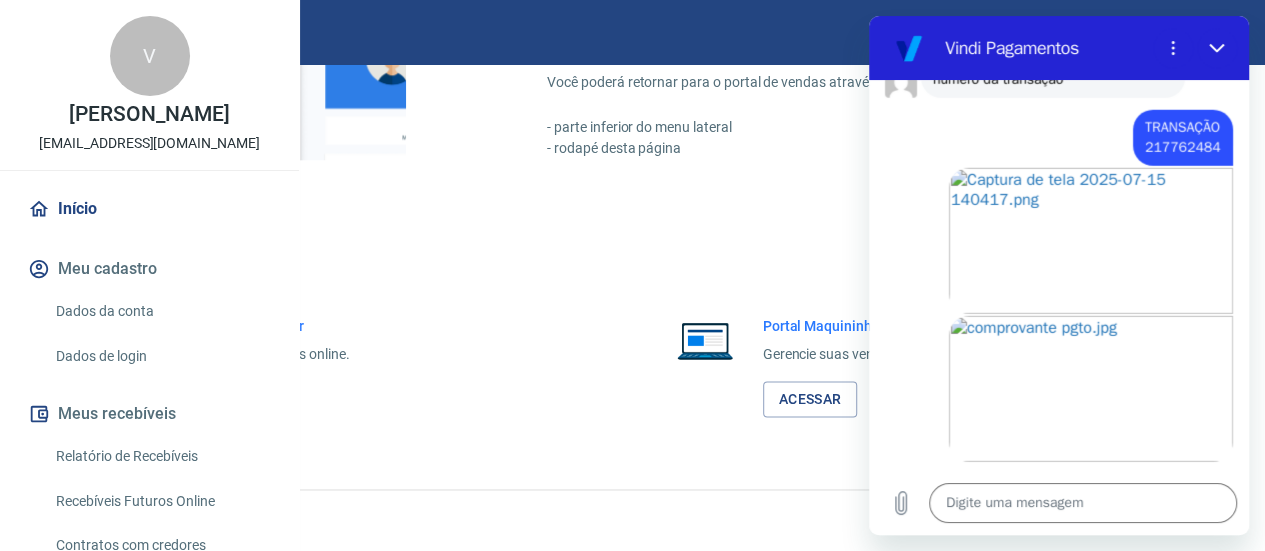 scroll, scrollTop: 2759, scrollLeft: 0, axis: vertical 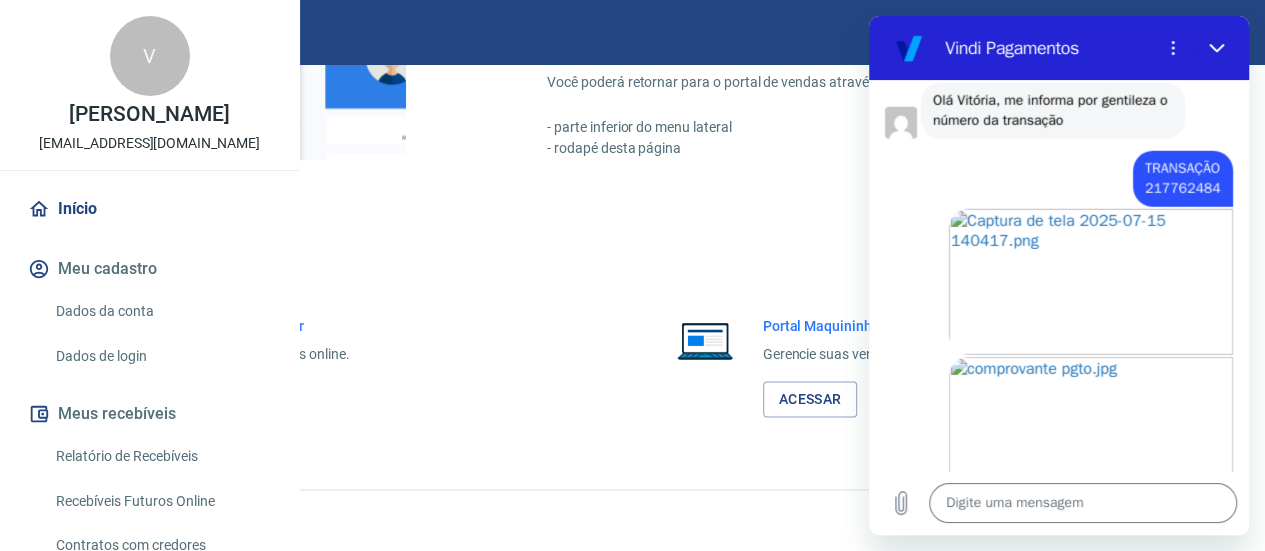 click on "Olá Vitória, me informa por gentileza o número da transação" at bounding box center (1052, 110) 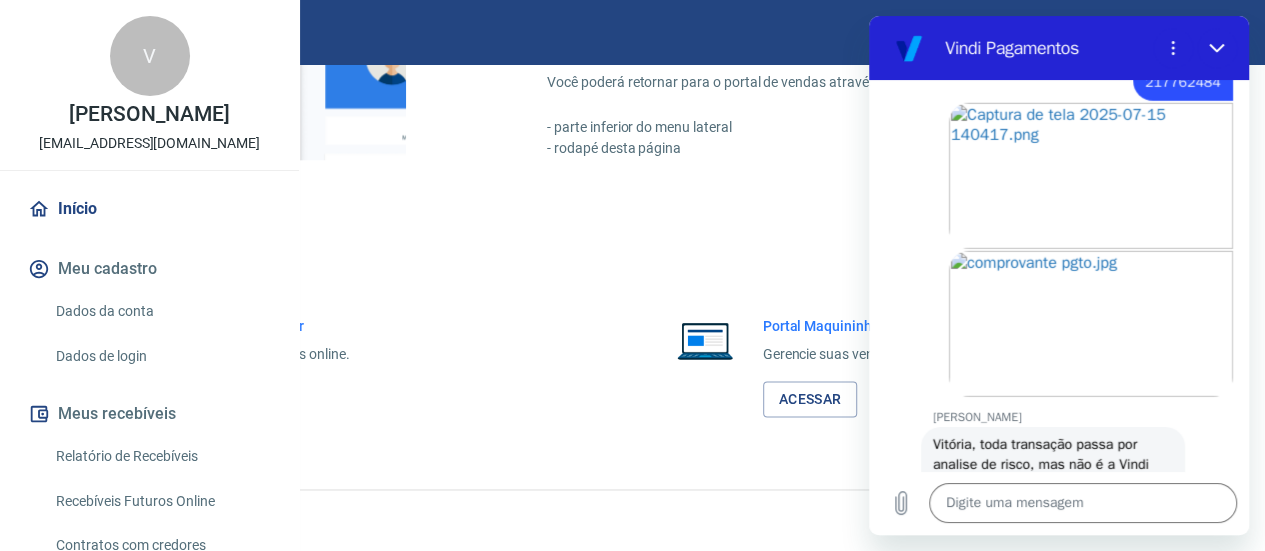 scroll, scrollTop: 2959, scrollLeft: 0, axis: vertical 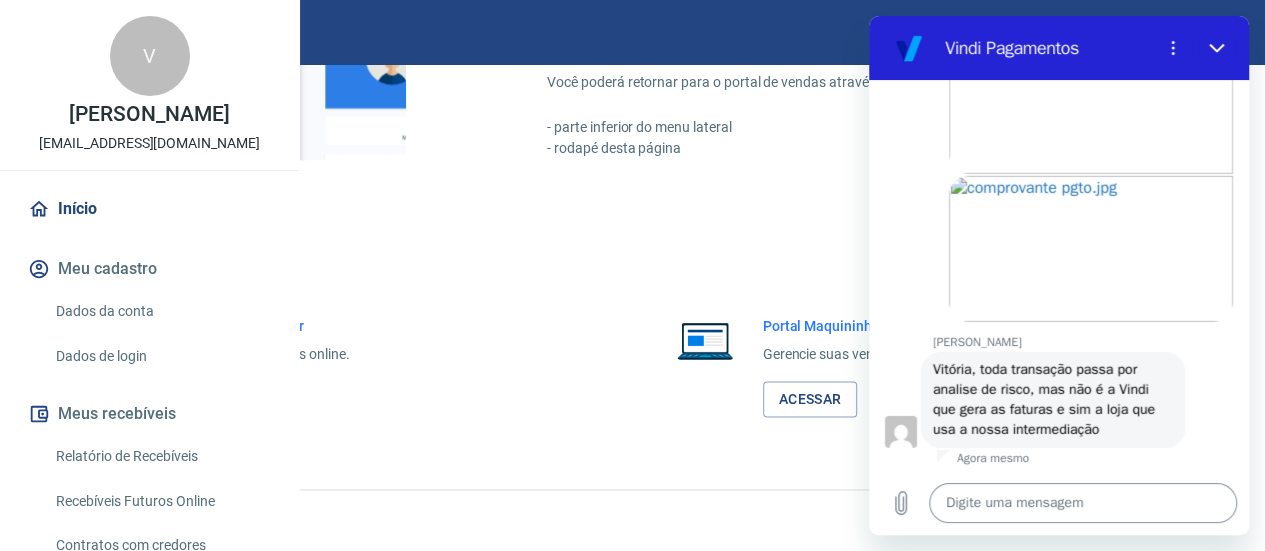 click at bounding box center [1083, 503] 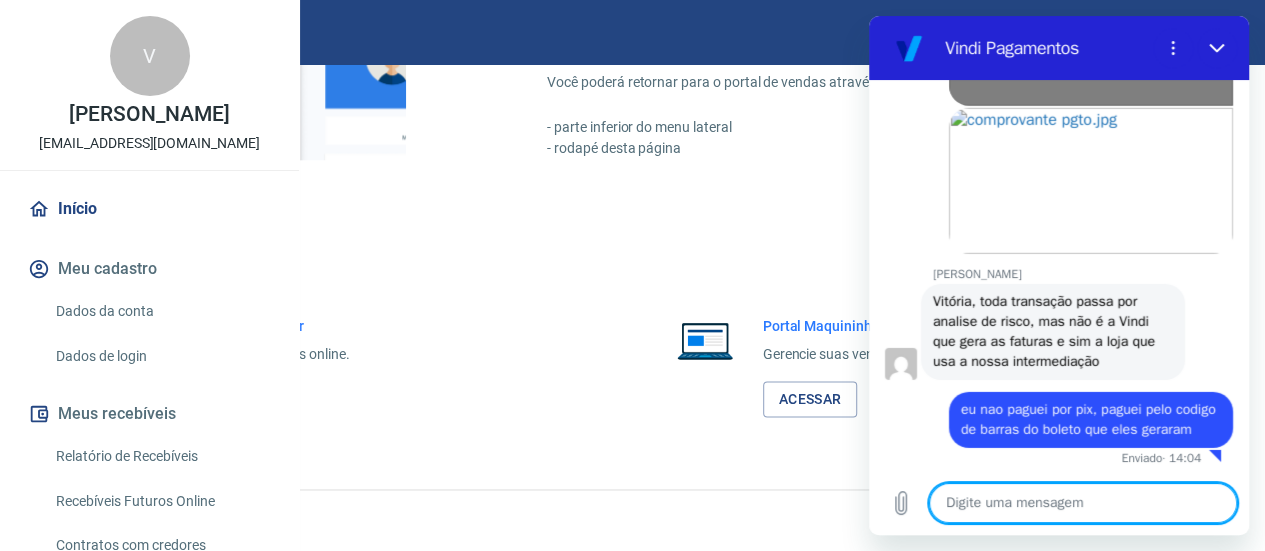 scroll, scrollTop: 3047, scrollLeft: 0, axis: vertical 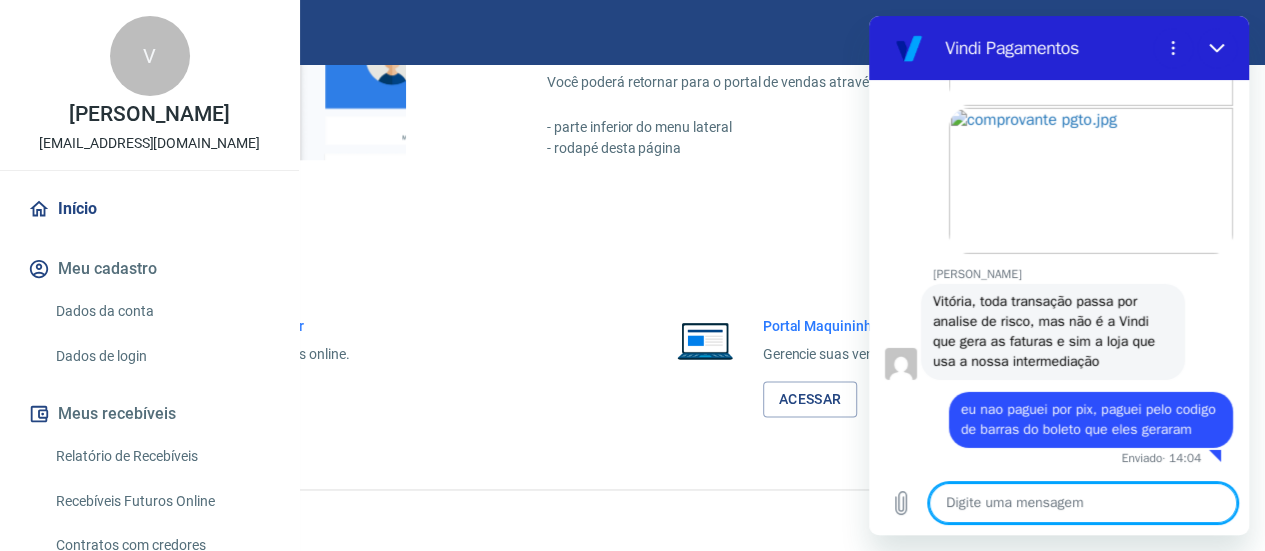 click at bounding box center [1083, 503] 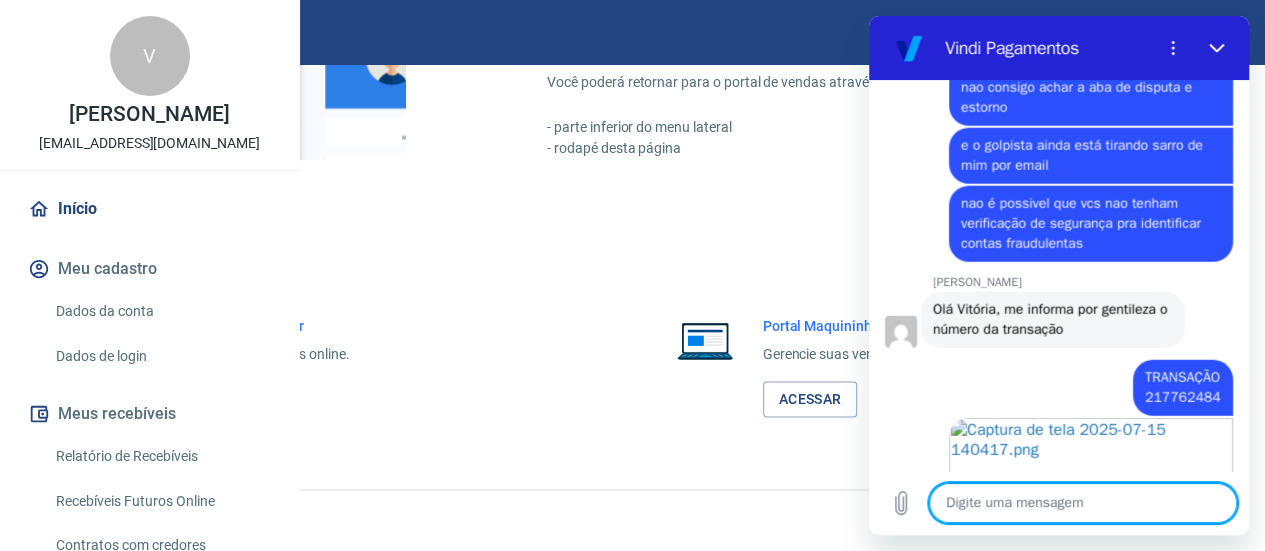 scroll, scrollTop: 2547, scrollLeft: 0, axis: vertical 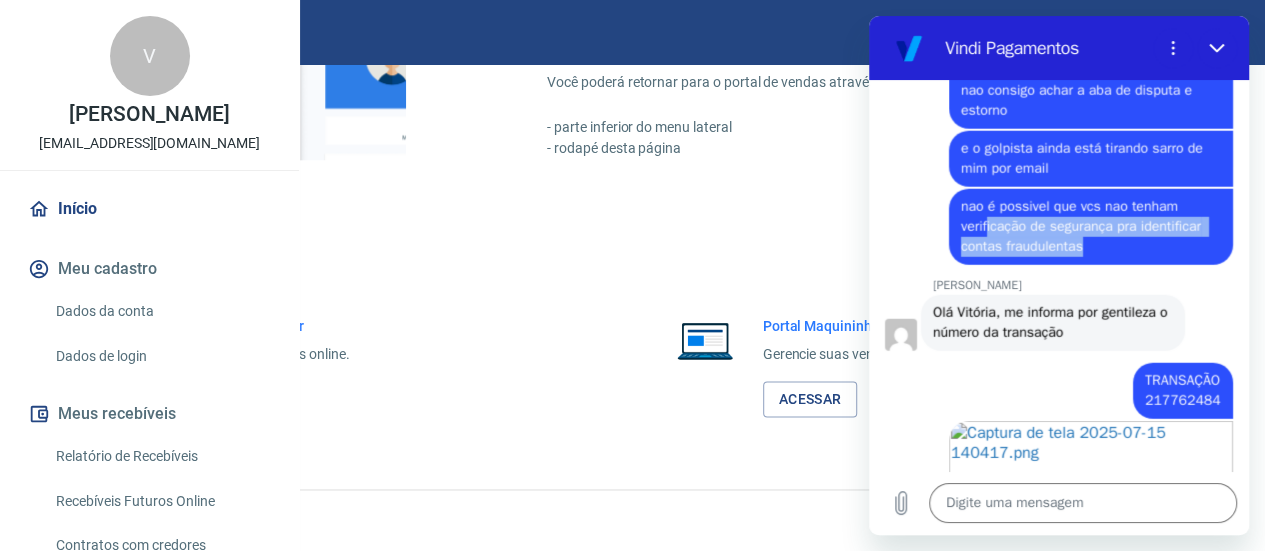 drag, startPoint x: 987, startPoint y: 246, endPoint x: 1084, endPoint y: 267, distance: 99.24717 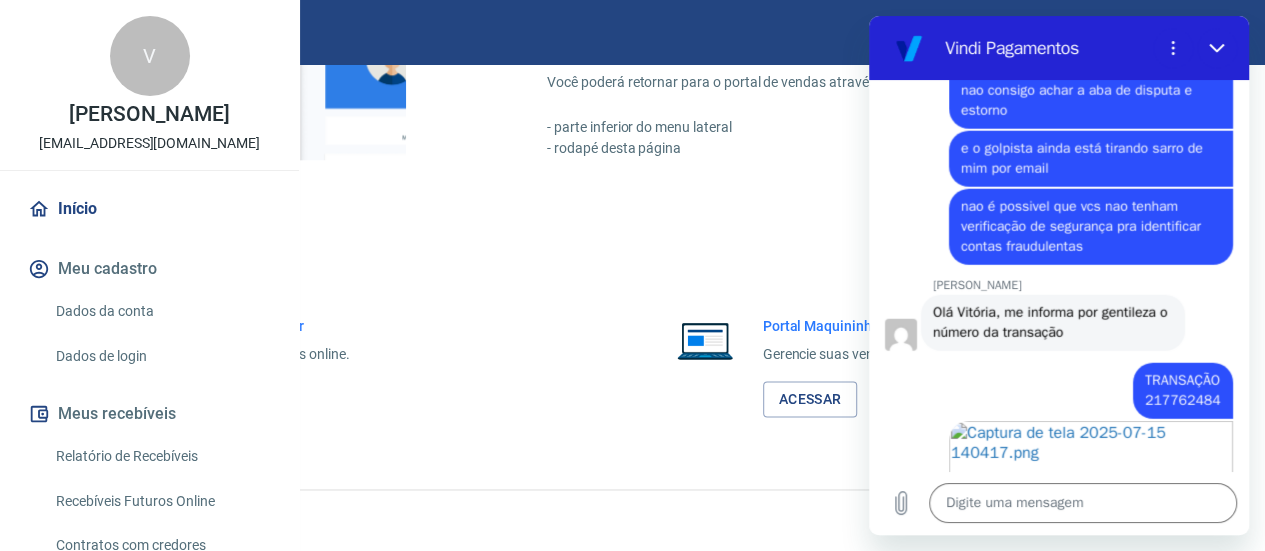 click on "e o golpista ainda está tirando sarro de mim por email" at bounding box center (1084, 158) 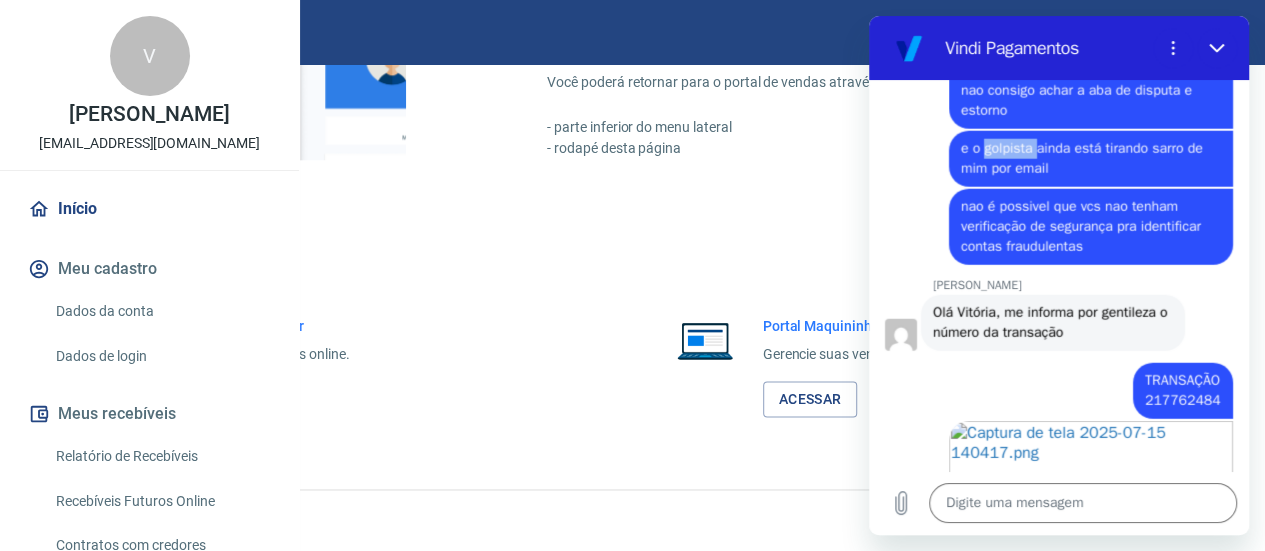 click on "e o golpista ainda está tirando sarro de mim por email" at bounding box center (1084, 158) 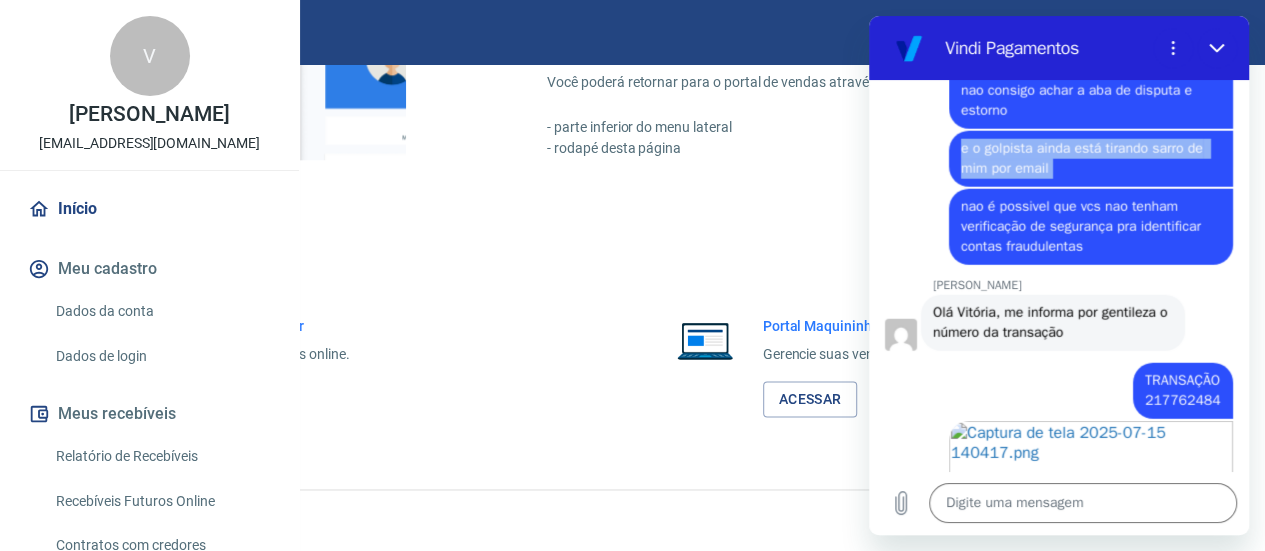 click on "e o golpista ainda está tirando sarro de mim por email" at bounding box center (1084, 158) 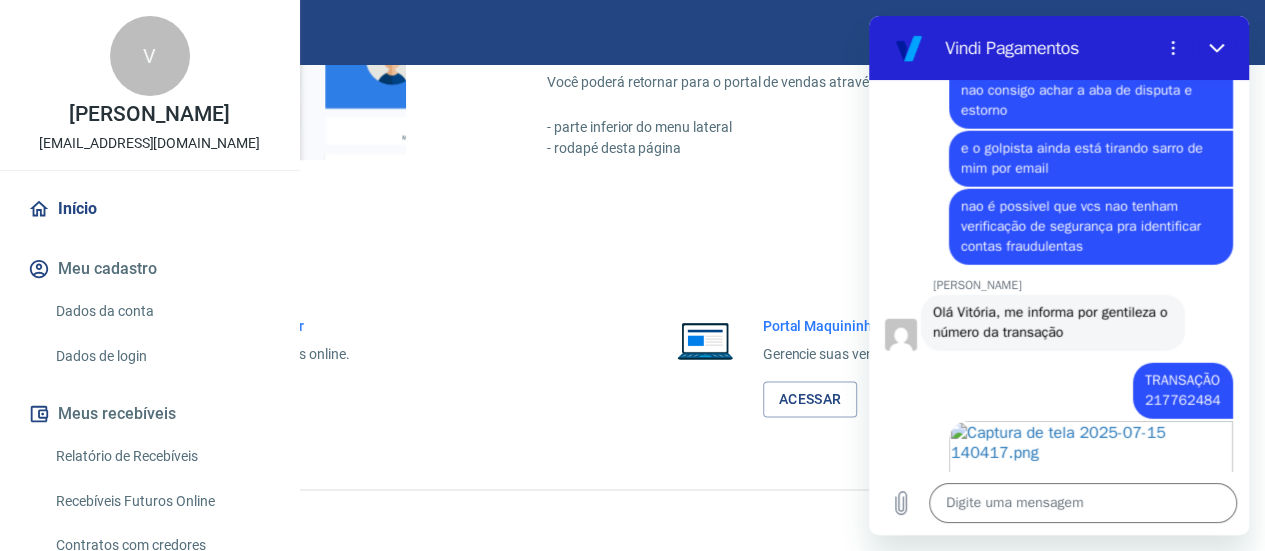 scroll, scrollTop: 2447, scrollLeft: 0, axis: vertical 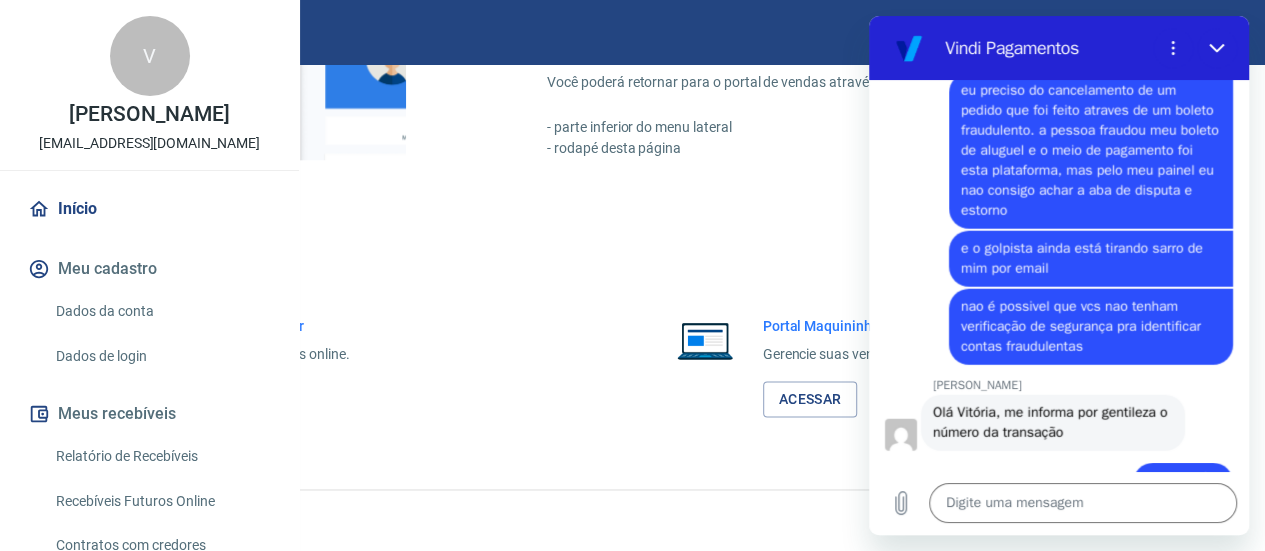click on "eu preciso do cancelamento de um pedido que foi feito atraves de um boleto fraudulento. a pessoa fraudou meu boleto de aluguel e o meio de pagamento foi esta plataforma, mas pelo meu painel eu nao consigo achar a aba de disputa e estorno" at bounding box center (1092, 150) 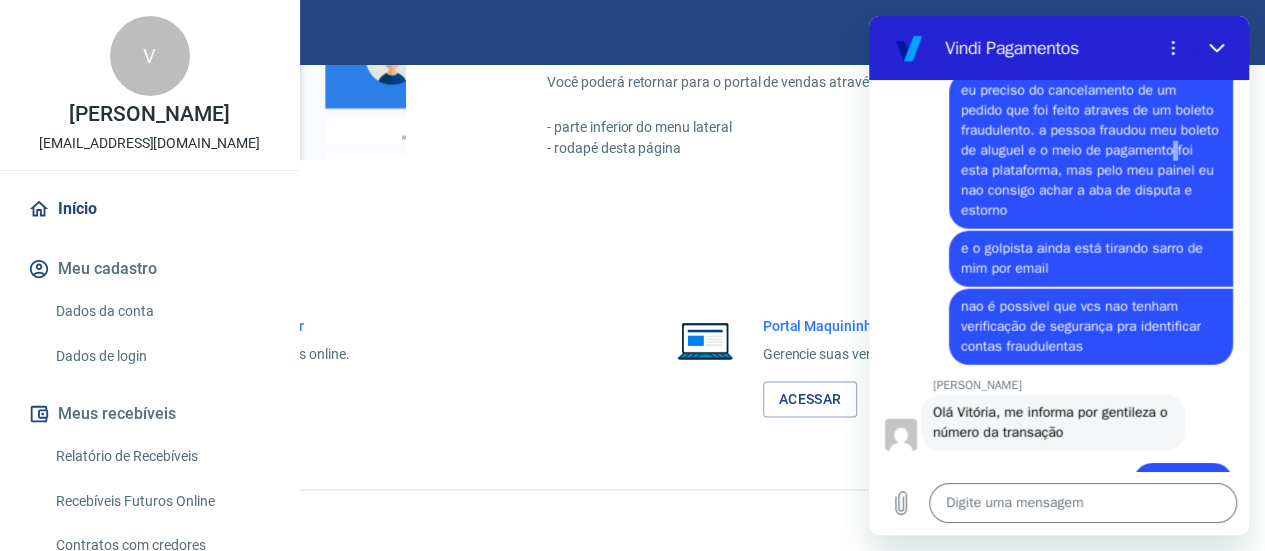 click on "eu preciso do cancelamento de um pedido que foi feito atraves de um boleto fraudulento. a pessoa fraudou meu boleto de aluguel e o meio de pagamento foi esta plataforma, mas pelo meu painel eu nao consigo achar a aba de disputa e estorno" at bounding box center [1092, 150] 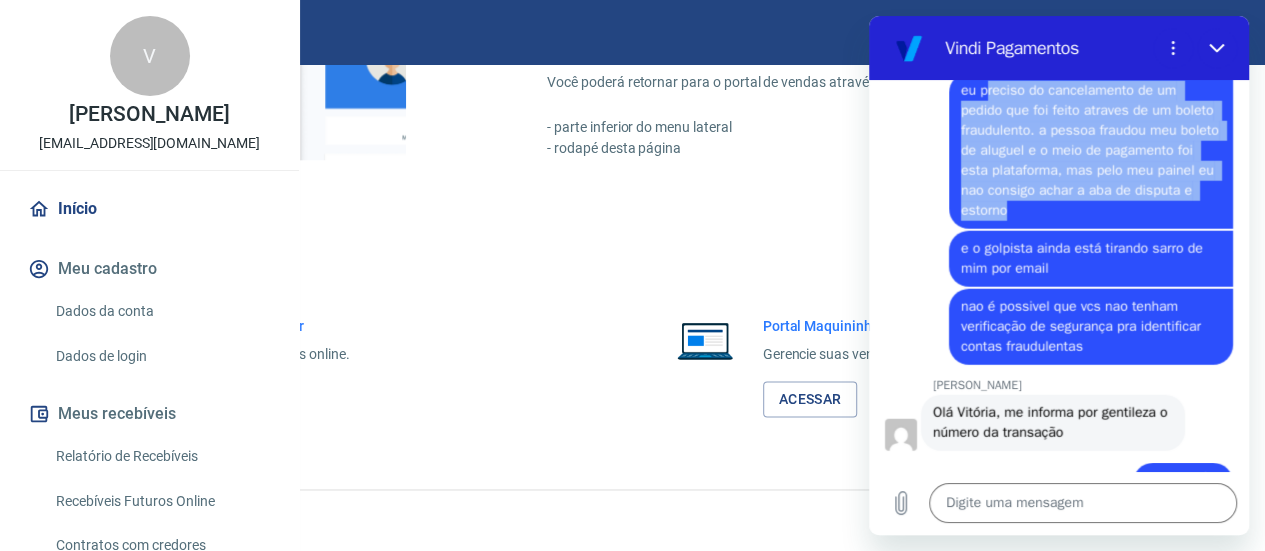 drag, startPoint x: 987, startPoint y: 112, endPoint x: 1153, endPoint y: 227, distance: 201.94305 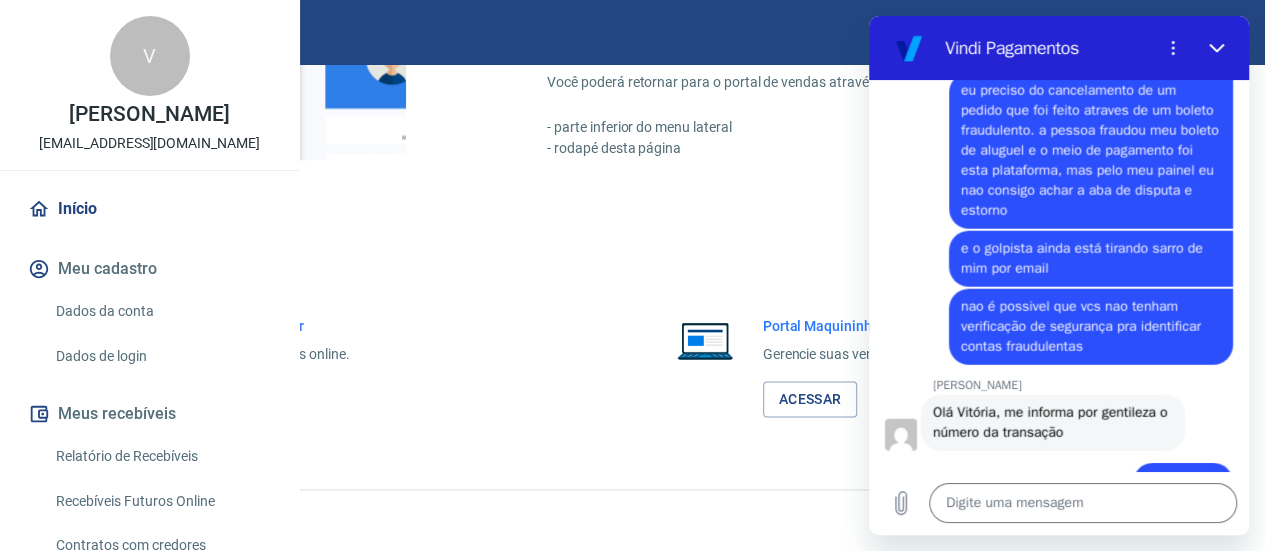 click on "e o golpista ainda está tirando sarro de mim por email" at bounding box center [1084, 258] 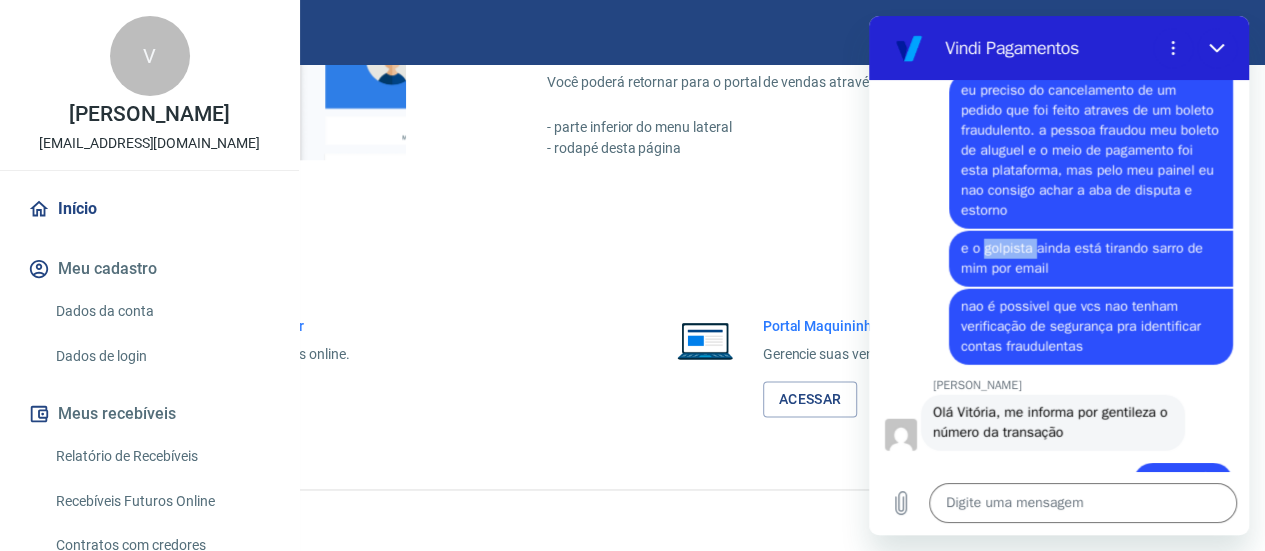 click on "e o golpista ainda está tirando sarro de mim por email" at bounding box center (1084, 258) 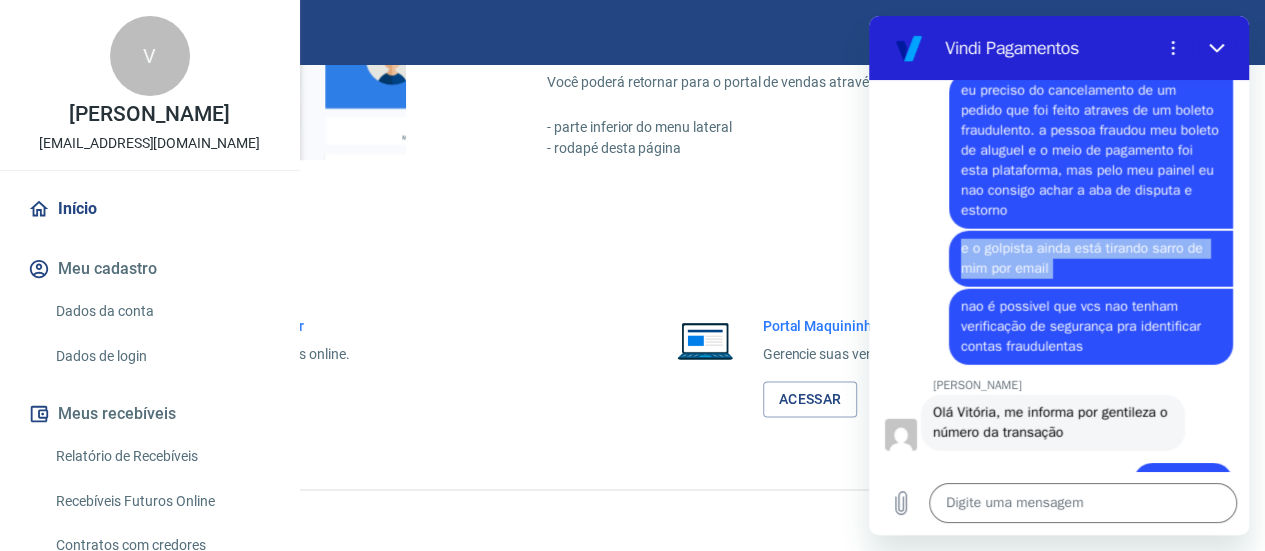 click on "e o golpista ainda está tirando sarro de mim por email" at bounding box center (1084, 258) 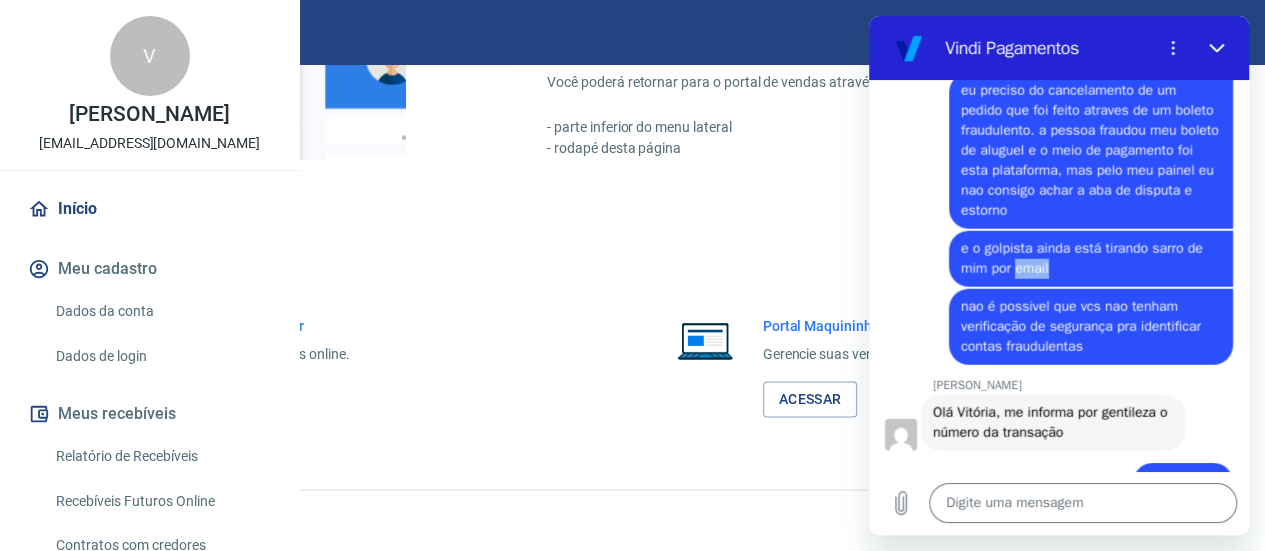 click on "e o golpista ainda está tirando sarro de mim por email" at bounding box center [1084, 258] 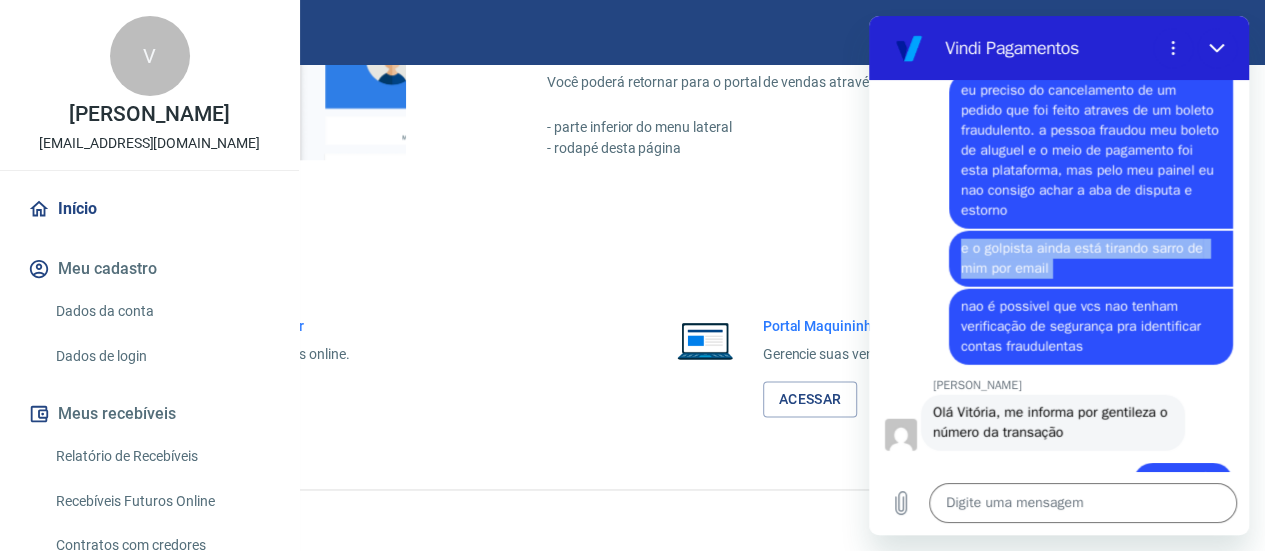 click on "e o golpista ainda está tirando sarro de mim por email" at bounding box center [1084, 258] 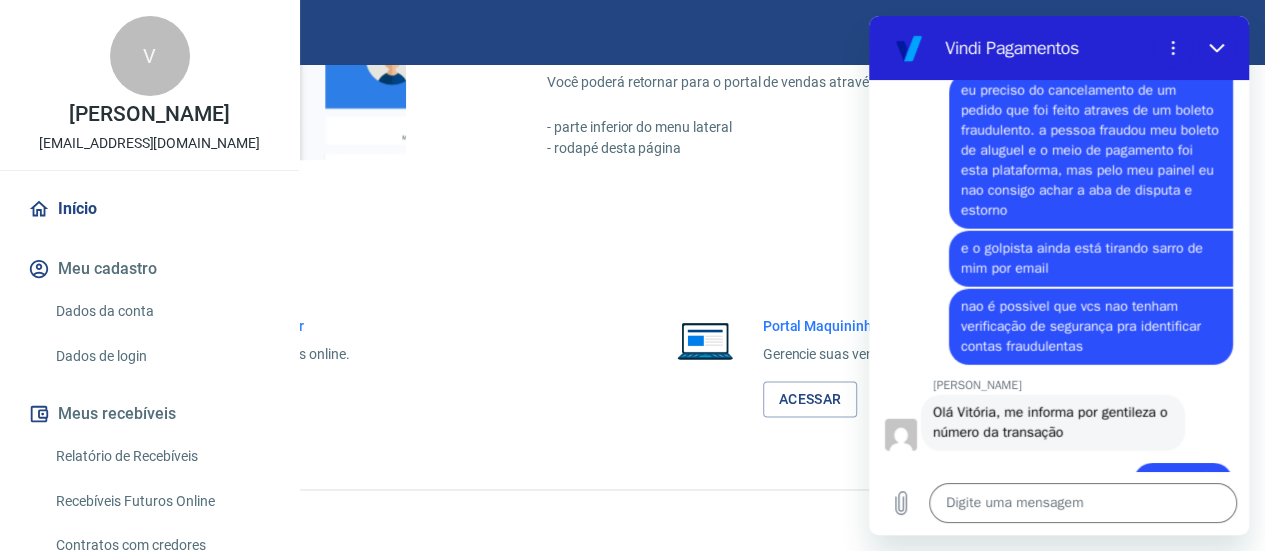 click on "nao é possivel que vcs nao tenham verificação de segurança pra identificar contas fraudulentas" at bounding box center [1083, 326] 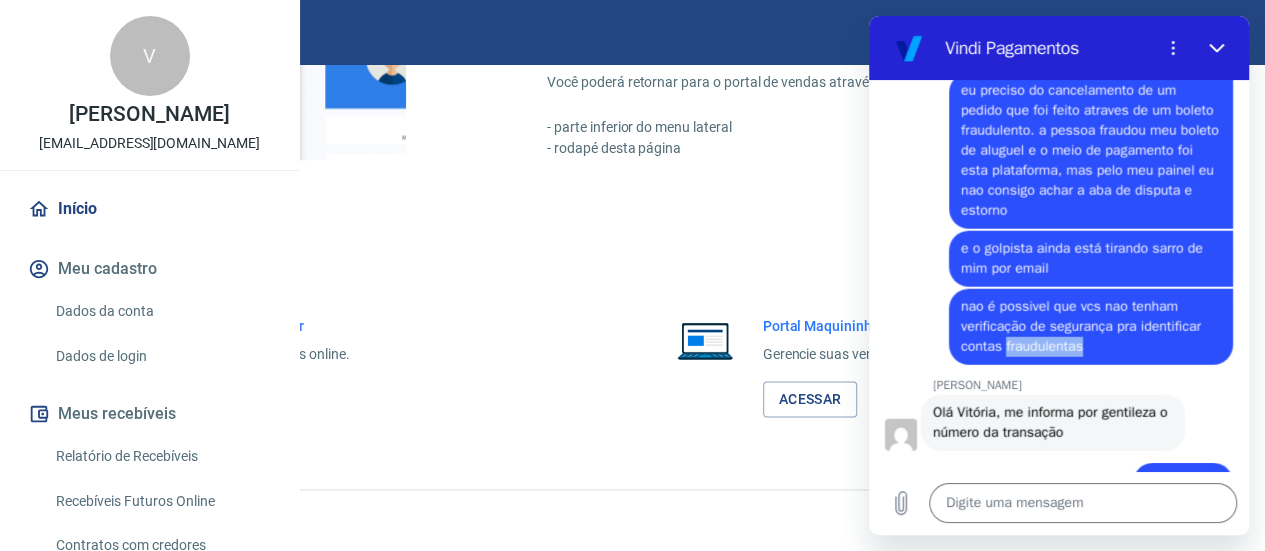 click on "nao é possivel que vcs nao tenham verificação de segurança pra identificar contas fraudulentas" at bounding box center (1083, 326) 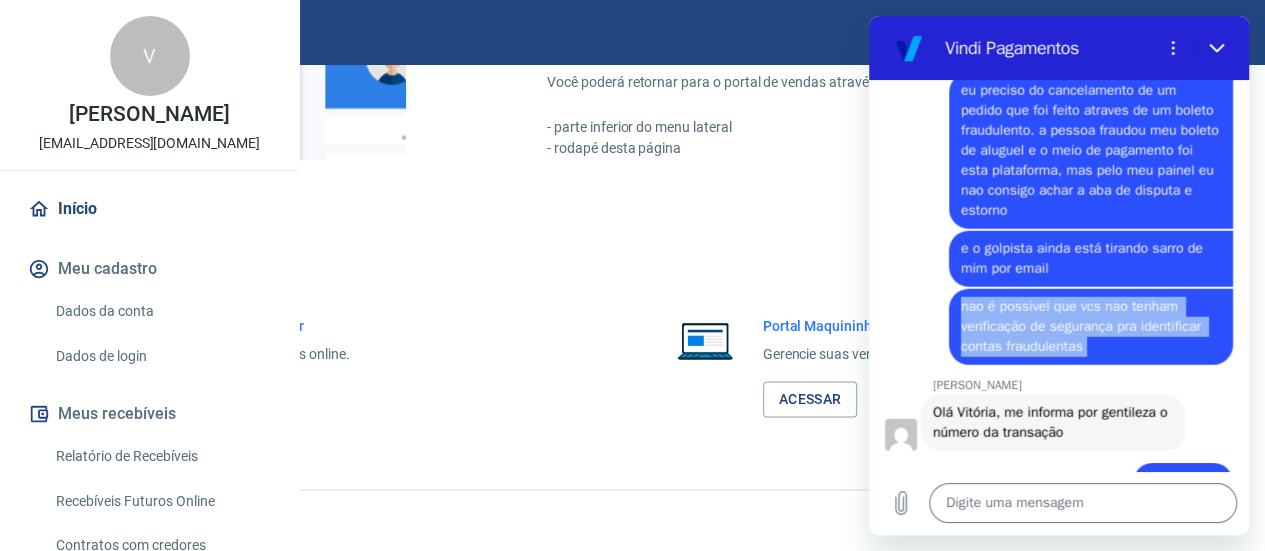 click on "nao é possivel que vcs nao tenham verificação de segurança pra identificar contas fraudulentas" at bounding box center (1083, 326) 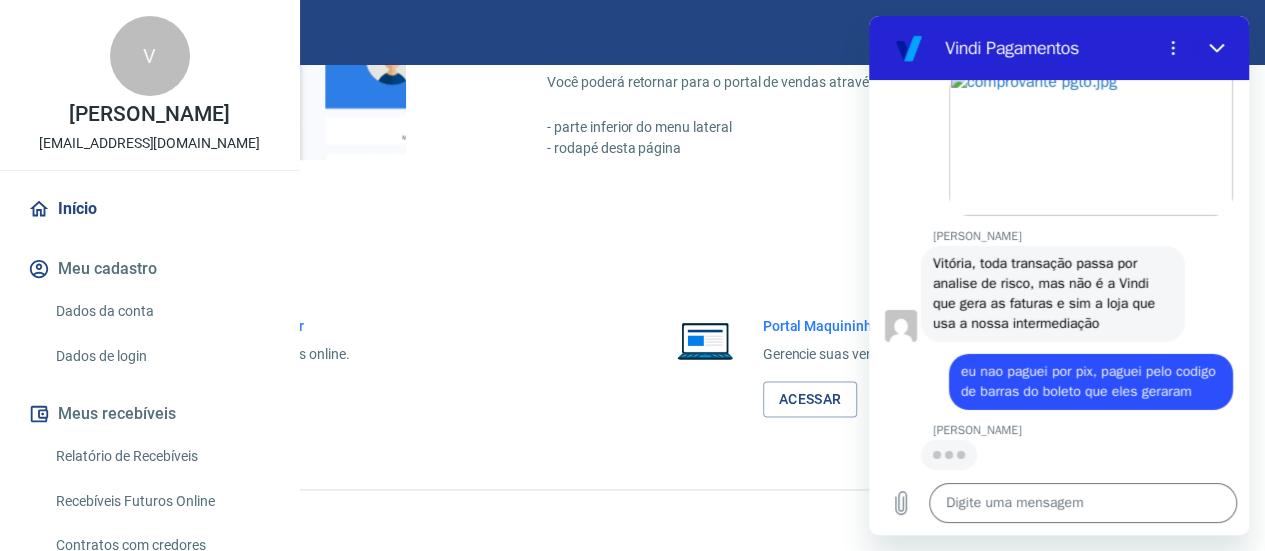 scroll, scrollTop: 3085, scrollLeft: 0, axis: vertical 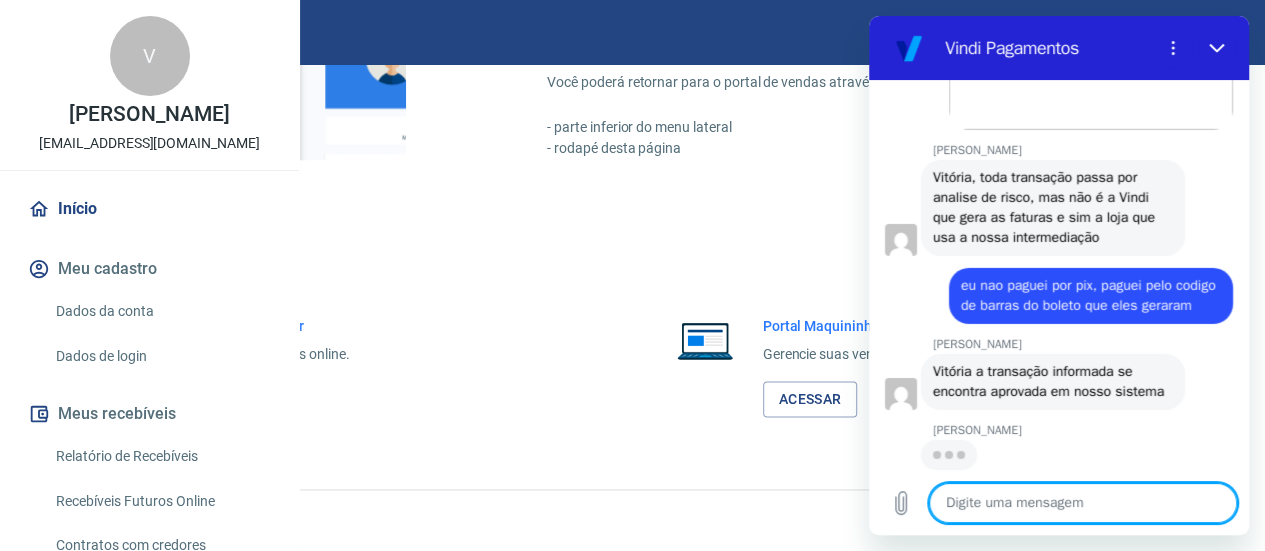 click at bounding box center (1083, 503) 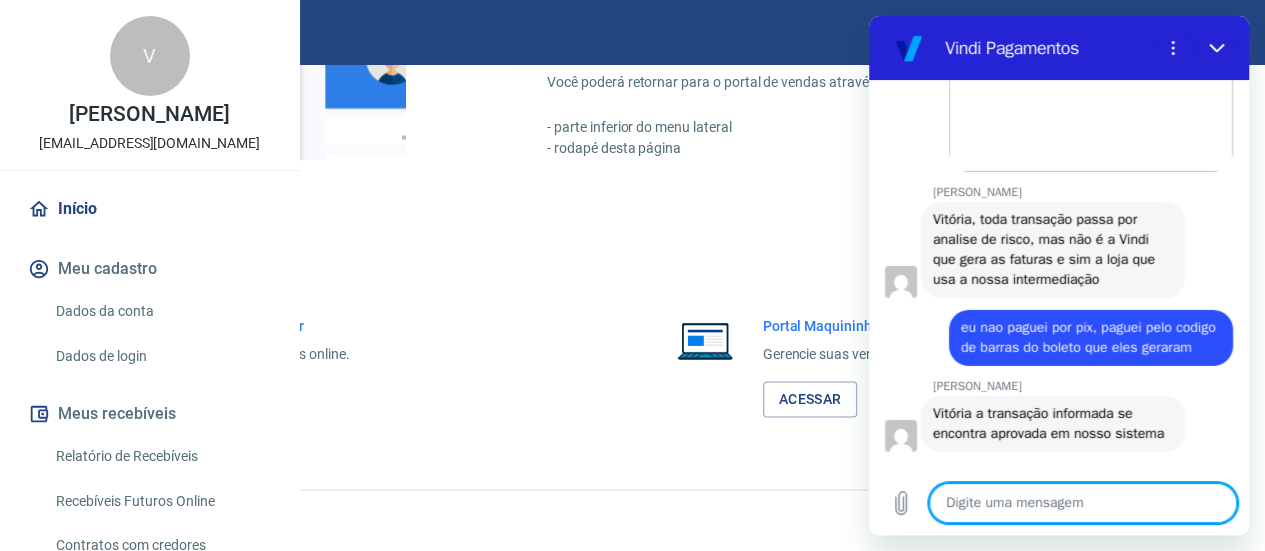 click at bounding box center [1083, 503] 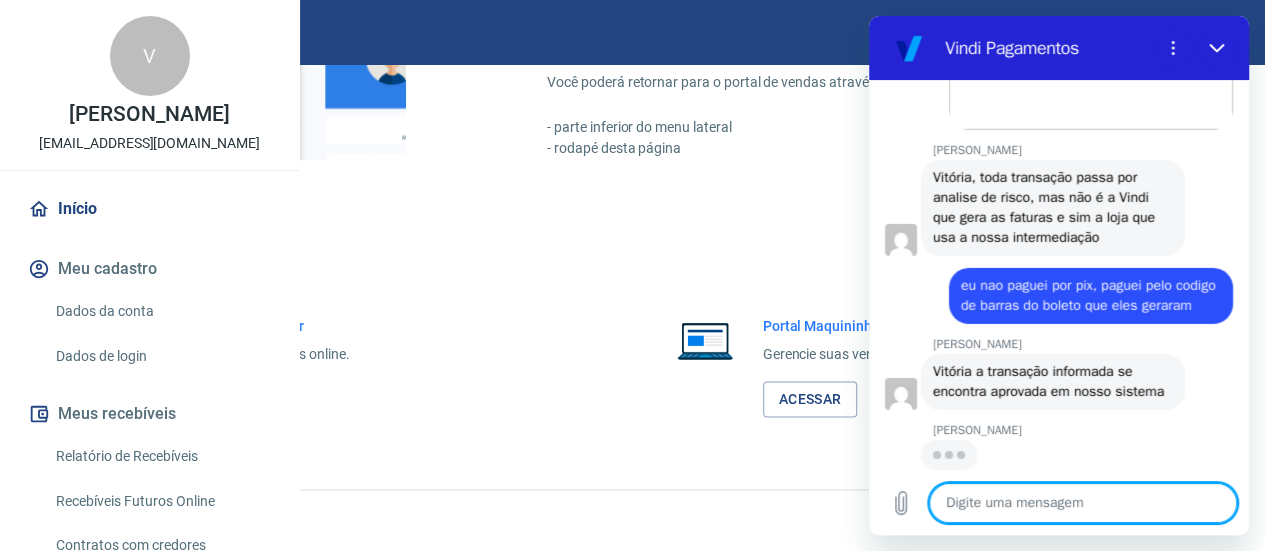 scroll, scrollTop: 3191, scrollLeft: 0, axis: vertical 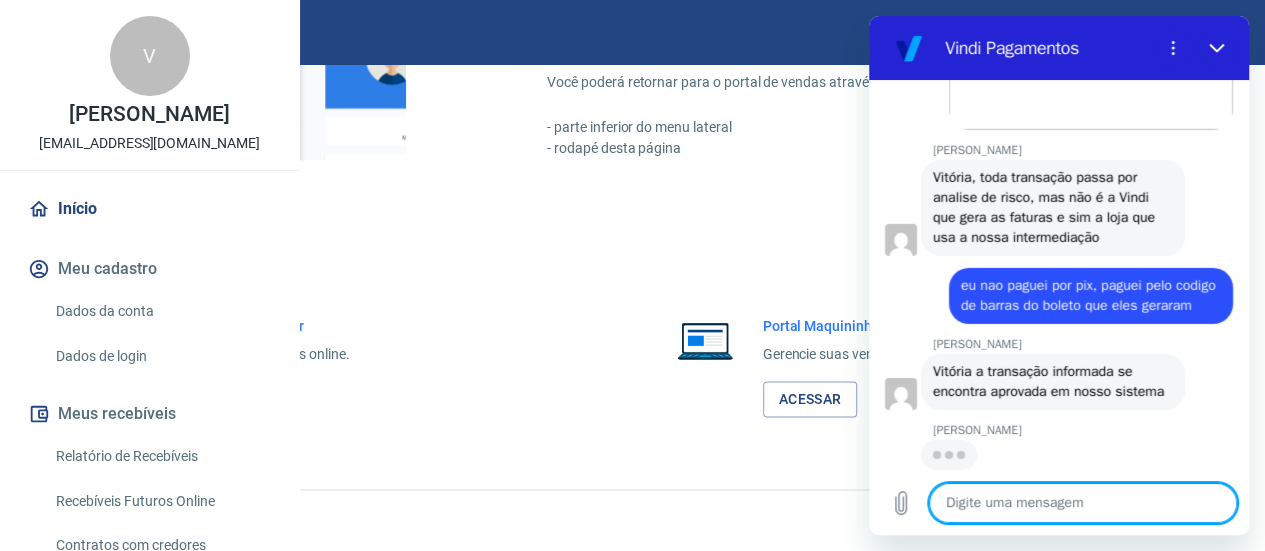 click at bounding box center [1083, 503] 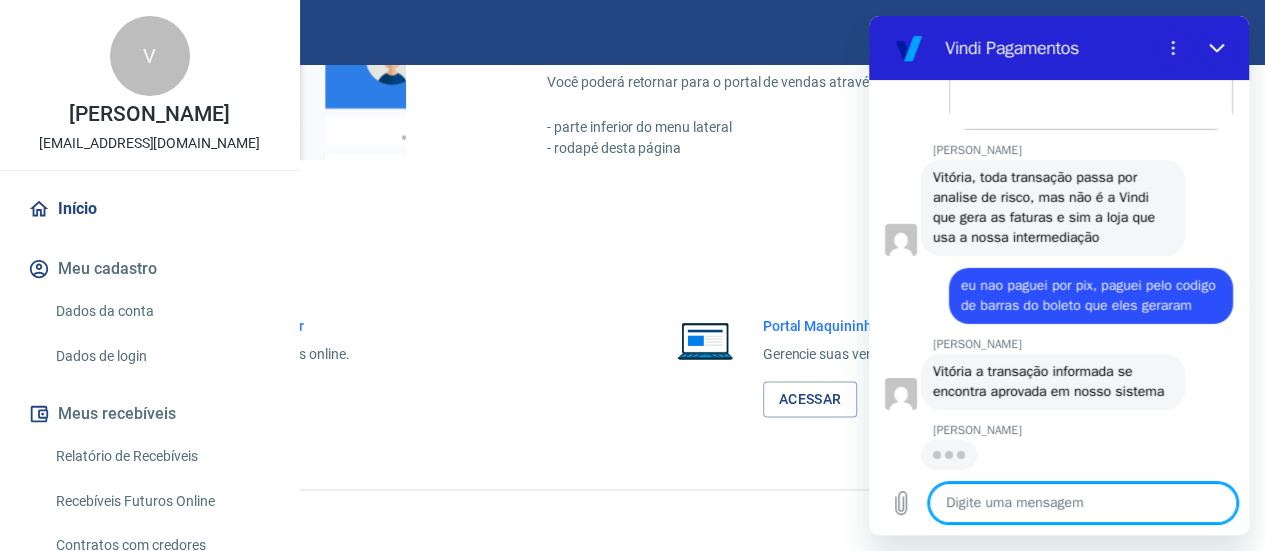 click at bounding box center (1083, 503) 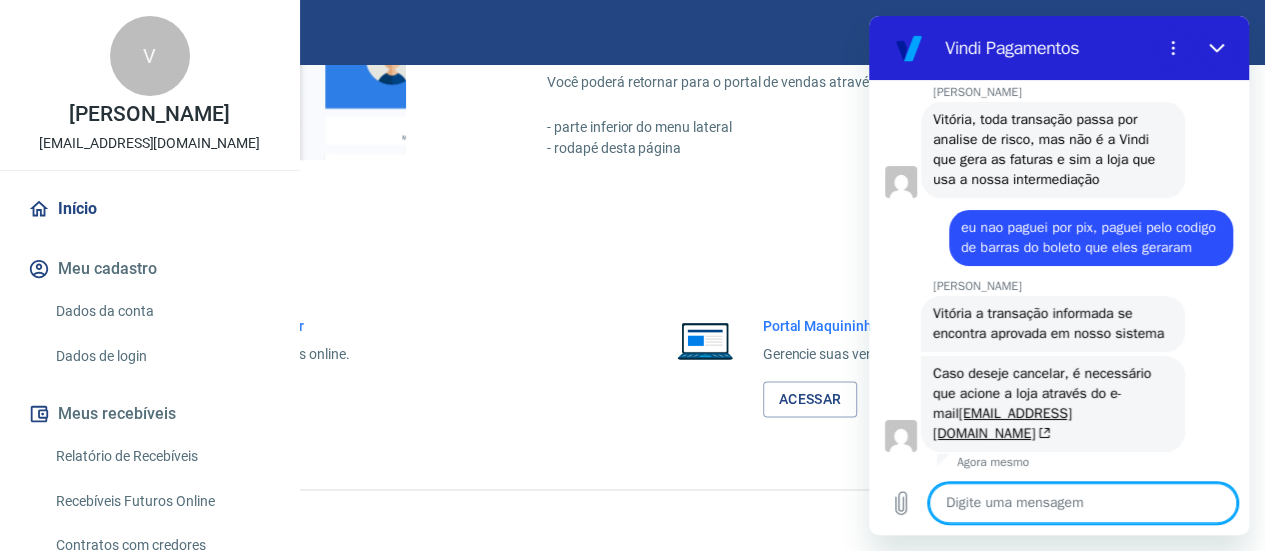 click at bounding box center [1083, 503] 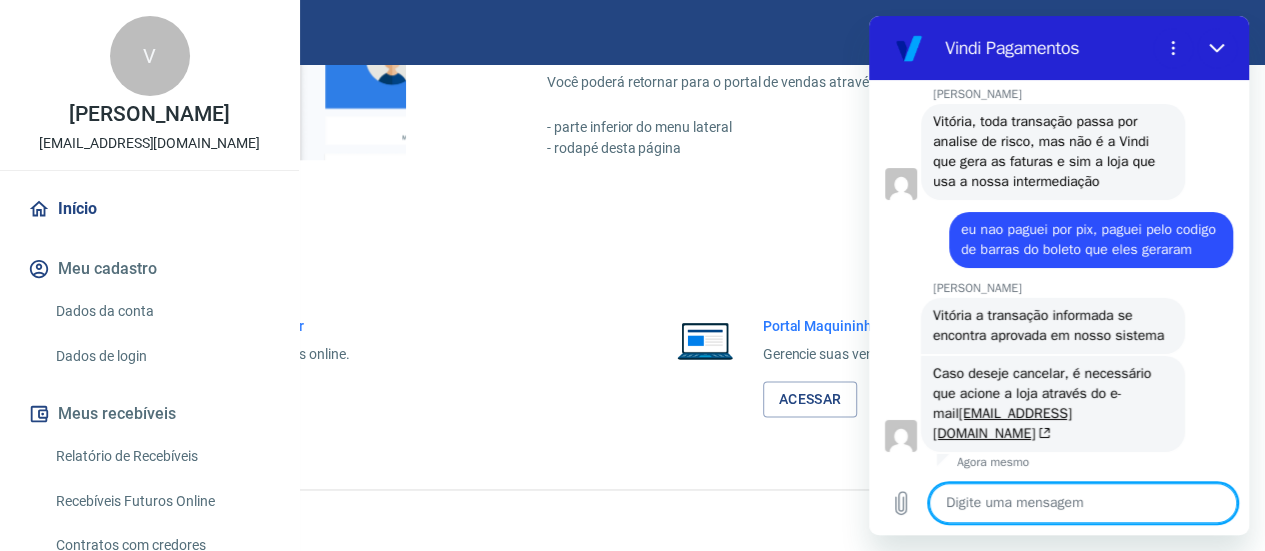 click at bounding box center [1083, 503] 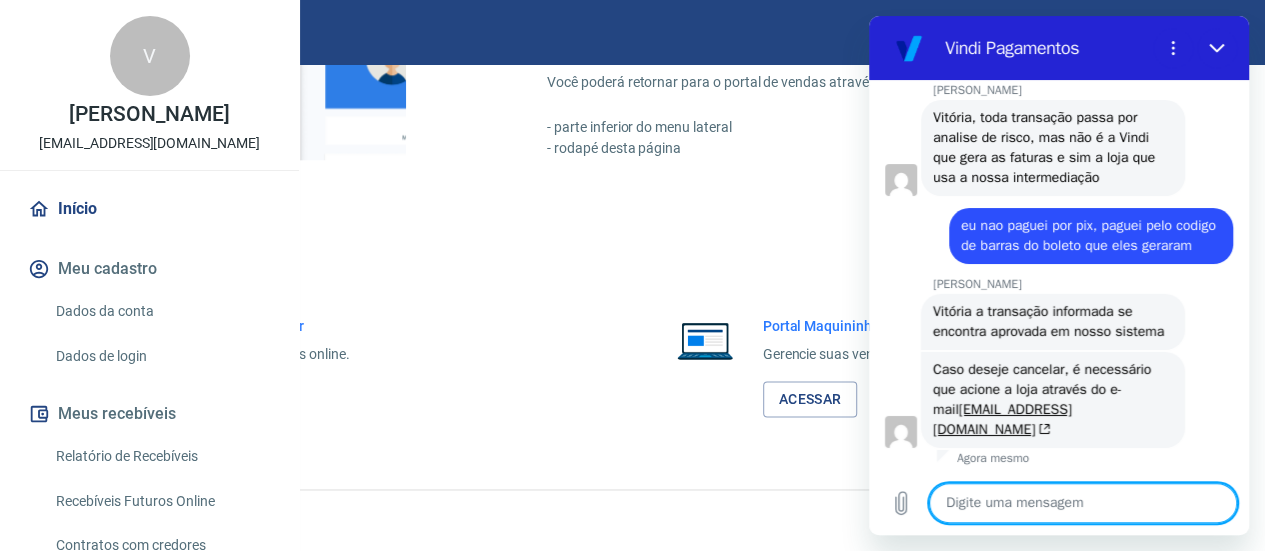 click at bounding box center (1083, 503) 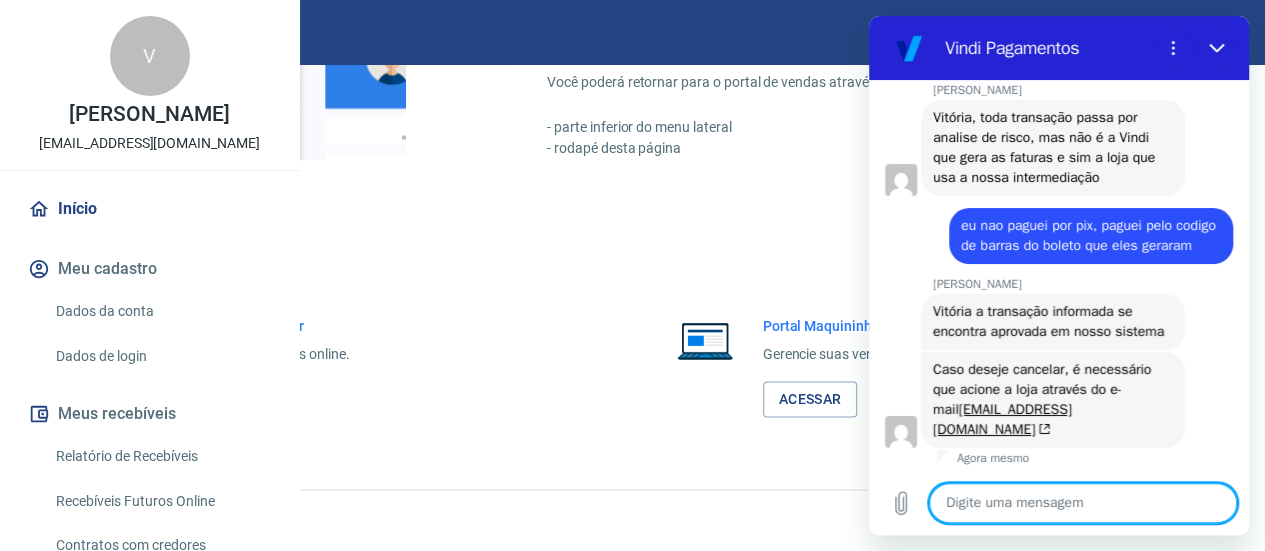click at bounding box center (1083, 503) 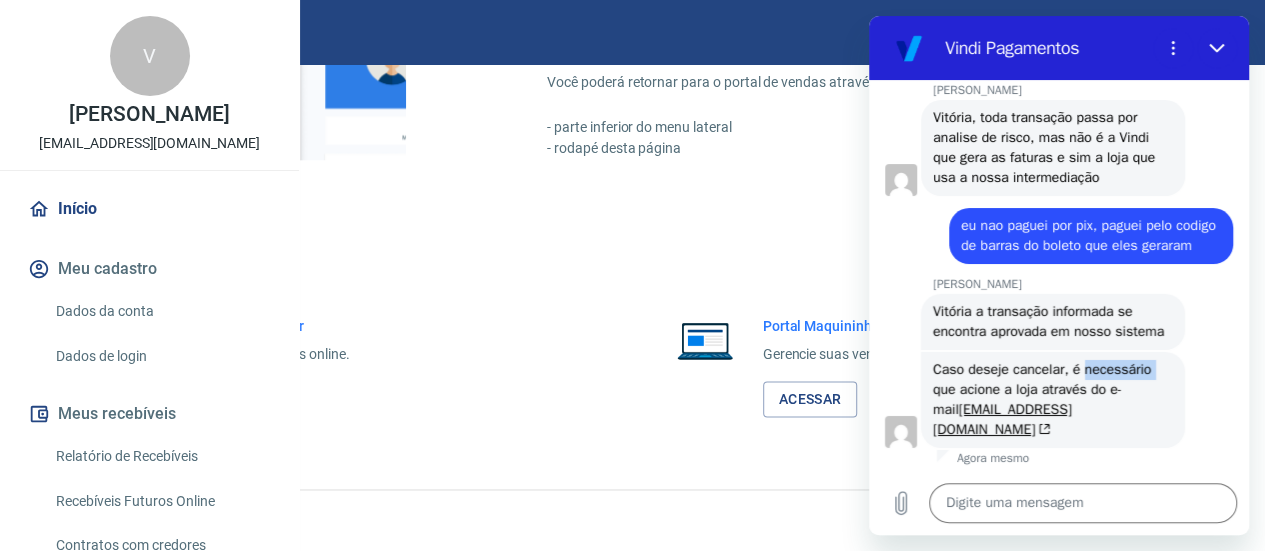 click on "Caso deseje cancelar, é necessário que acione a loja através do e-mail  [EMAIL_ADDRESS][DOMAIN_NAME]" at bounding box center (1044, 399) 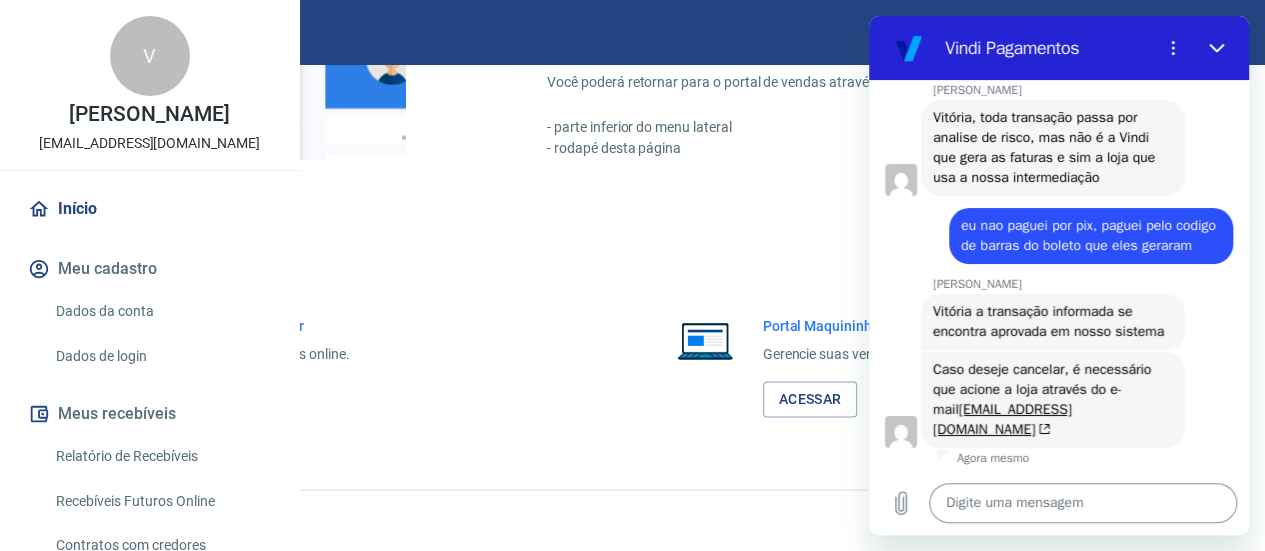 click at bounding box center (1083, 503) 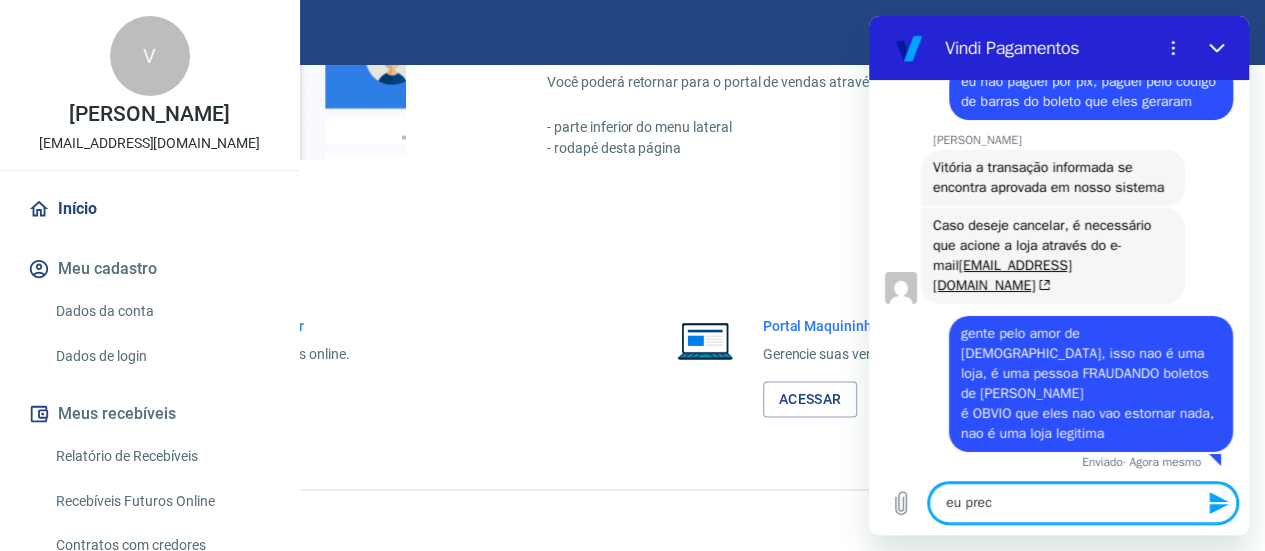 scroll, scrollTop: 3359, scrollLeft: 0, axis: vertical 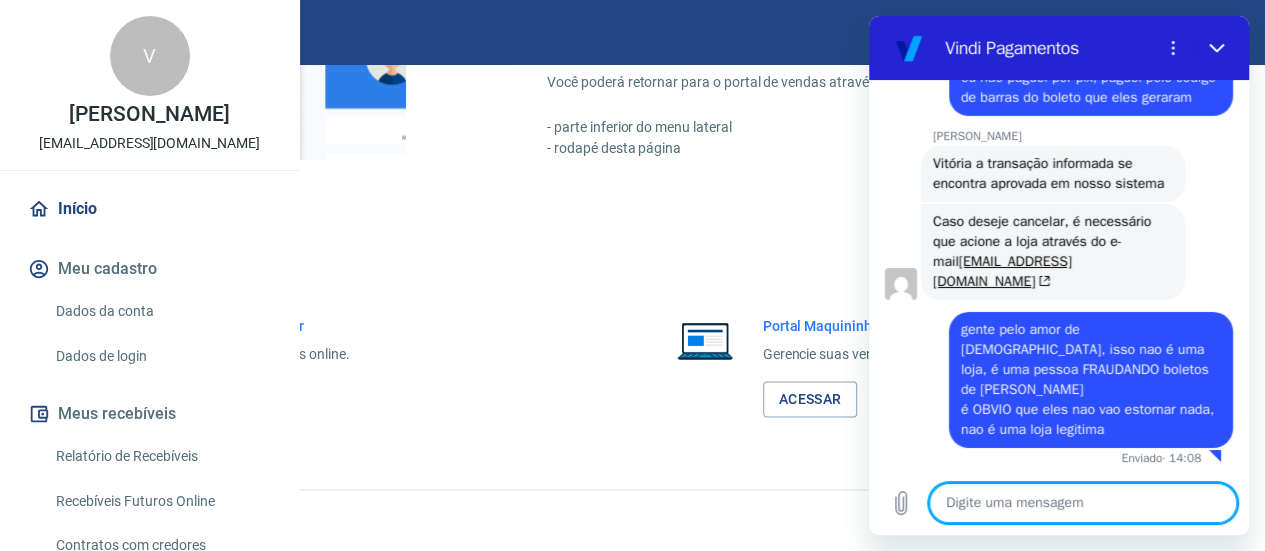 click at bounding box center (1083, 503) 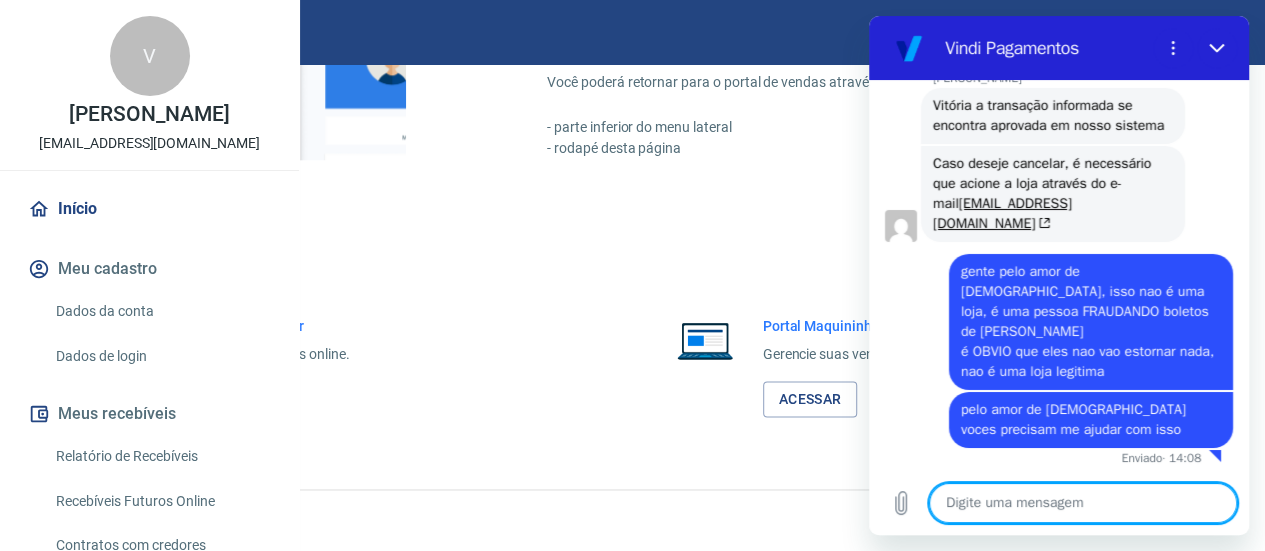 scroll, scrollTop: 3417, scrollLeft: 0, axis: vertical 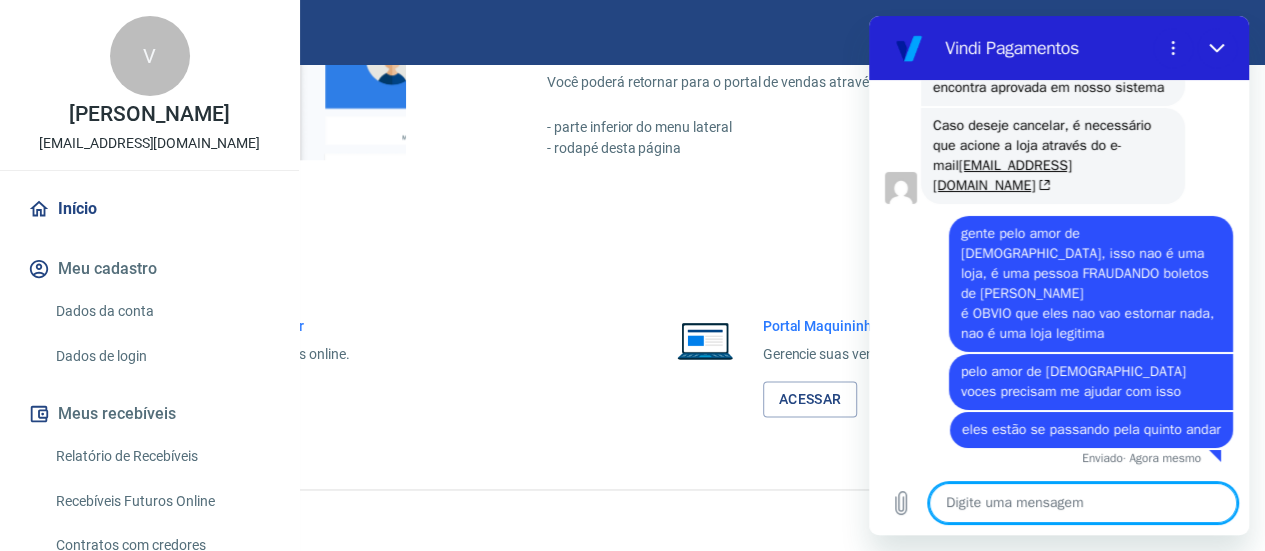 click at bounding box center (1083, 503) 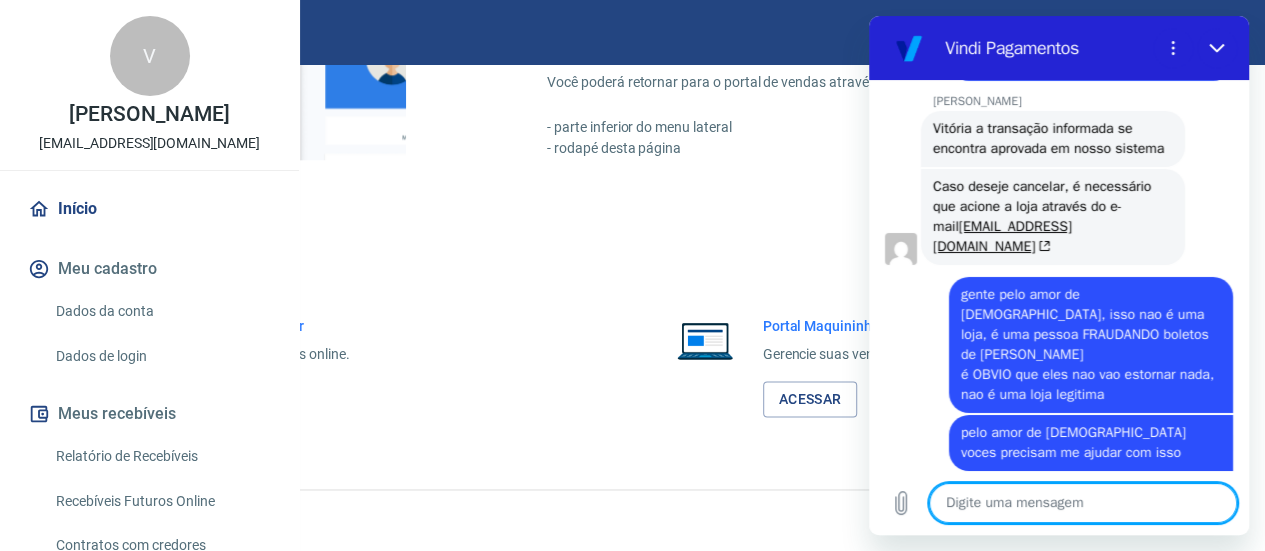 scroll, scrollTop: 3475, scrollLeft: 0, axis: vertical 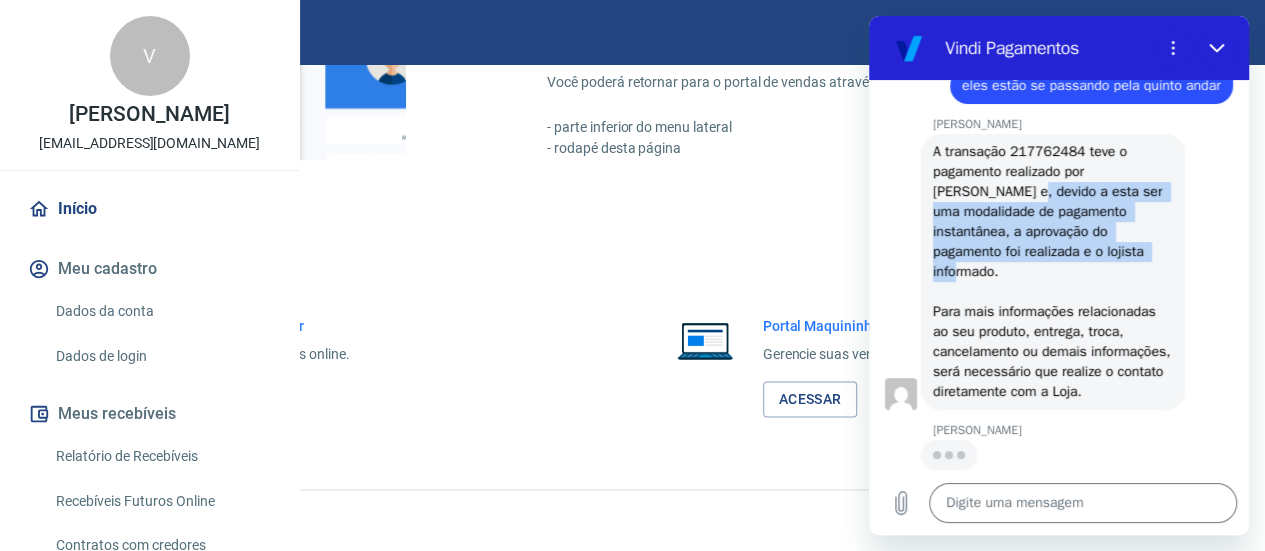 drag, startPoint x: 961, startPoint y: 196, endPoint x: 1122, endPoint y: 249, distance: 169.49927 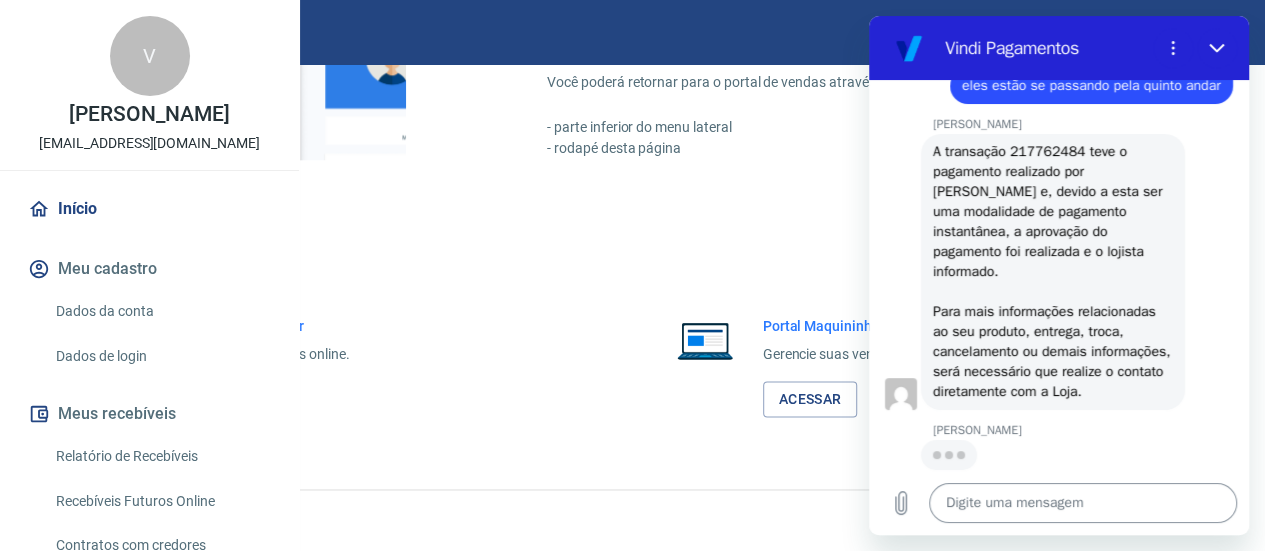 click at bounding box center [1083, 503] 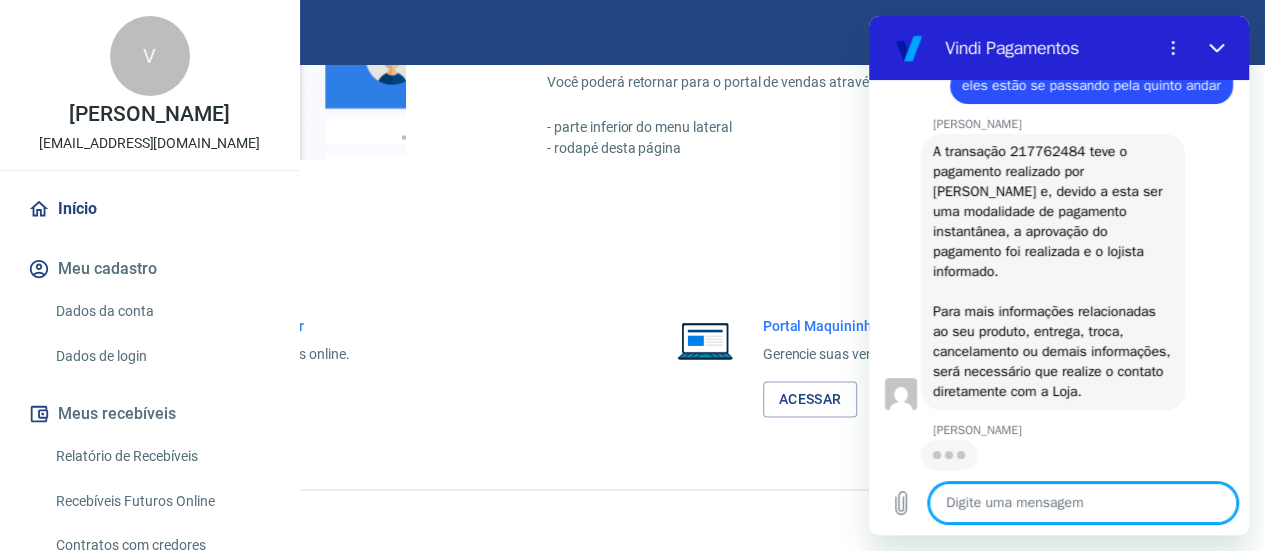 click at bounding box center [1083, 503] 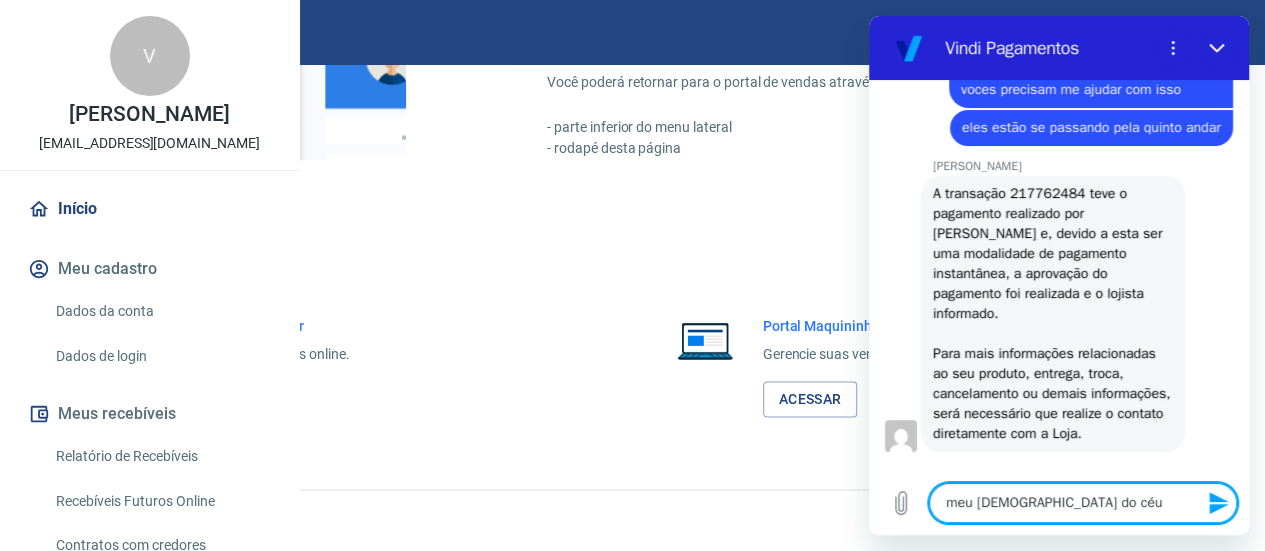 scroll, scrollTop: 3781, scrollLeft: 0, axis: vertical 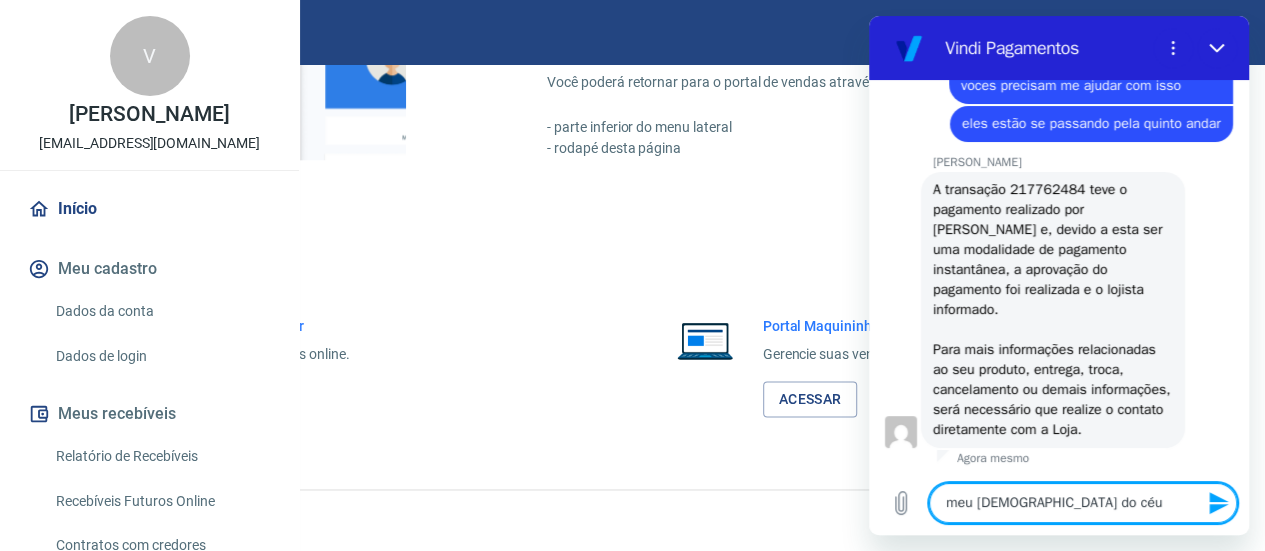 click on "meu [DEMOGRAPHIC_DATA] do céu" at bounding box center (1083, 503) 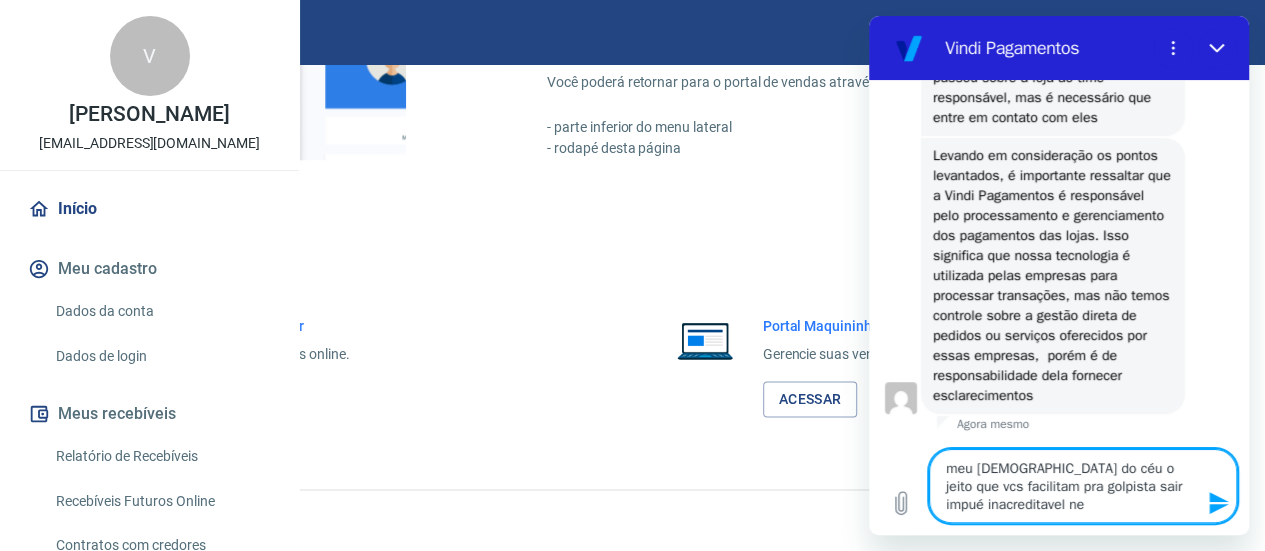 scroll, scrollTop: 4211, scrollLeft: 0, axis: vertical 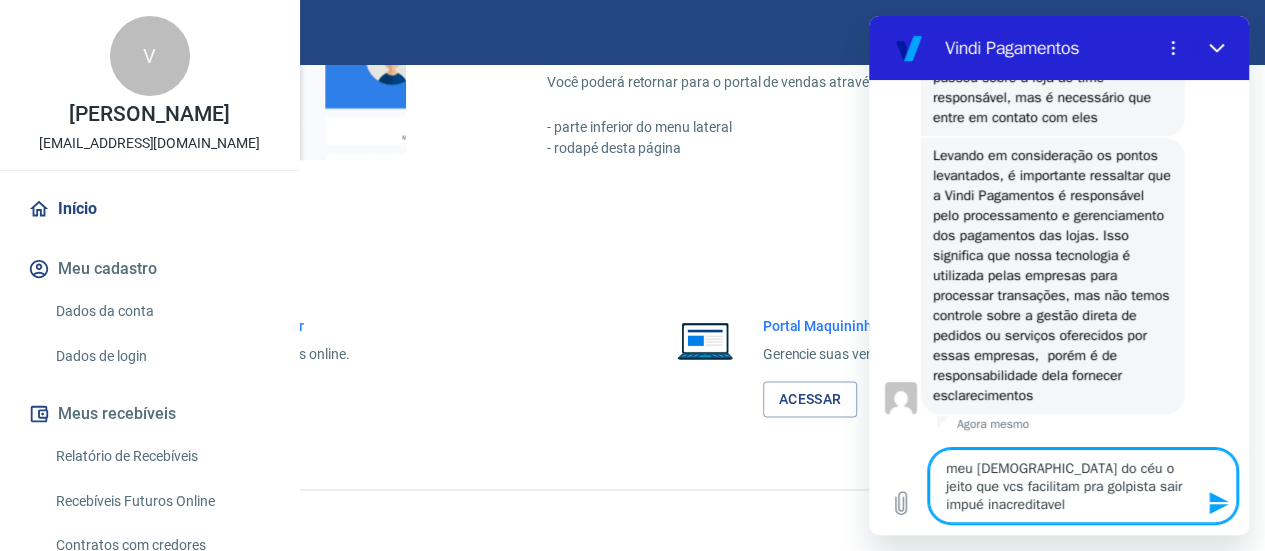 click on "meu [DEMOGRAPHIC_DATA] do céu o jeito que vcs facilitam pra golpista sair impué inacreditavel" at bounding box center [1083, 486] 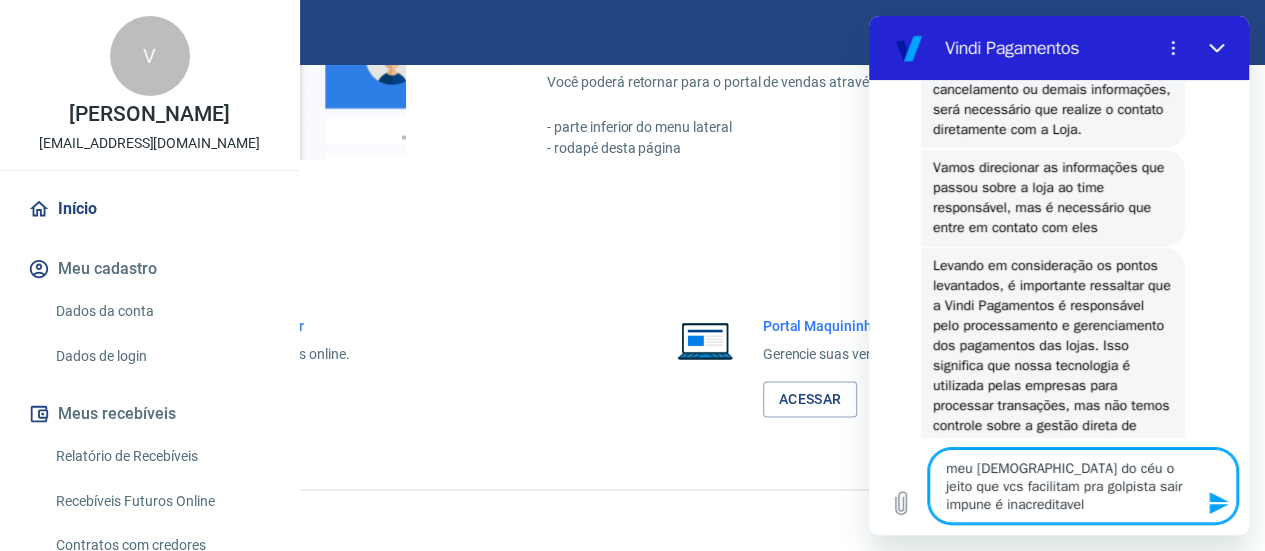 scroll, scrollTop: 4011, scrollLeft: 0, axis: vertical 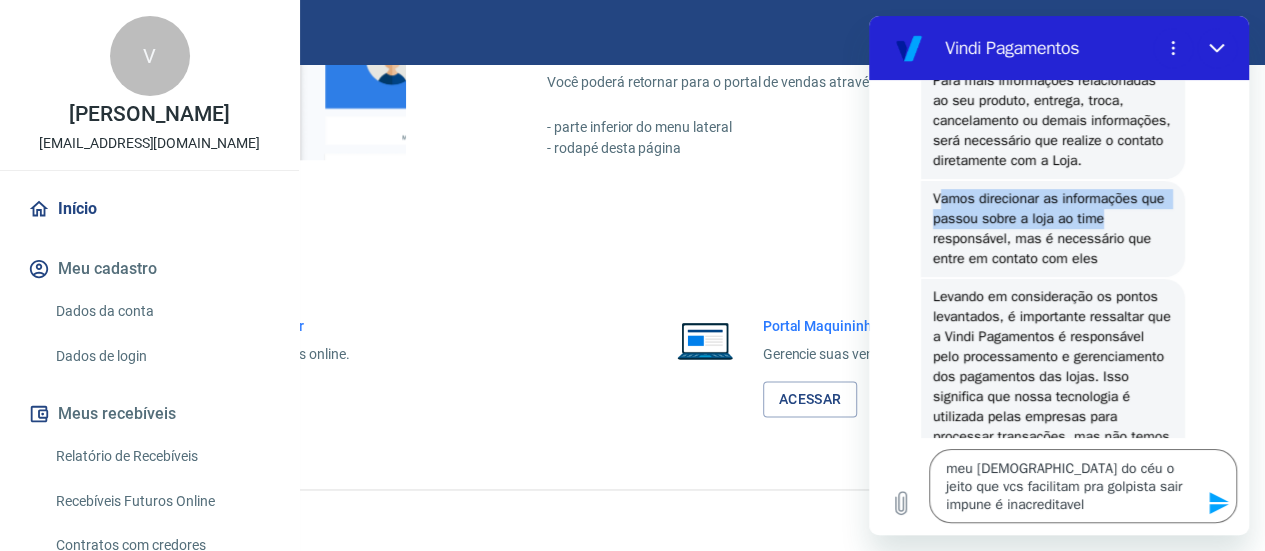drag, startPoint x: 941, startPoint y: 239, endPoint x: 1130, endPoint y: 261, distance: 190.27611 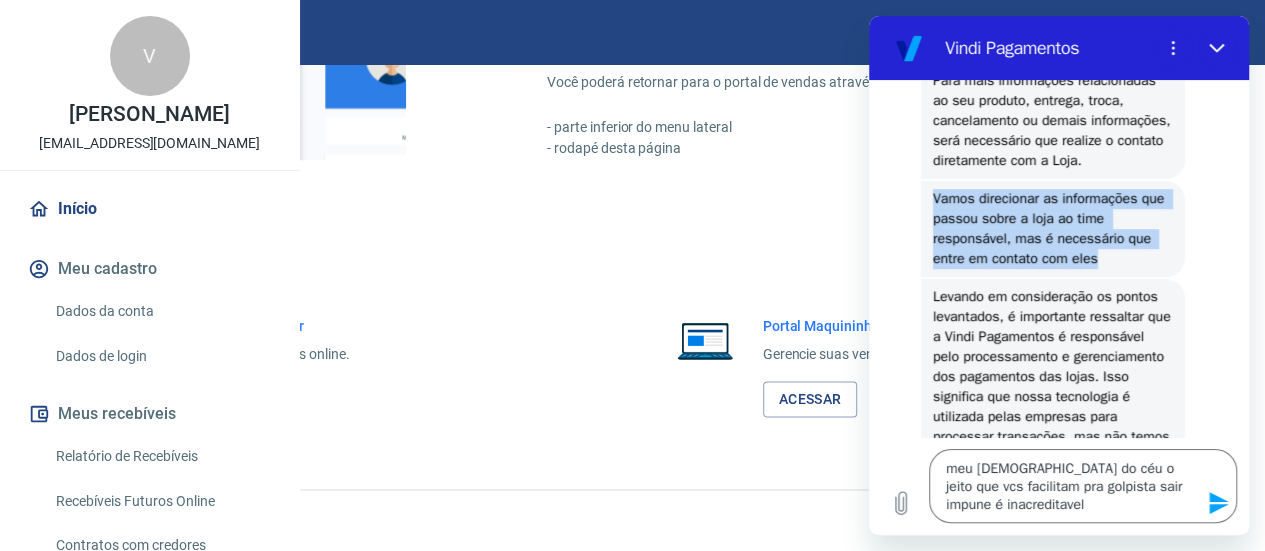 drag, startPoint x: 936, startPoint y: 238, endPoint x: 1099, endPoint y: 300, distance: 174.39323 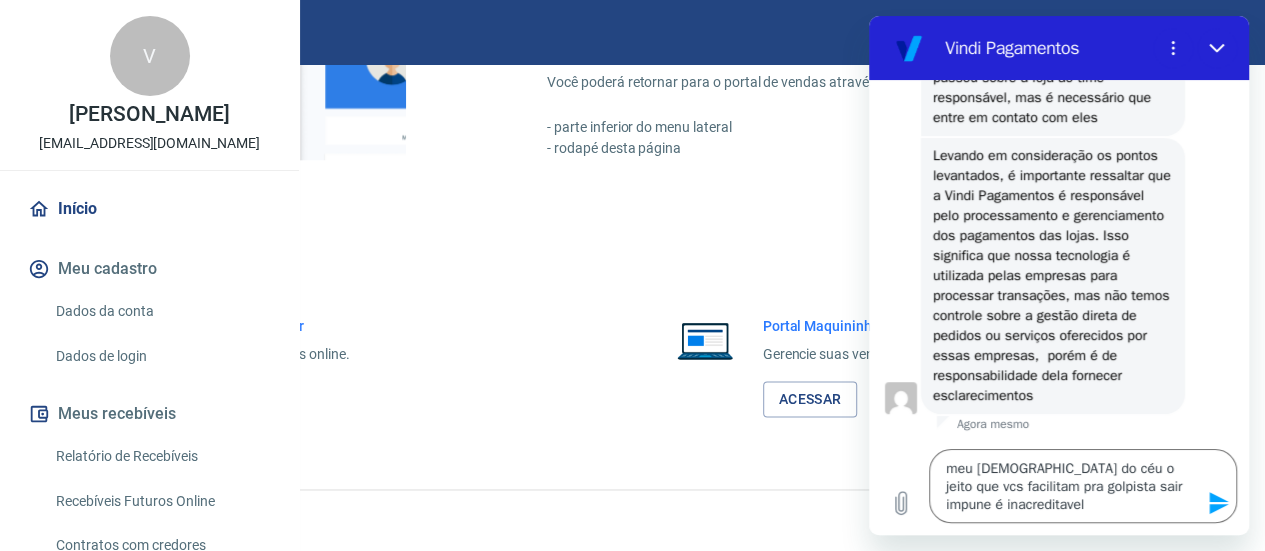 scroll, scrollTop: 4211, scrollLeft: 0, axis: vertical 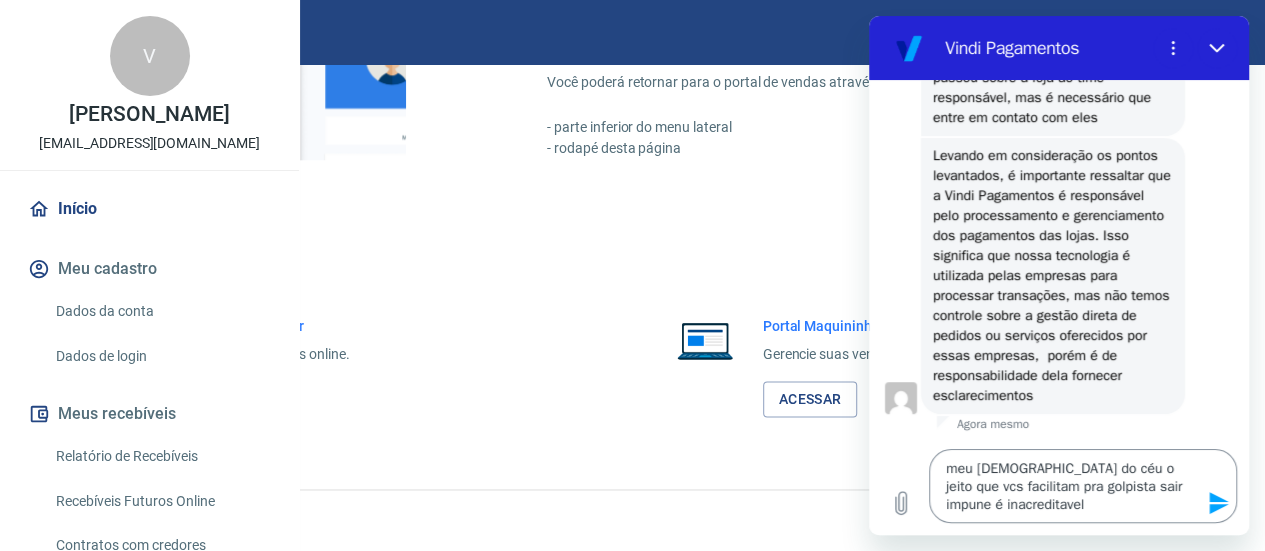 click on "meu [DEMOGRAPHIC_DATA] do céu o jeito que vcs facilitam pra golpista sair impune é inacreditavel" at bounding box center (1083, 486) 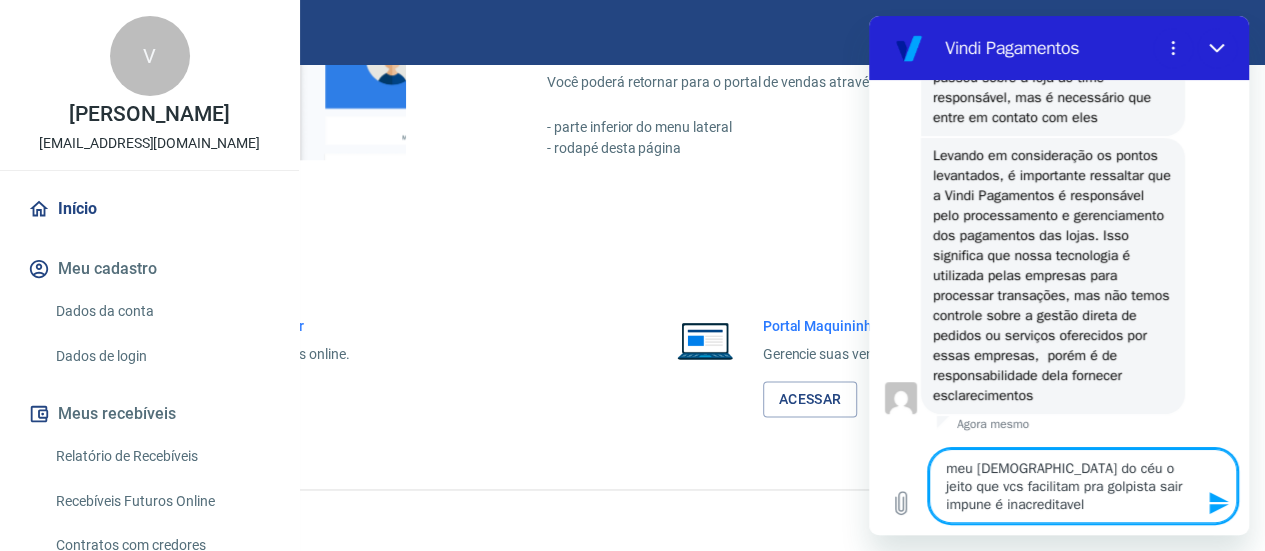 click on "meu [DEMOGRAPHIC_DATA] do céu o jeito que vcs facilitam pra golpista sair impune é inacreditavel" at bounding box center (1083, 486) 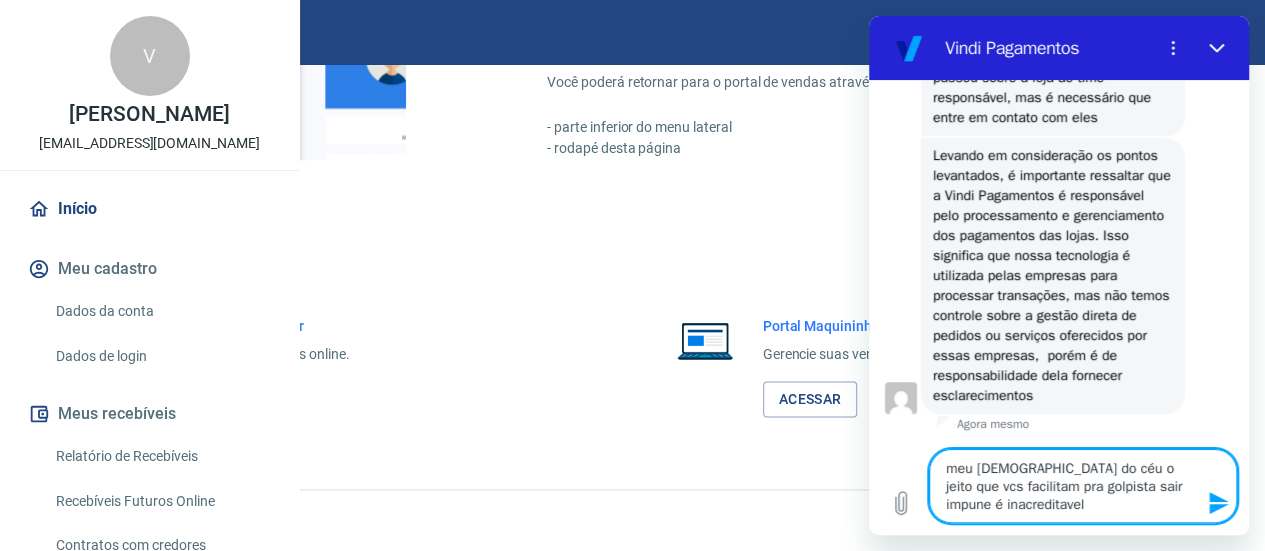 click on "meu [DEMOGRAPHIC_DATA] do céu o jeito que vcs facilitam pra golpista sair impune é inacreditavel" at bounding box center (1083, 486) 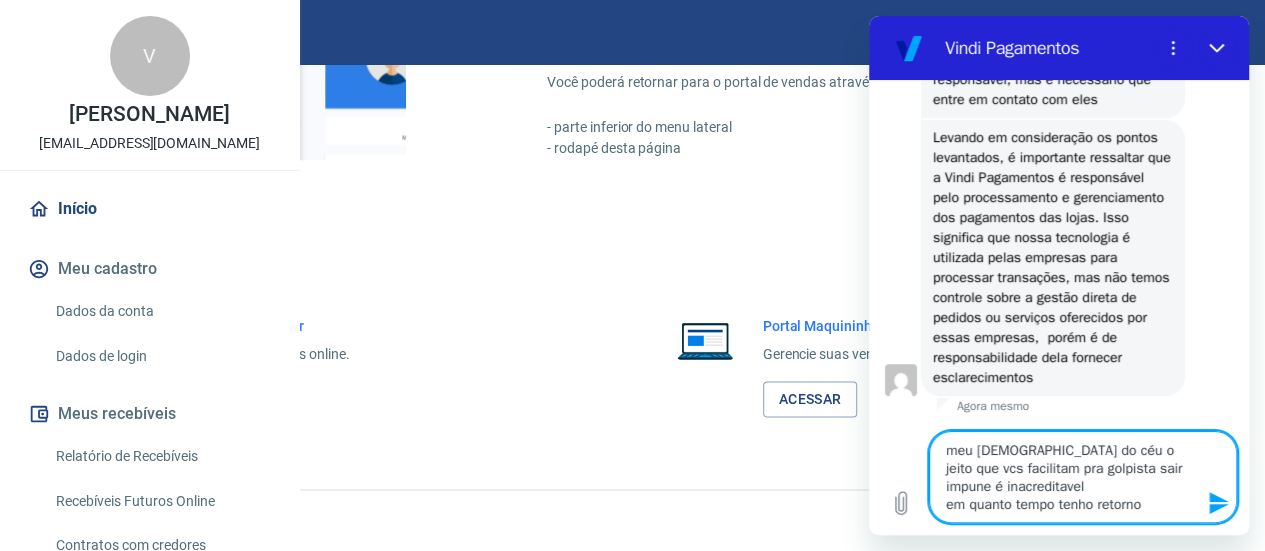 click on "meu [DEMOGRAPHIC_DATA] do céu o jeito que vcs facilitam pra golpista sair impune é inacreditavel
em quanto tempo tenho retorno" at bounding box center (1083, 477) 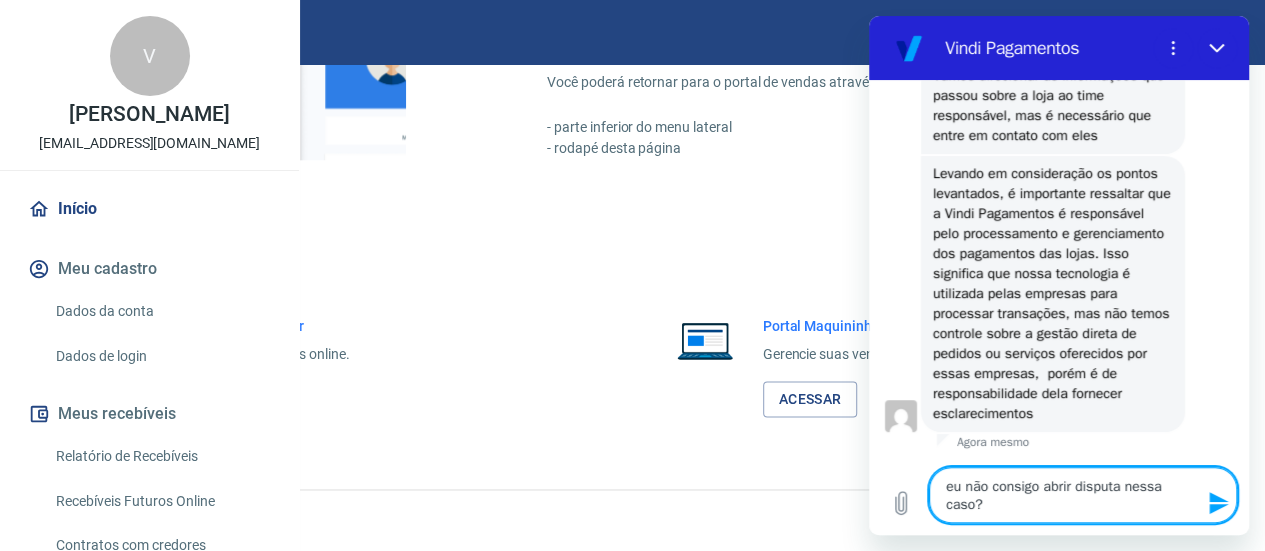 scroll, scrollTop: 4193, scrollLeft: 0, axis: vertical 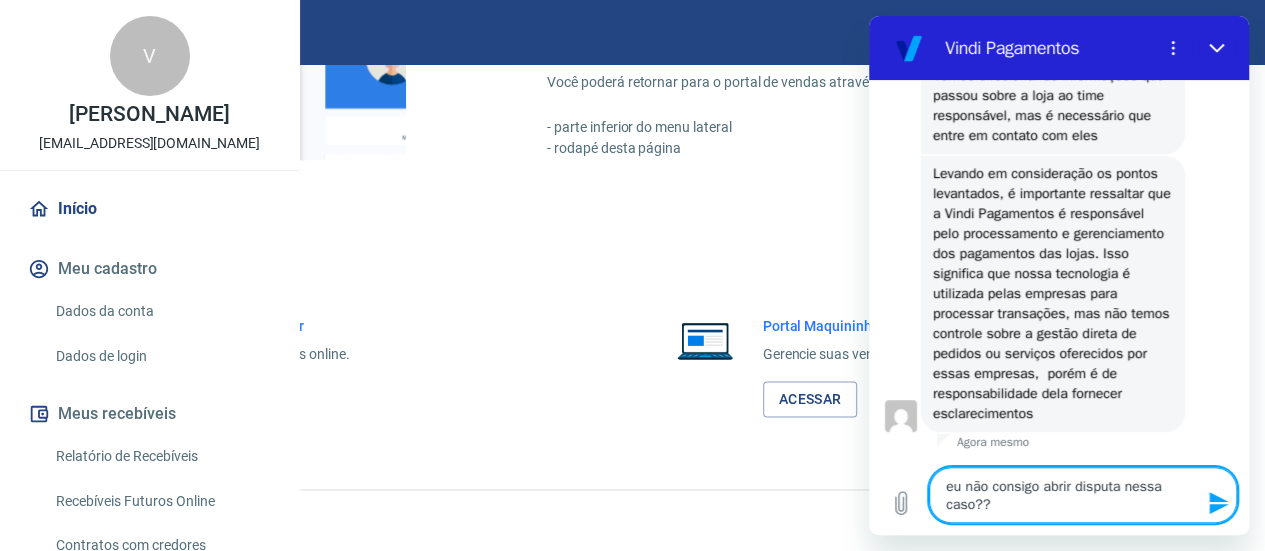 click on "eu não consigo abrir disputa nessa caso??" at bounding box center (1083, 495) 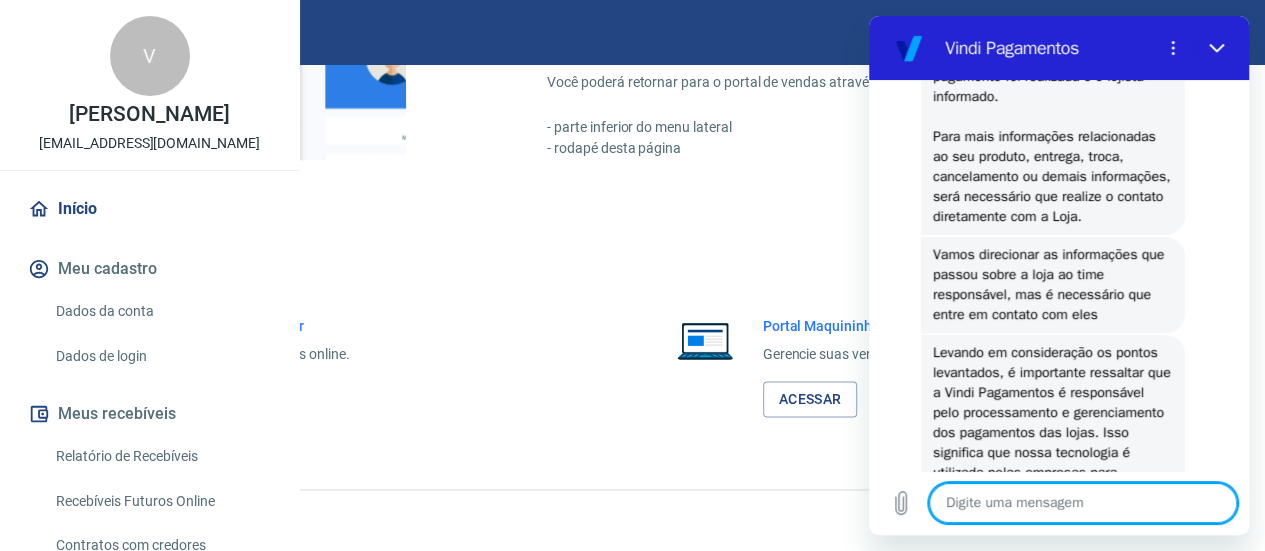 scroll, scrollTop: 3945, scrollLeft: 0, axis: vertical 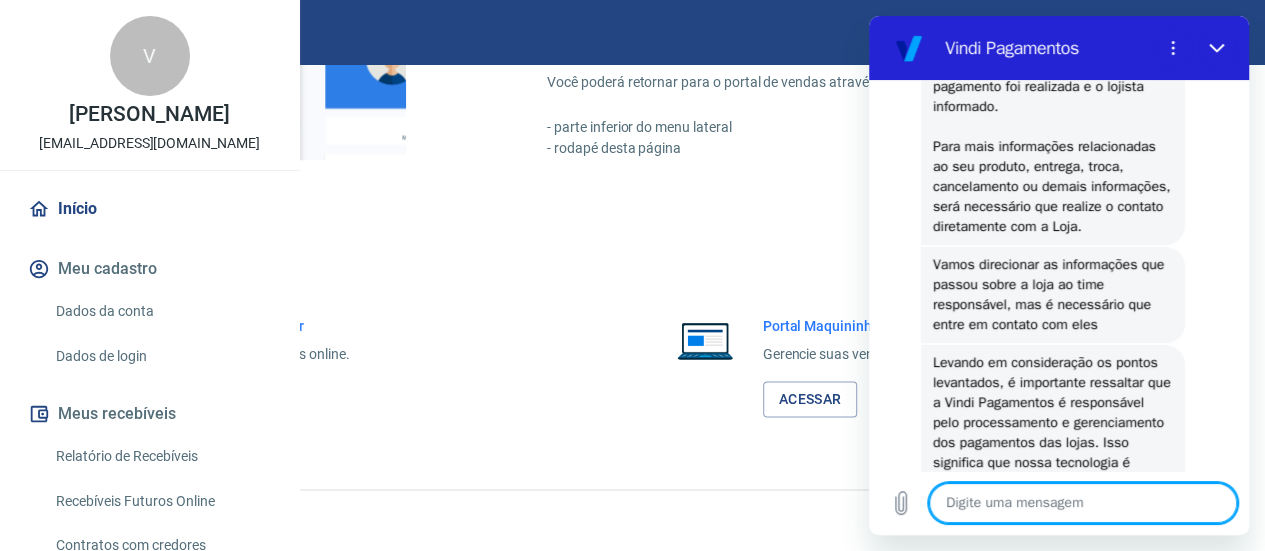 click on "A transação 217762484 teve o pagamento realizado por [PERSON_NAME] e, devido a esta ser uma modalidade de pagamento instantânea, a aprovação do pagamento foi realizada e o lojista informado.
Para mais informações relacionadas ao seu produto, entrega, troca, cancelamento ou demais informações, será necessário que realize o contato diretamente com a Loja." at bounding box center [1054, 106] 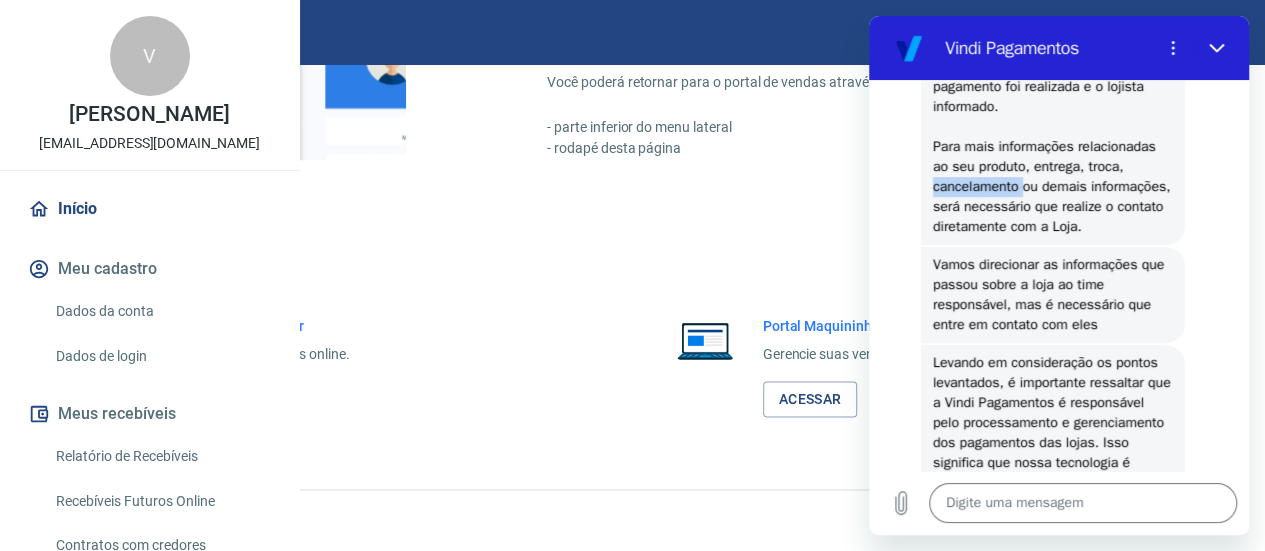 click on "A transação 217762484 teve o pagamento realizado por [PERSON_NAME] e, devido a esta ser uma modalidade de pagamento instantânea, a aprovação do pagamento foi realizada e o lojista informado.
Para mais informações relacionadas ao seu produto, entrega, troca, cancelamento ou demais informações, será necessário que realize o contato diretamente com a Loja." at bounding box center [1054, 106] 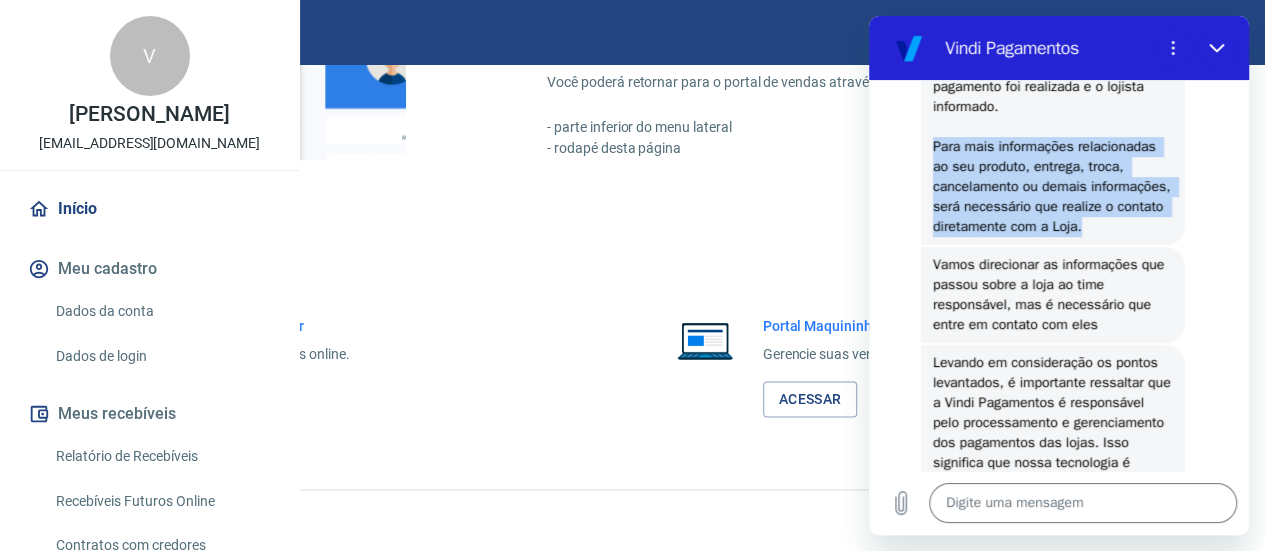 click on "A transação 217762484 teve o pagamento realizado por [PERSON_NAME] e, devido a esta ser uma modalidade de pagamento instantânea, a aprovação do pagamento foi realizada e o lojista informado.
Para mais informações relacionadas ao seu produto, entrega, troca, cancelamento ou demais informações, será necessário que realize o contato diretamente com a Loja." at bounding box center (1054, 106) 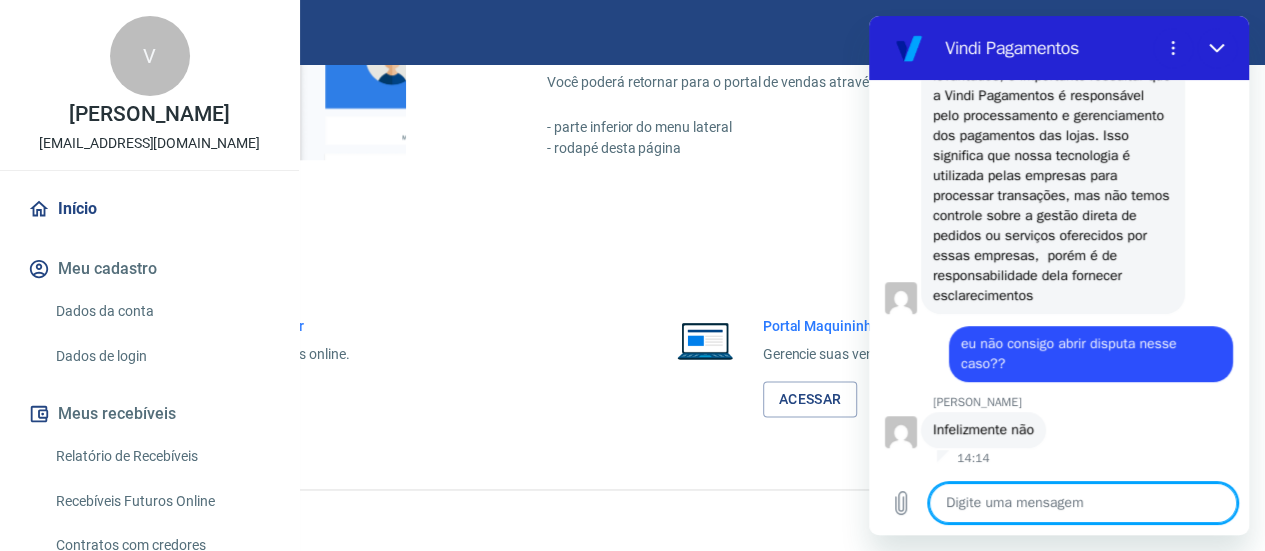 scroll, scrollTop: 4311, scrollLeft: 0, axis: vertical 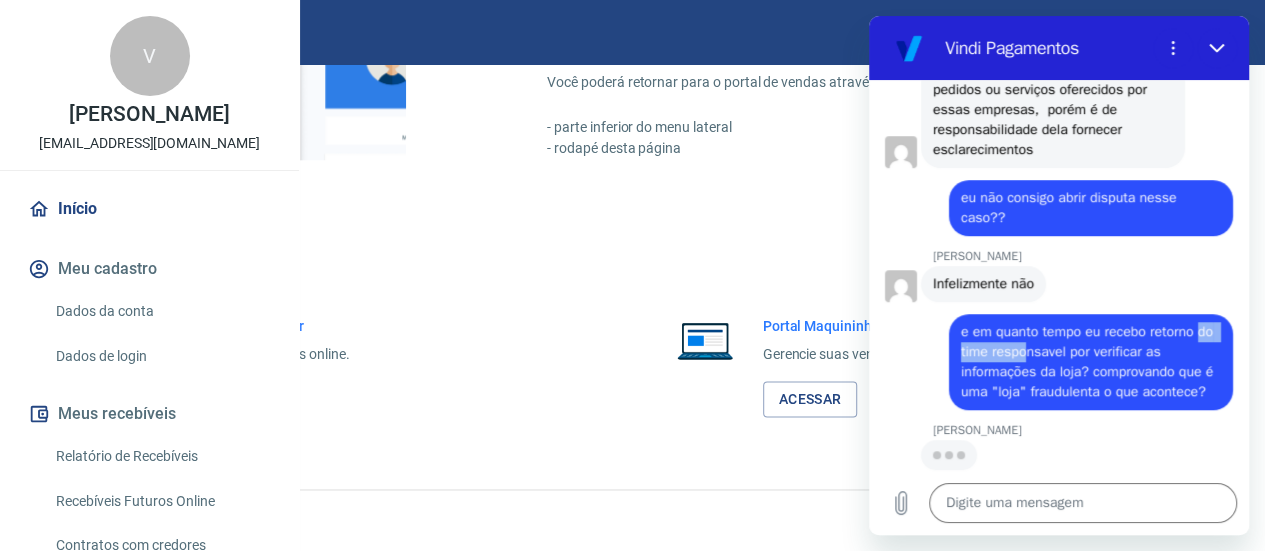 drag, startPoint x: 949, startPoint y: 337, endPoint x: 1043, endPoint y: 337, distance: 94 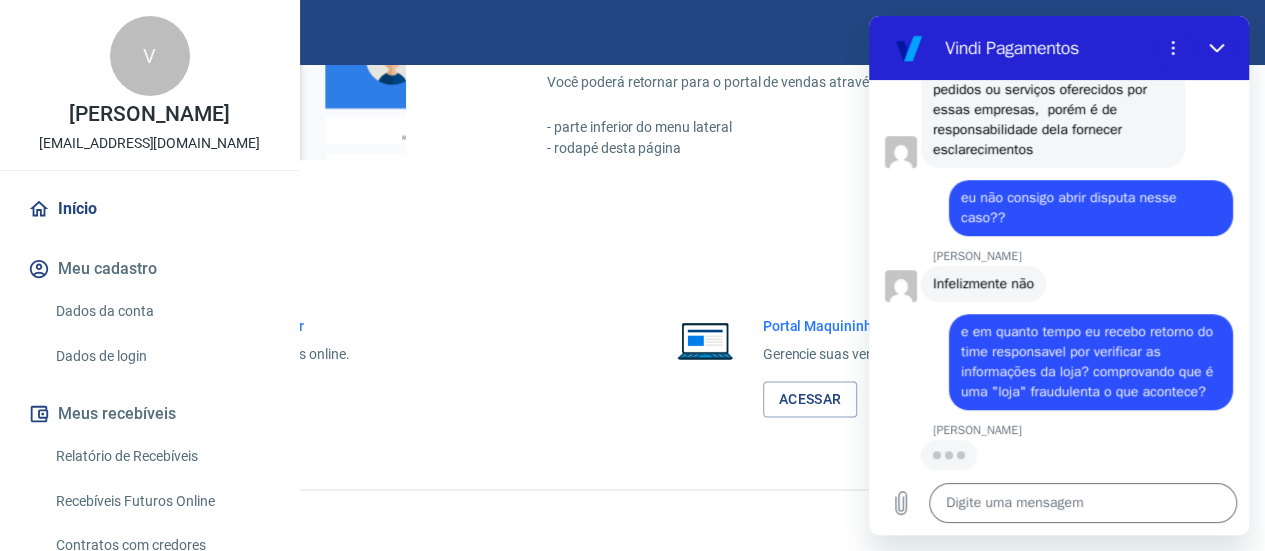 click on "e em quanto tempo eu recebo retorno do time responsavel por verificar as informações da loja? comprovando que é uma "loja" fraudulenta o que acontece?" at bounding box center [1089, 361] 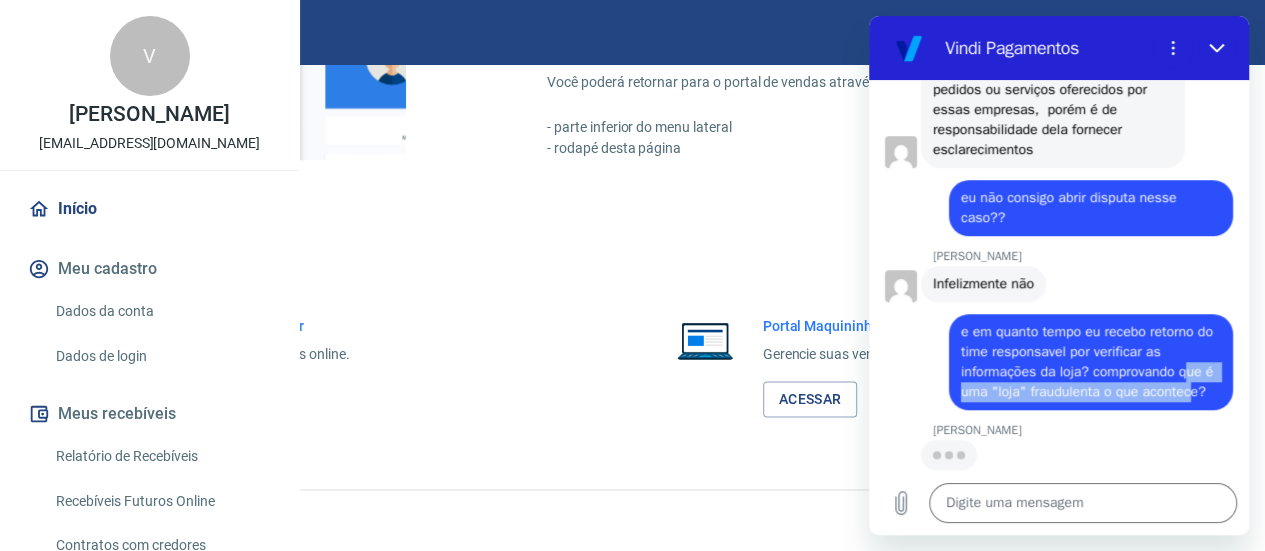drag, startPoint x: 1021, startPoint y: 369, endPoint x: 1009, endPoint y: 396, distance: 29.546574 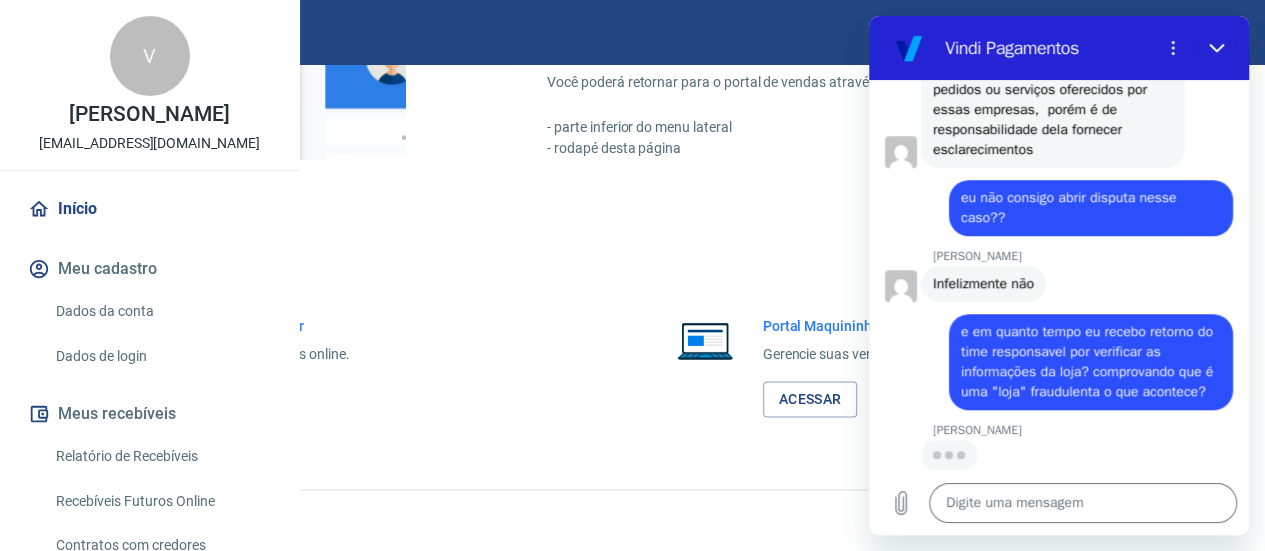 click on "e em quanto tempo eu recebo retorno do time responsavel por verificar as informações da loja? comprovando que é uma "loja" fraudulenta o que acontece?" at bounding box center [1089, 361] 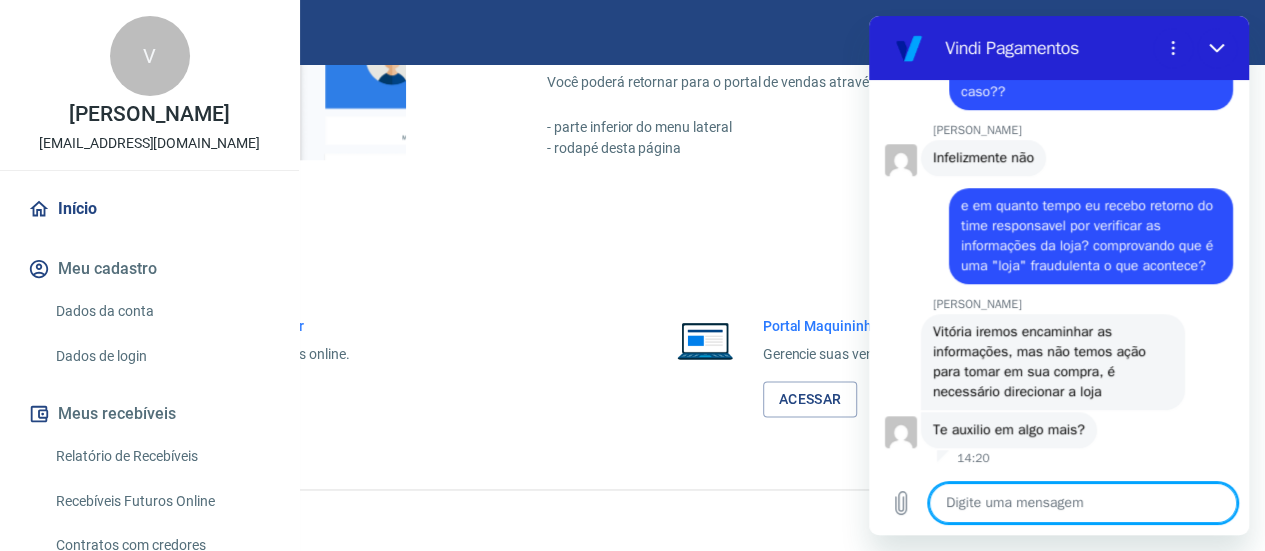 scroll, scrollTop: 4603, scrollLeft: 0, axis: vertical 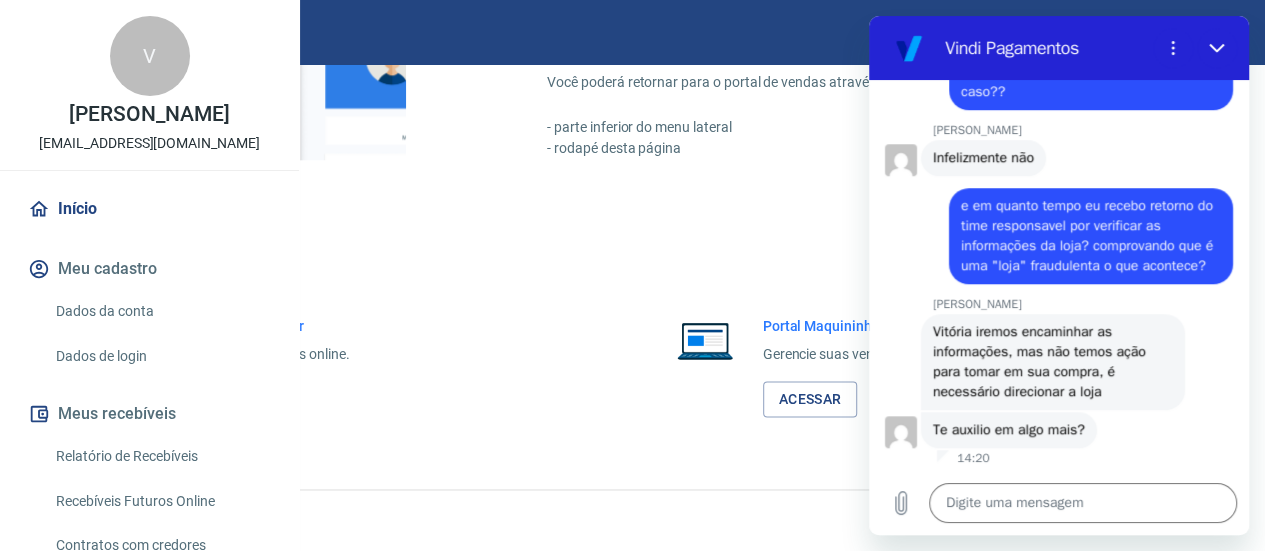 click on "Vitória iremos encaminhar as informações, mas não temos ação para tomar em sua compra, é necessário direcionar a loja" at bounding box center [1041, 361] 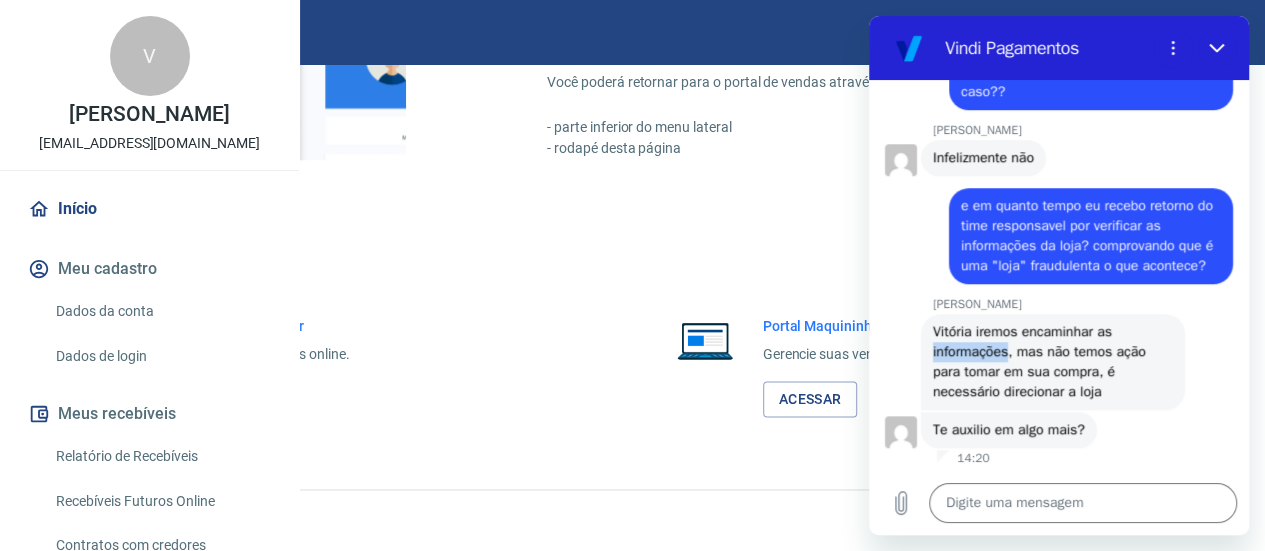 click on "Vitória iremos encaminhar as informações, mas não temos ação para tomar em sua compra, é necessário direcionar a loja" at bounding box center [1041, 361] 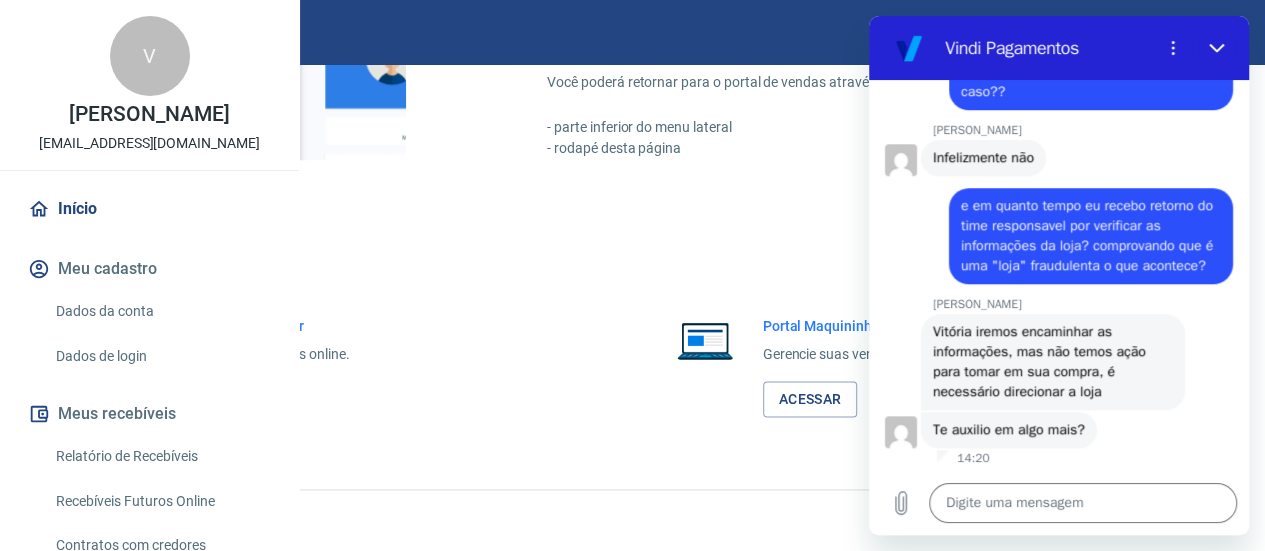 click on "Vitória iremos encaminhar as informações, mas não temos ação para tomar em sua compra, é necessário direcionar a loja" at bounding box center (1041, 361) 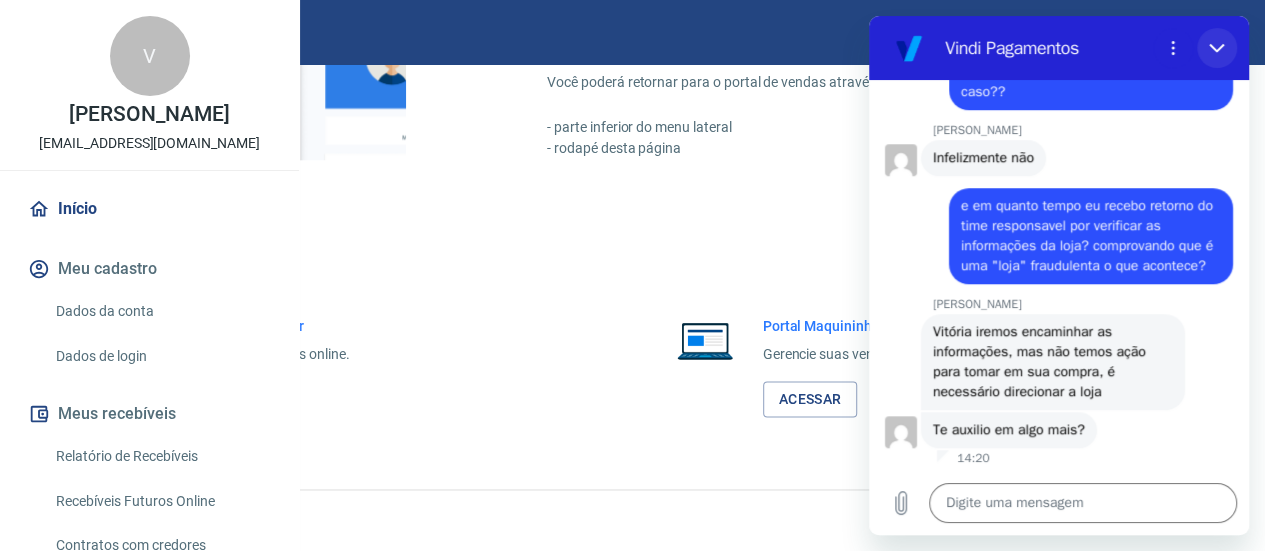 click 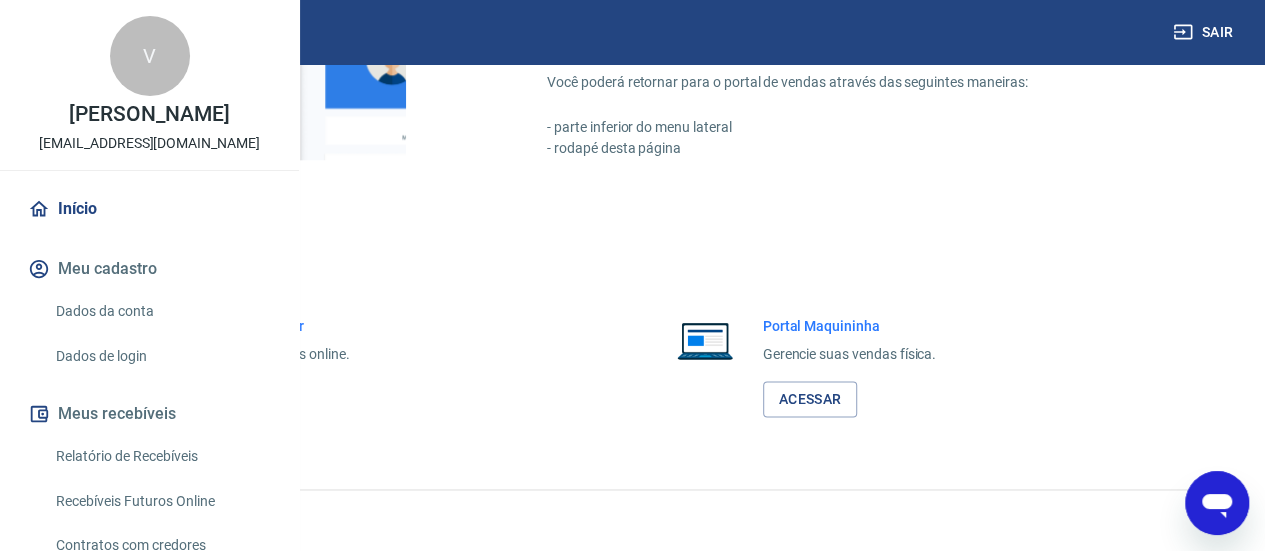 click 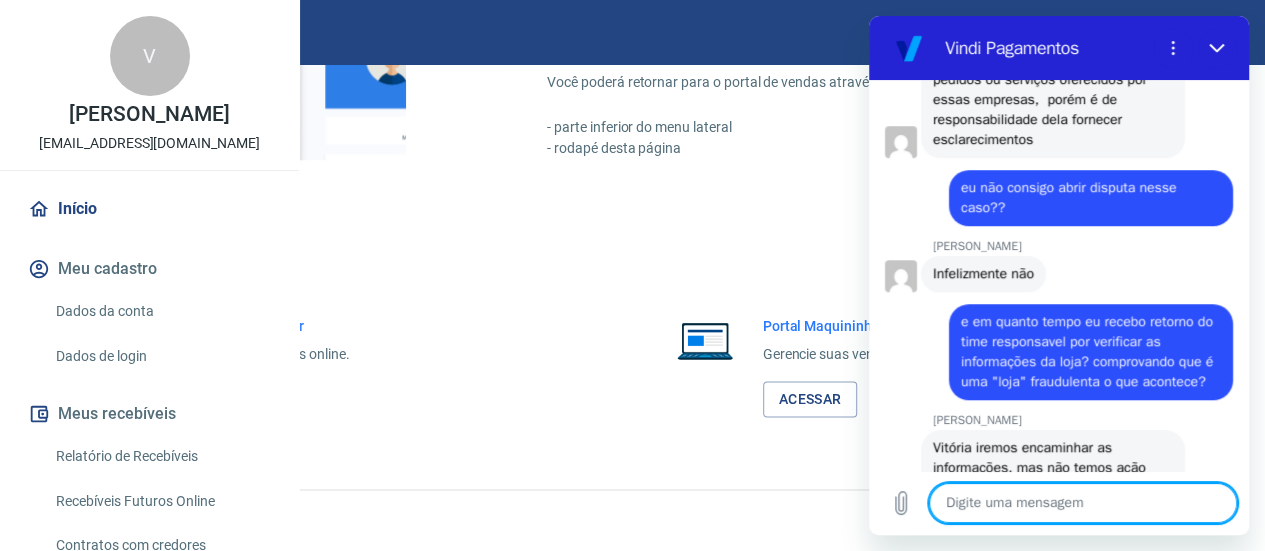 scroll, scrollTop: 4403, scrollLeft: 0, axis: vertical 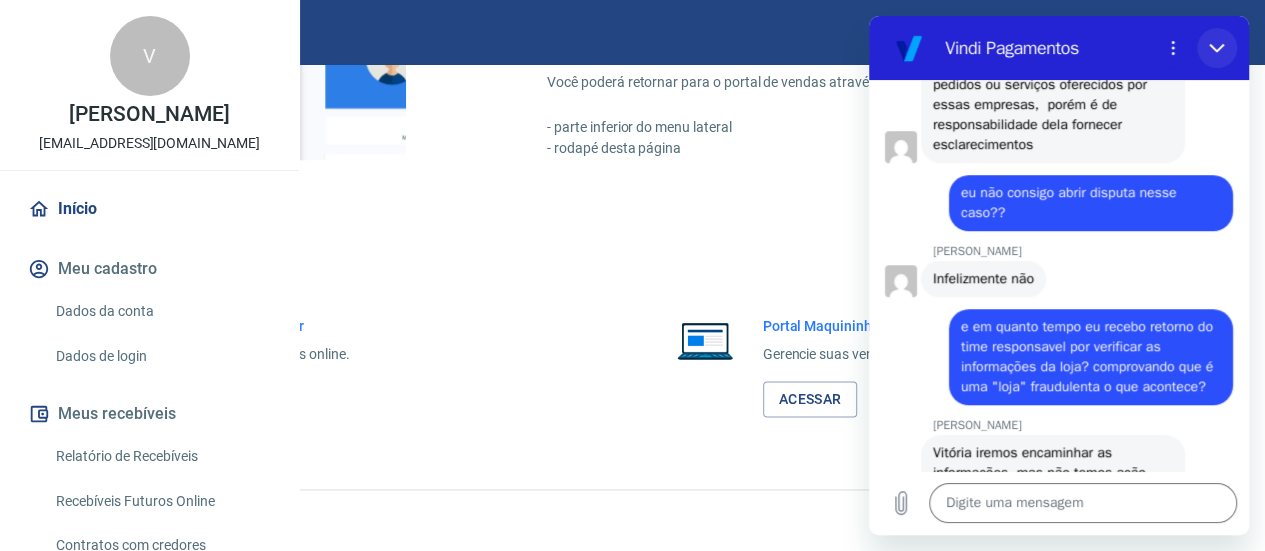 click 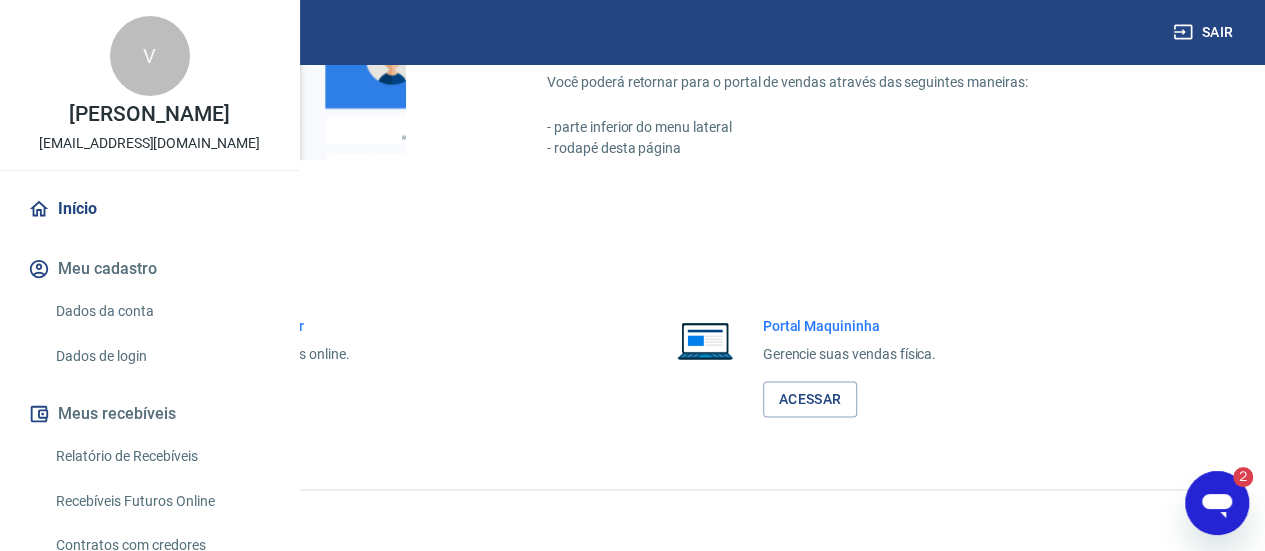 scroll, scrollTop: 0, scrollLeft: 0, axis: both 